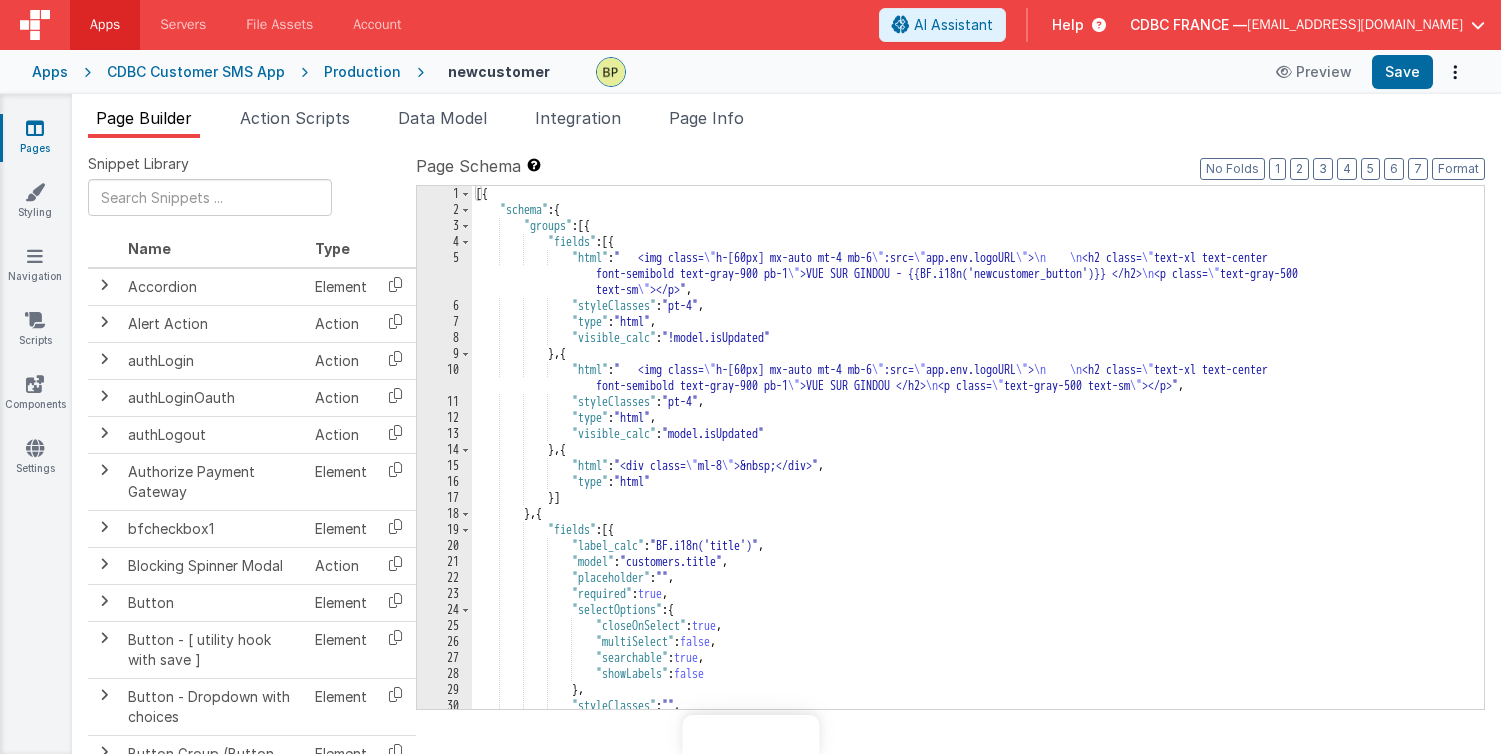 scroll, scrollTop: 0, scrollLeft: 0, axis: both 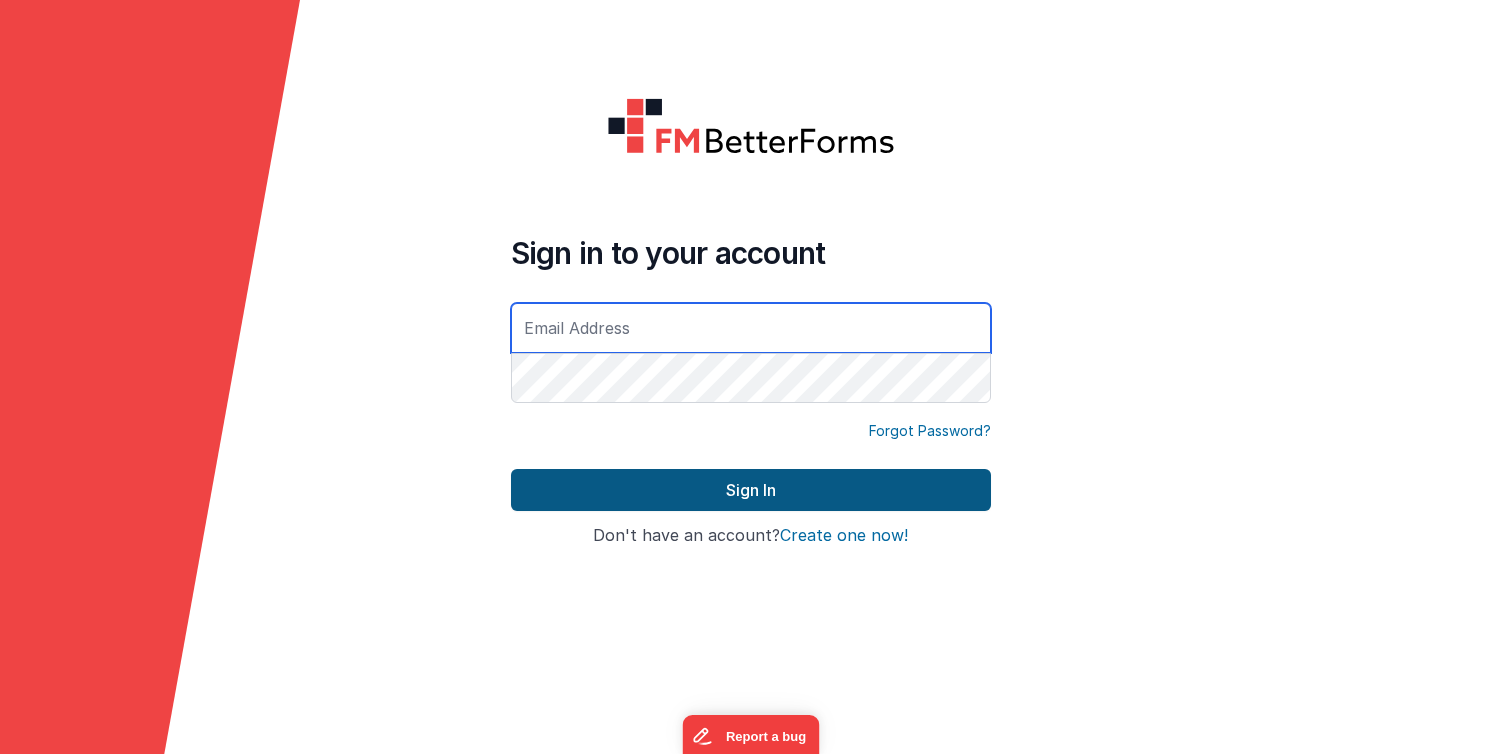 type on "[EMAIL_ADDRESS][DOMAIN_NAME]" 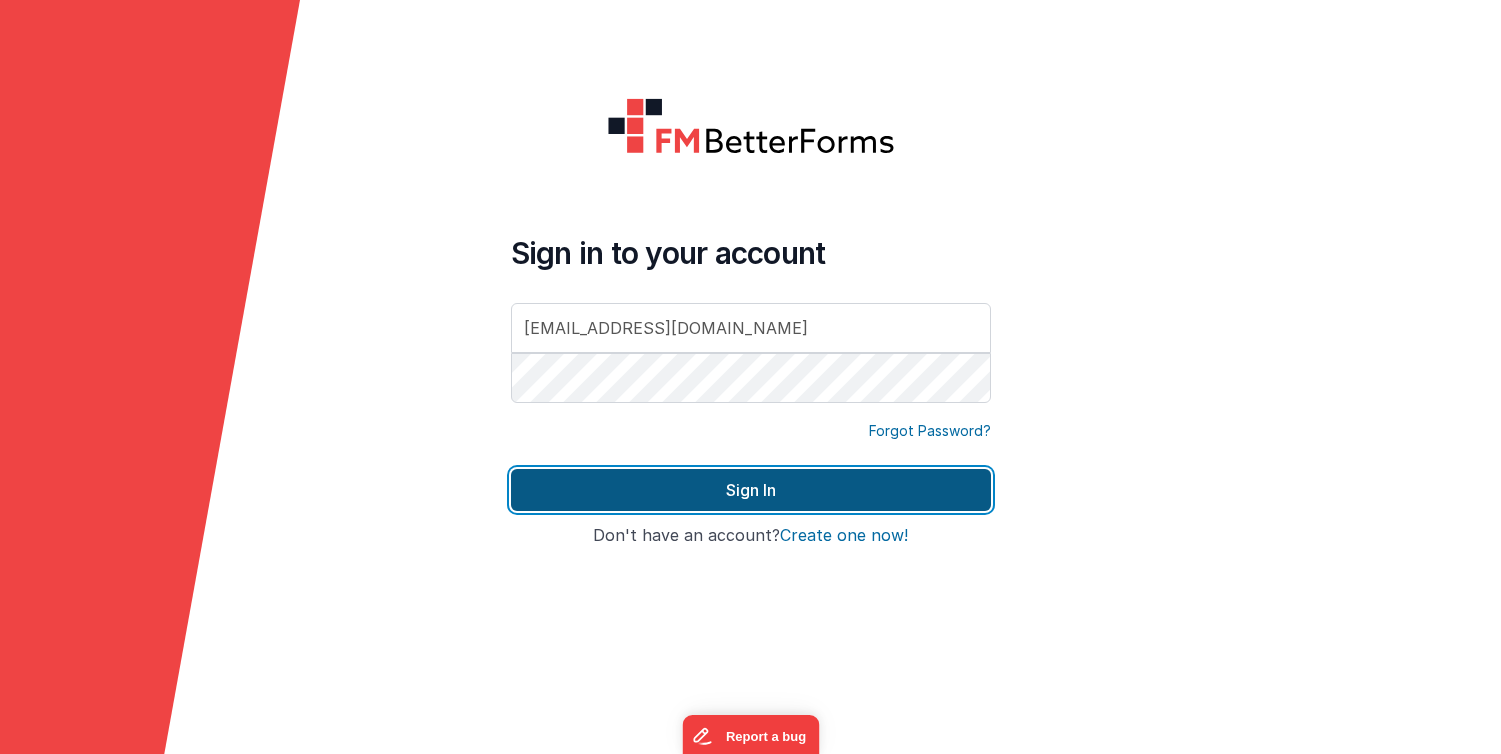 click on "Sign In" at bounding box center (751, 490) 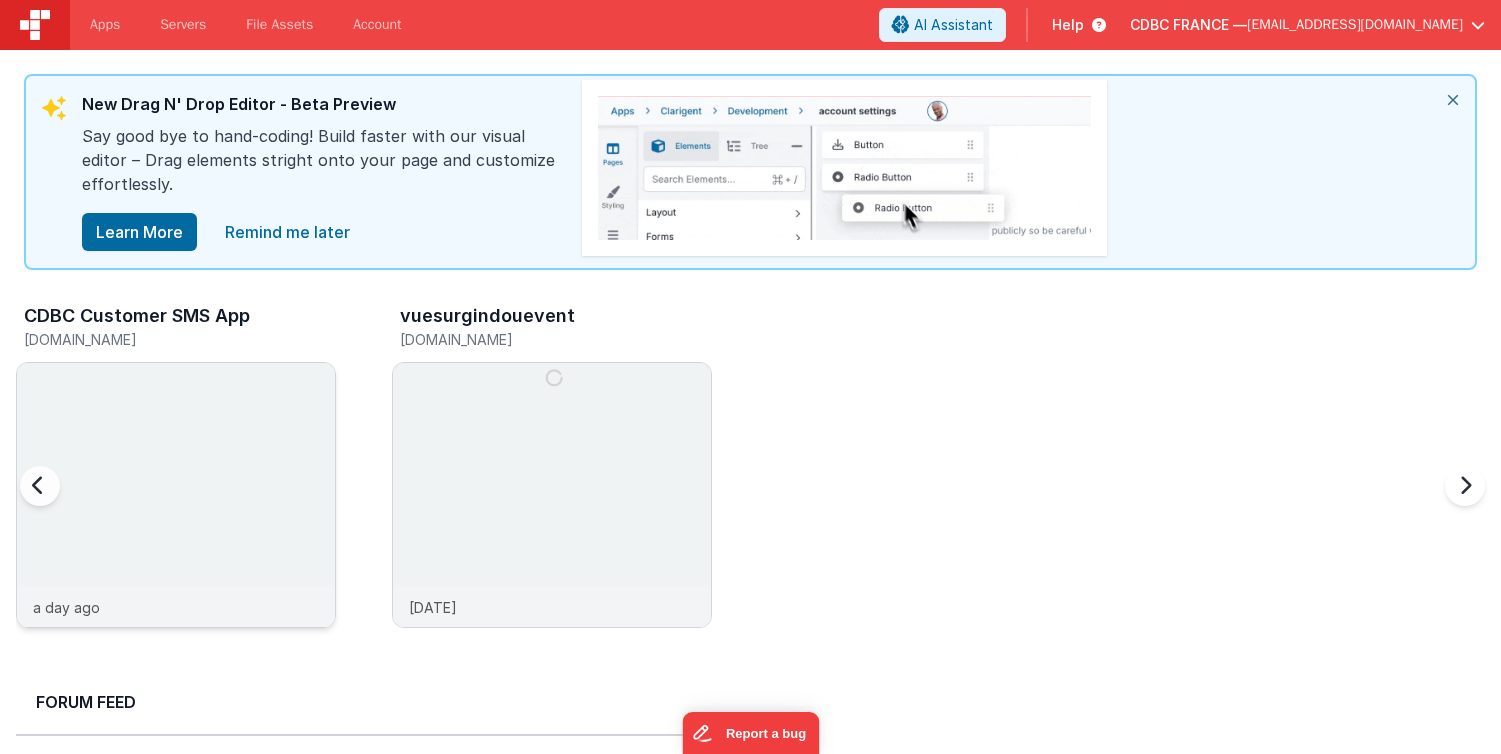 click at bounding box center (176, 522) 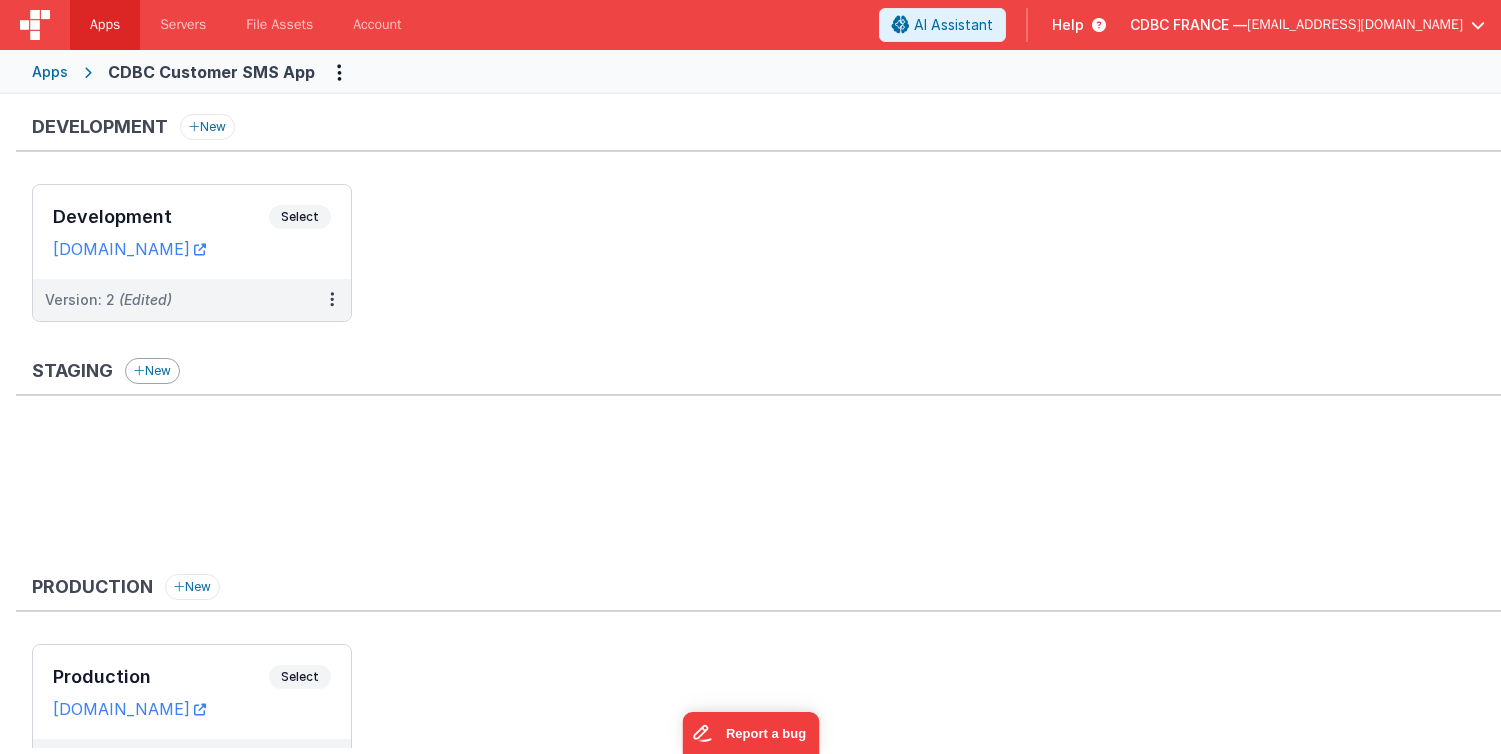 click on "New" at bounding box center [152, 371] 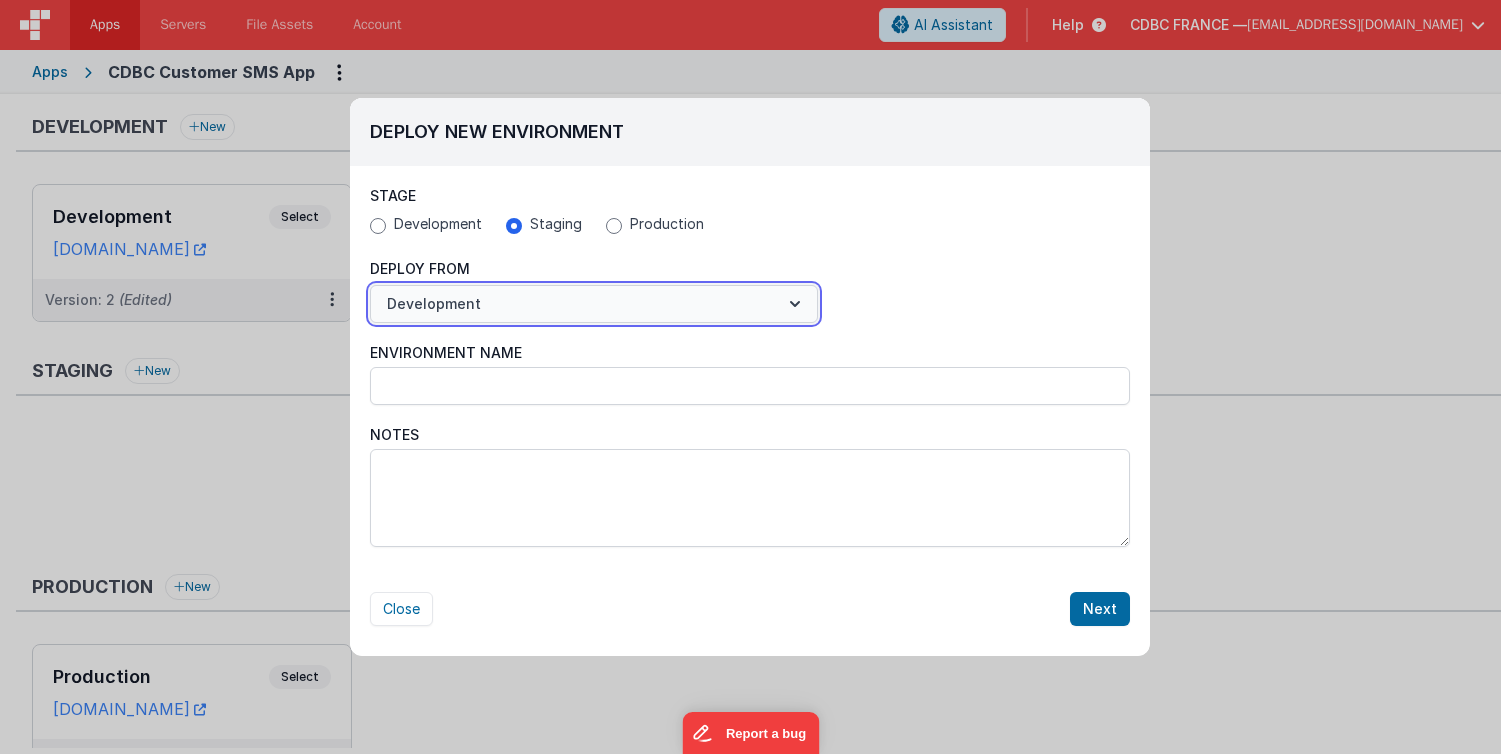 click 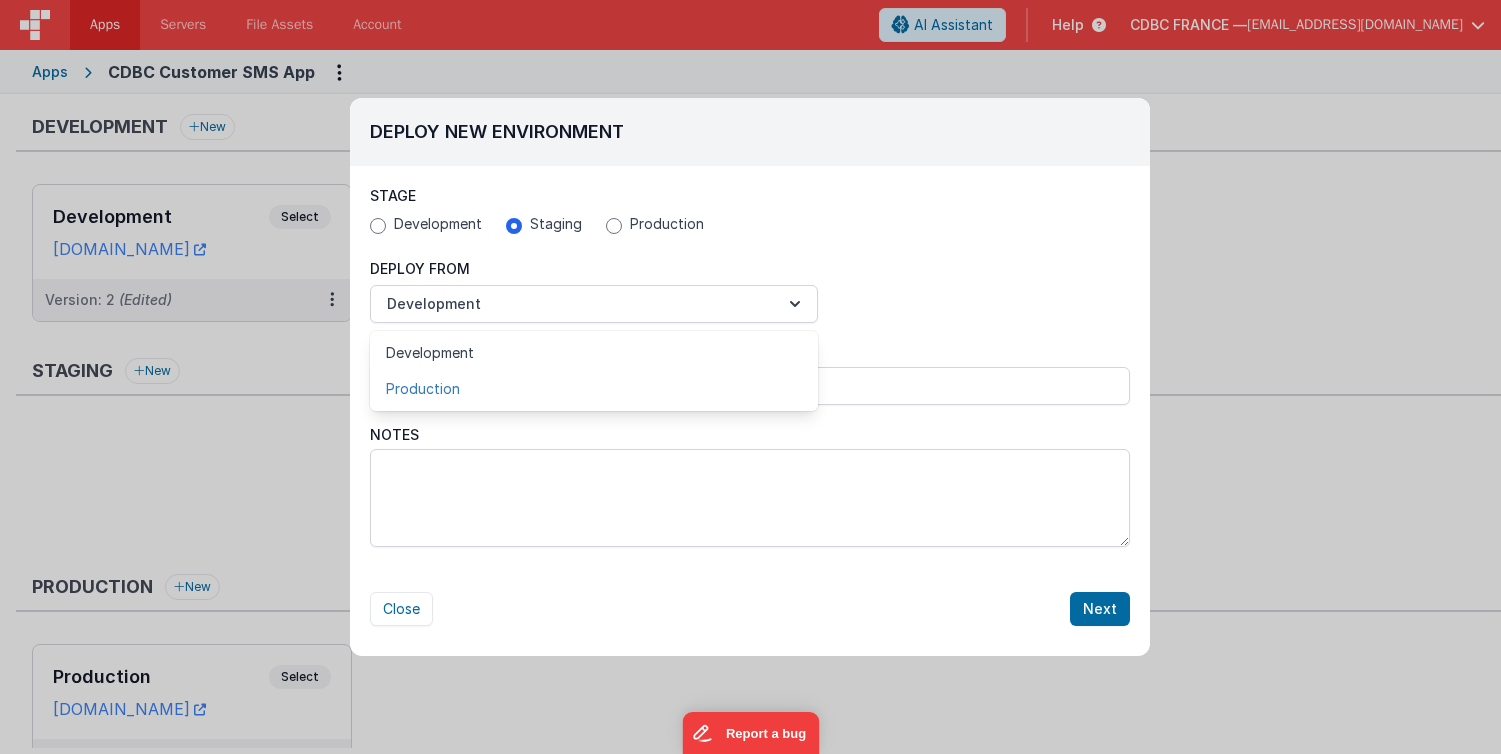 click on "Production" at bounding box center [594, 389] 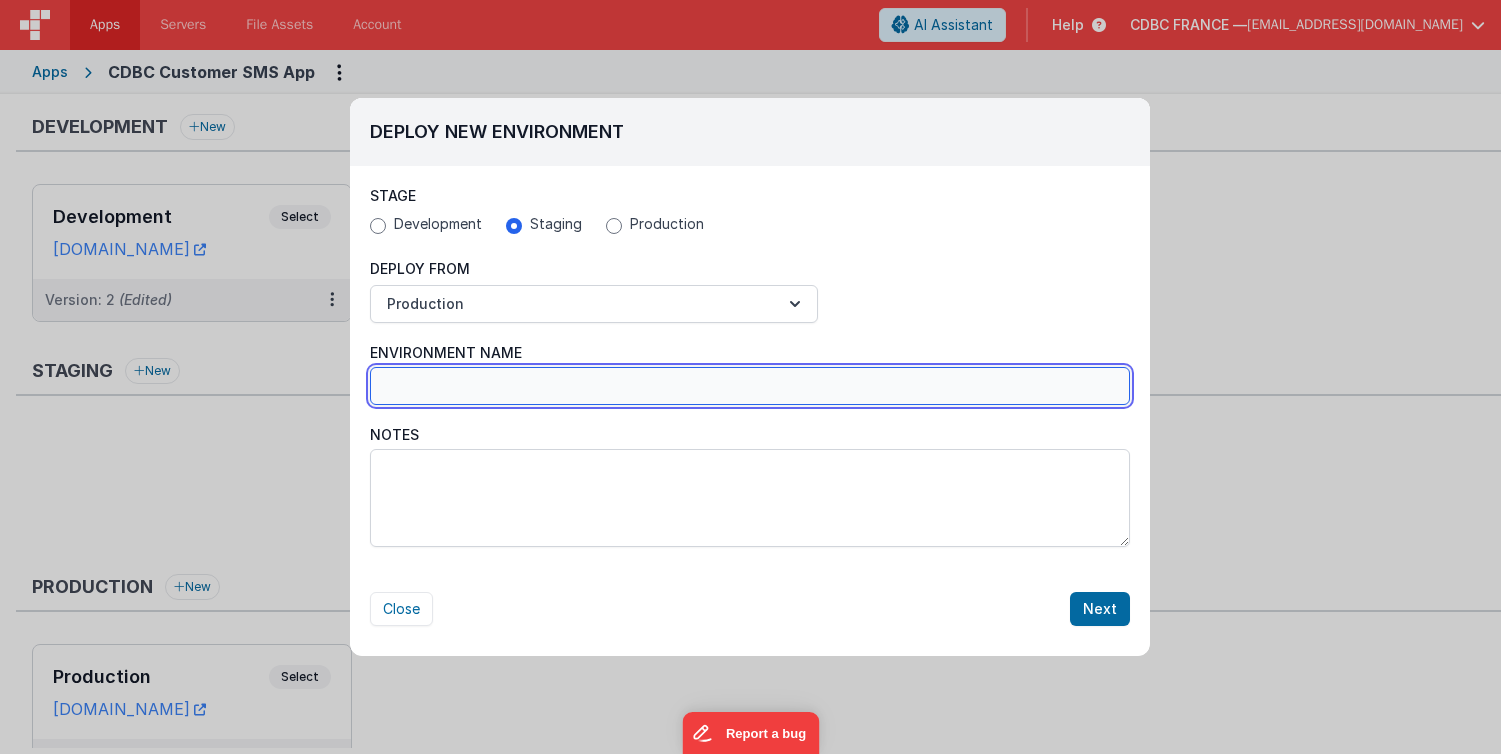 click on "Environment Name" at bounding box center (750, 386) 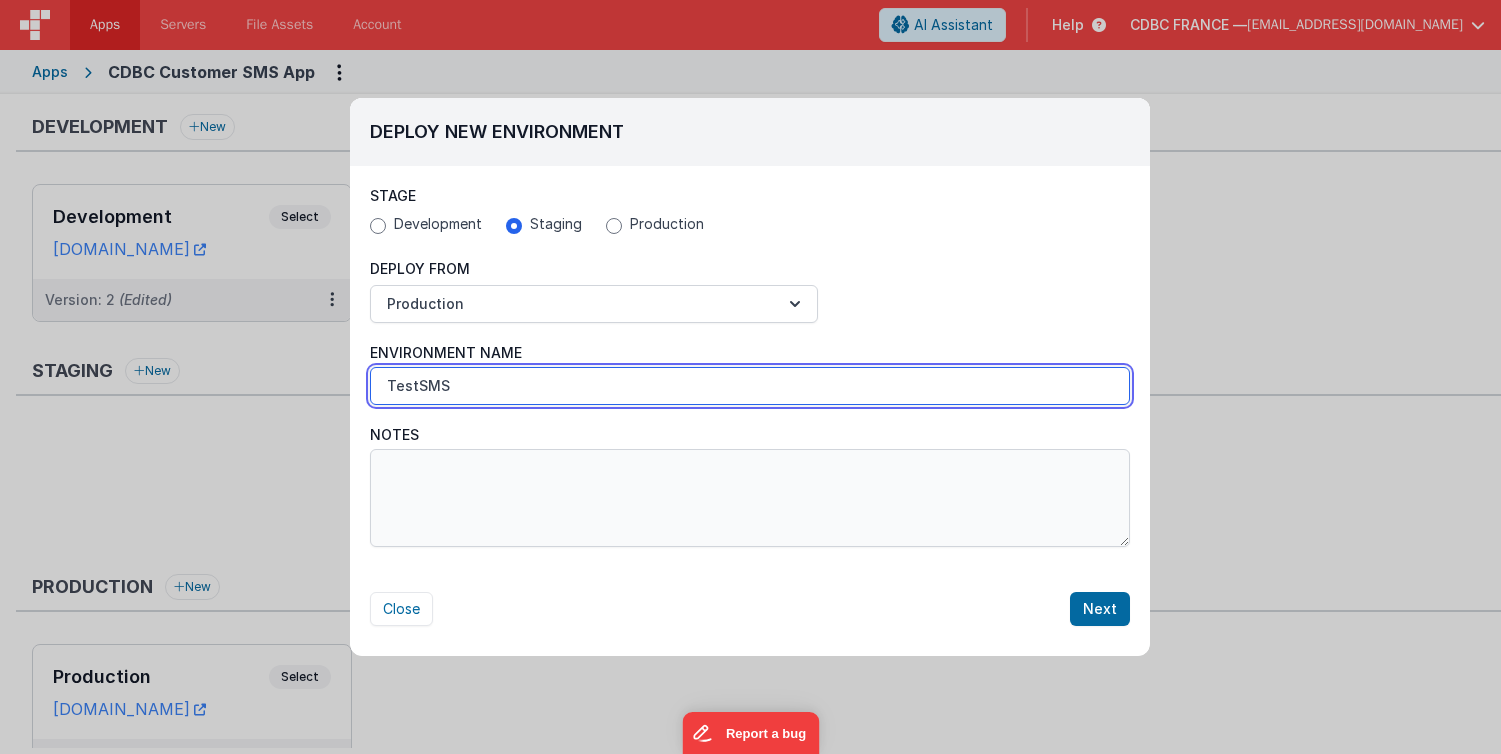 type on "TestSMS" 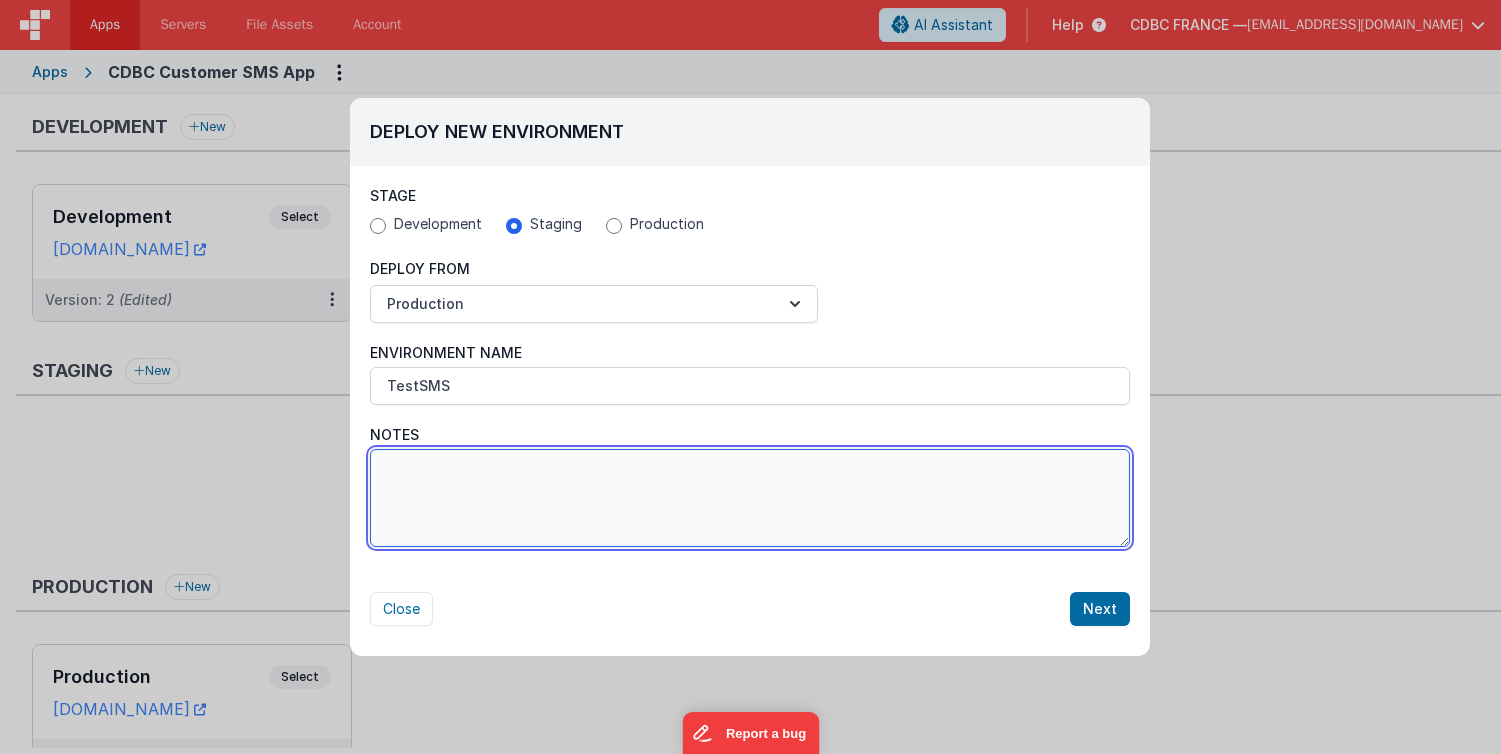 click on "Notes" at bounding box center (750, 498) 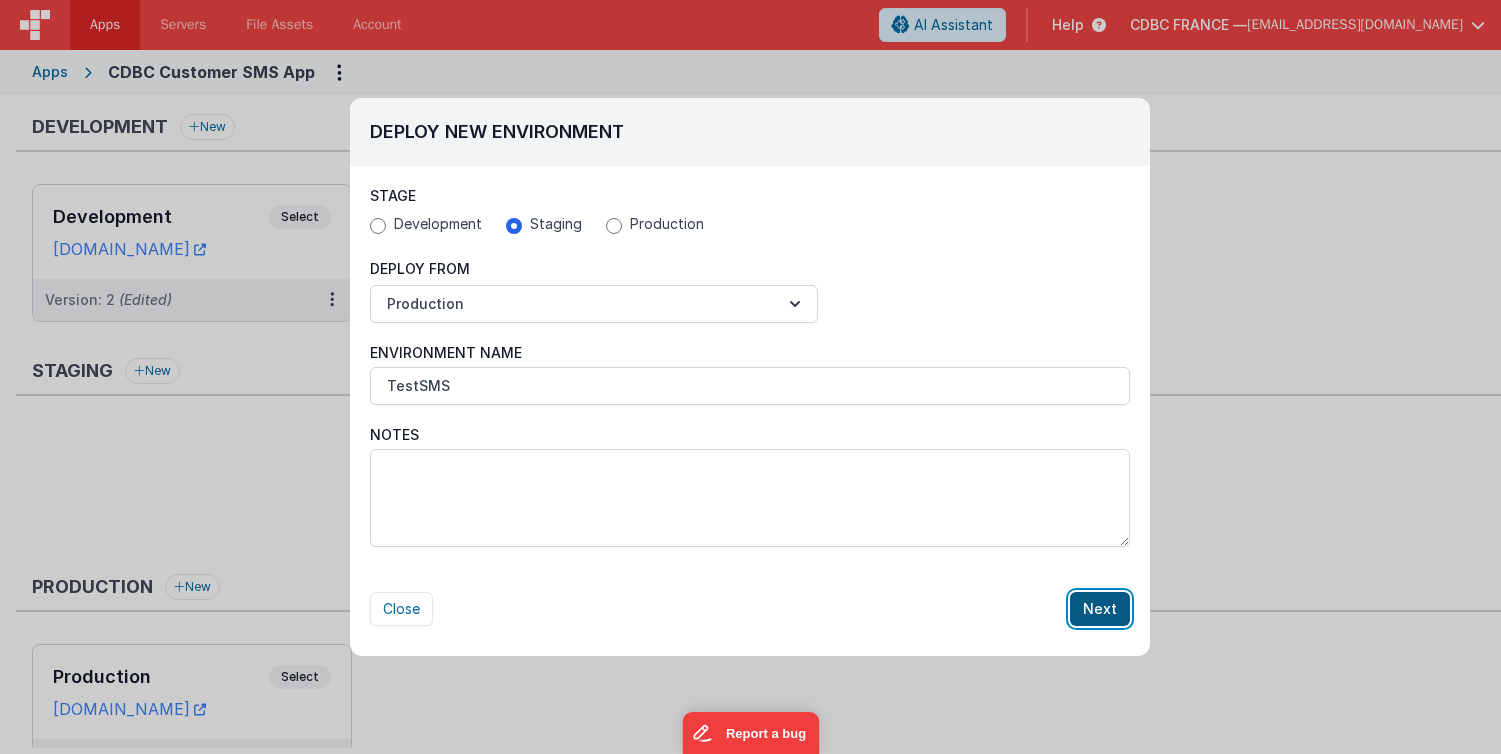 click on "Next" at bounding box center [1100, 609] 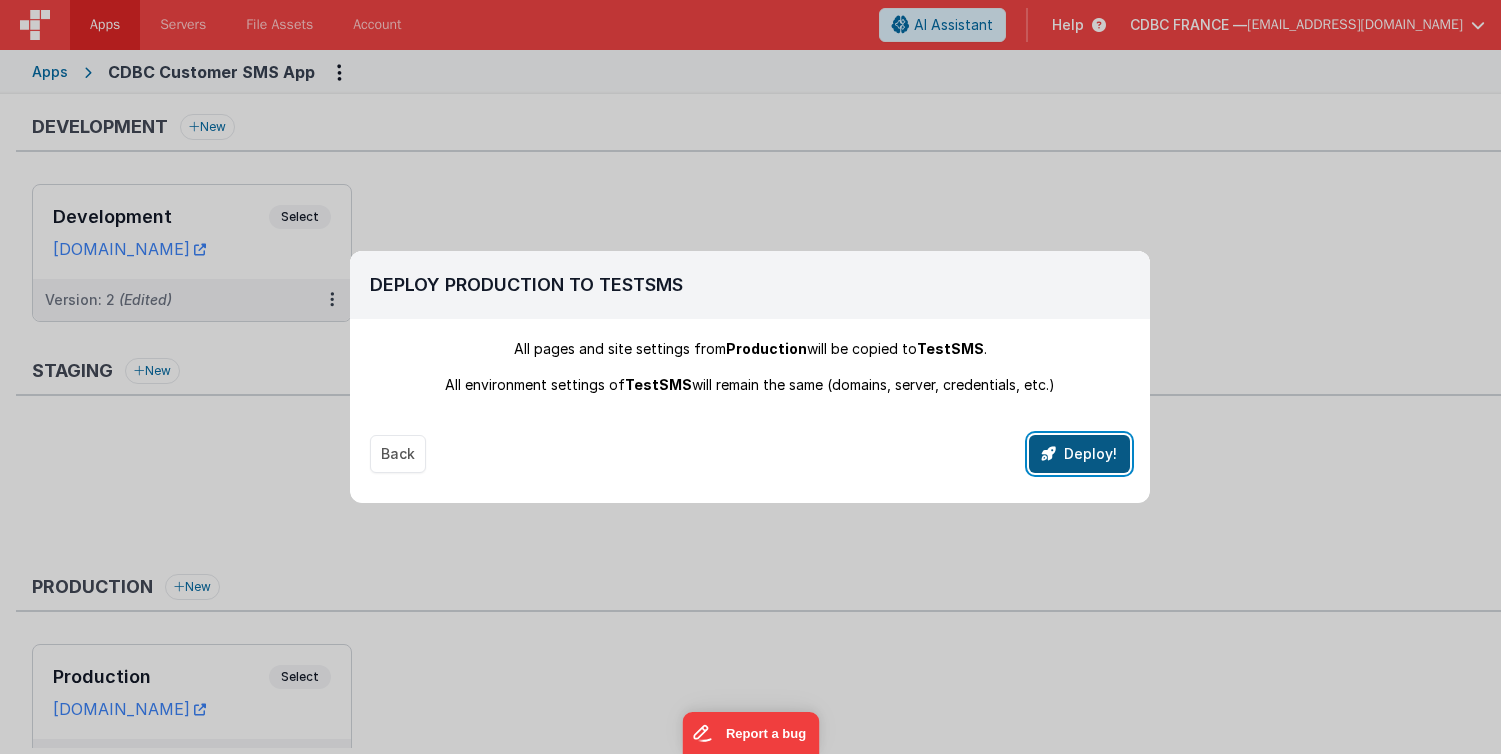 click on "Deploy!" at bounding box center (1079, 454) 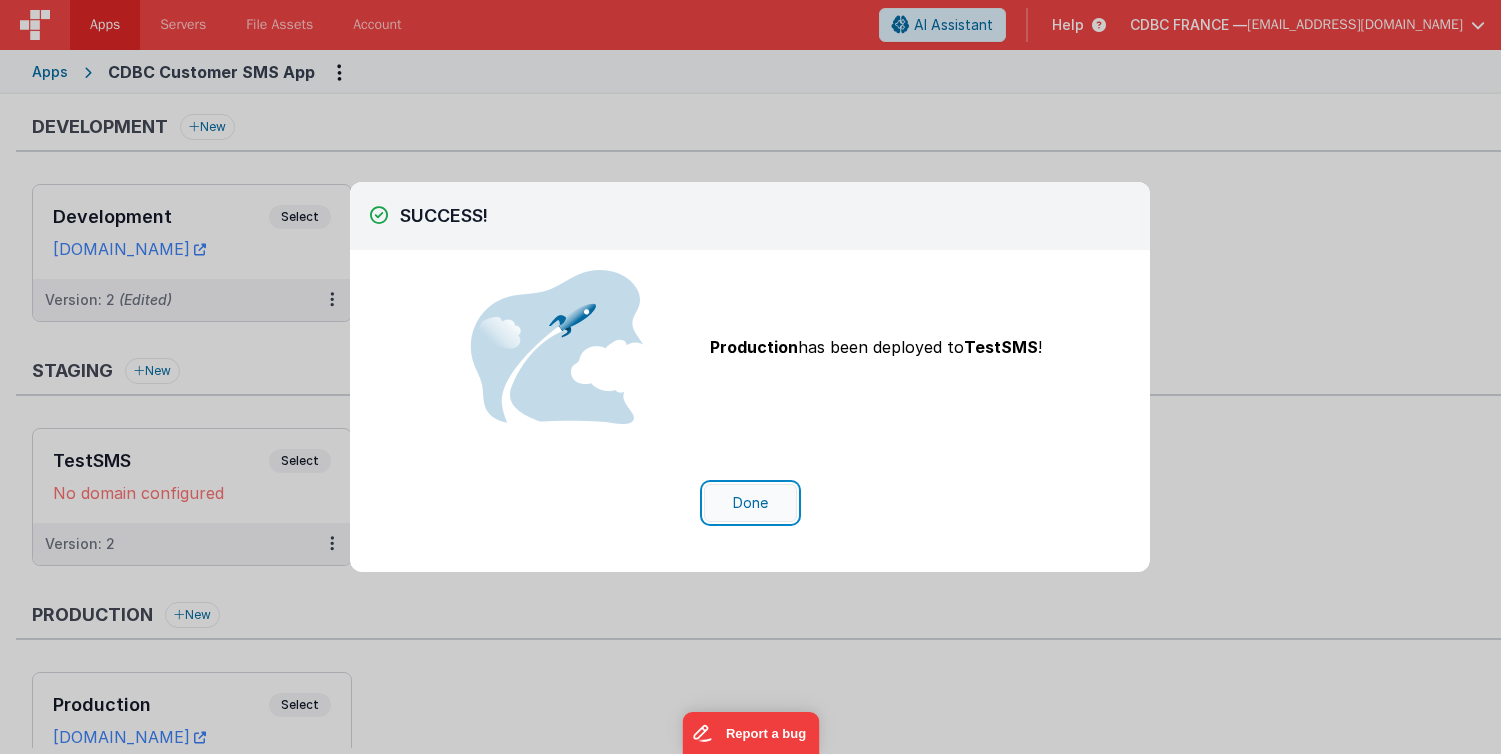 click on "Done" at bounding box center (750, 503) 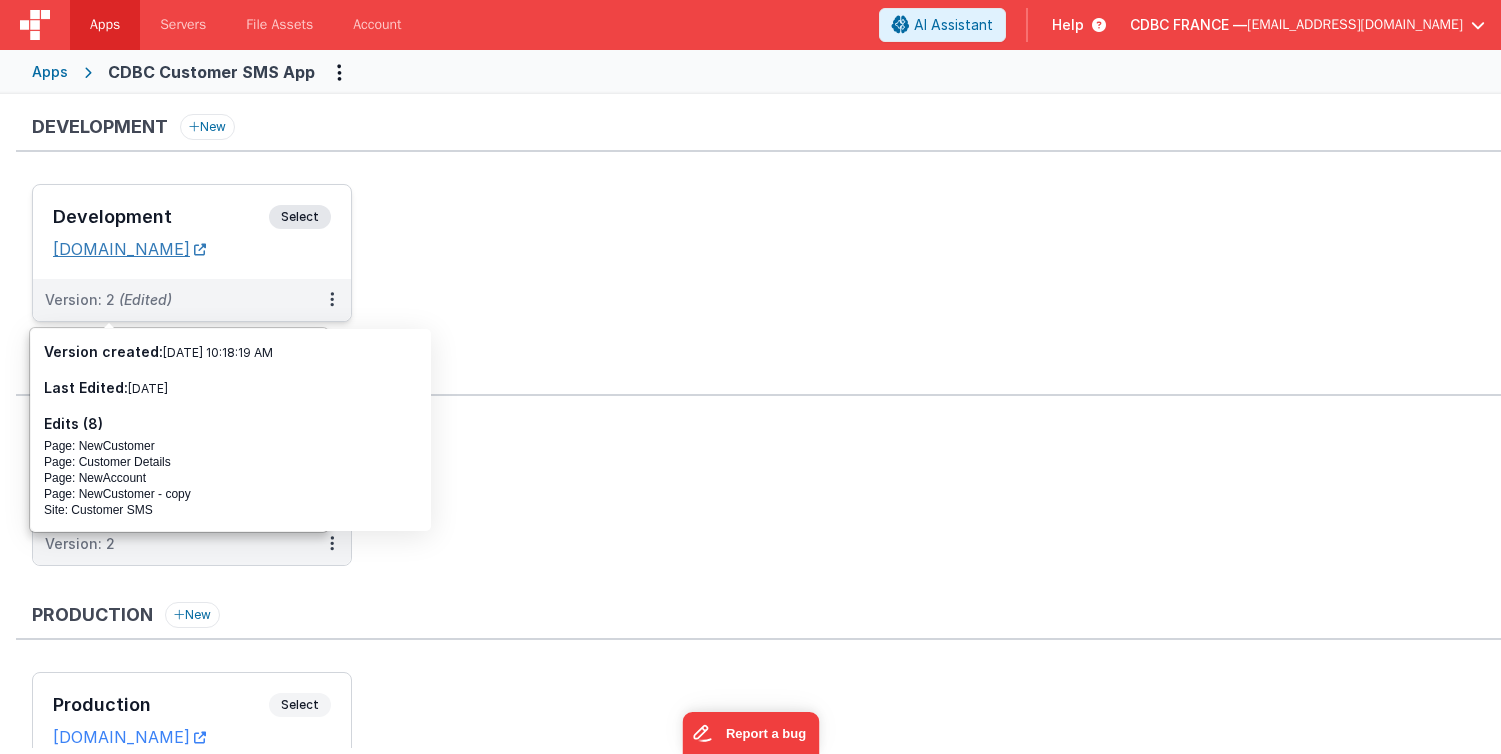 click on "[DOMAIN_NAME]" at bounding box center [129, 249] 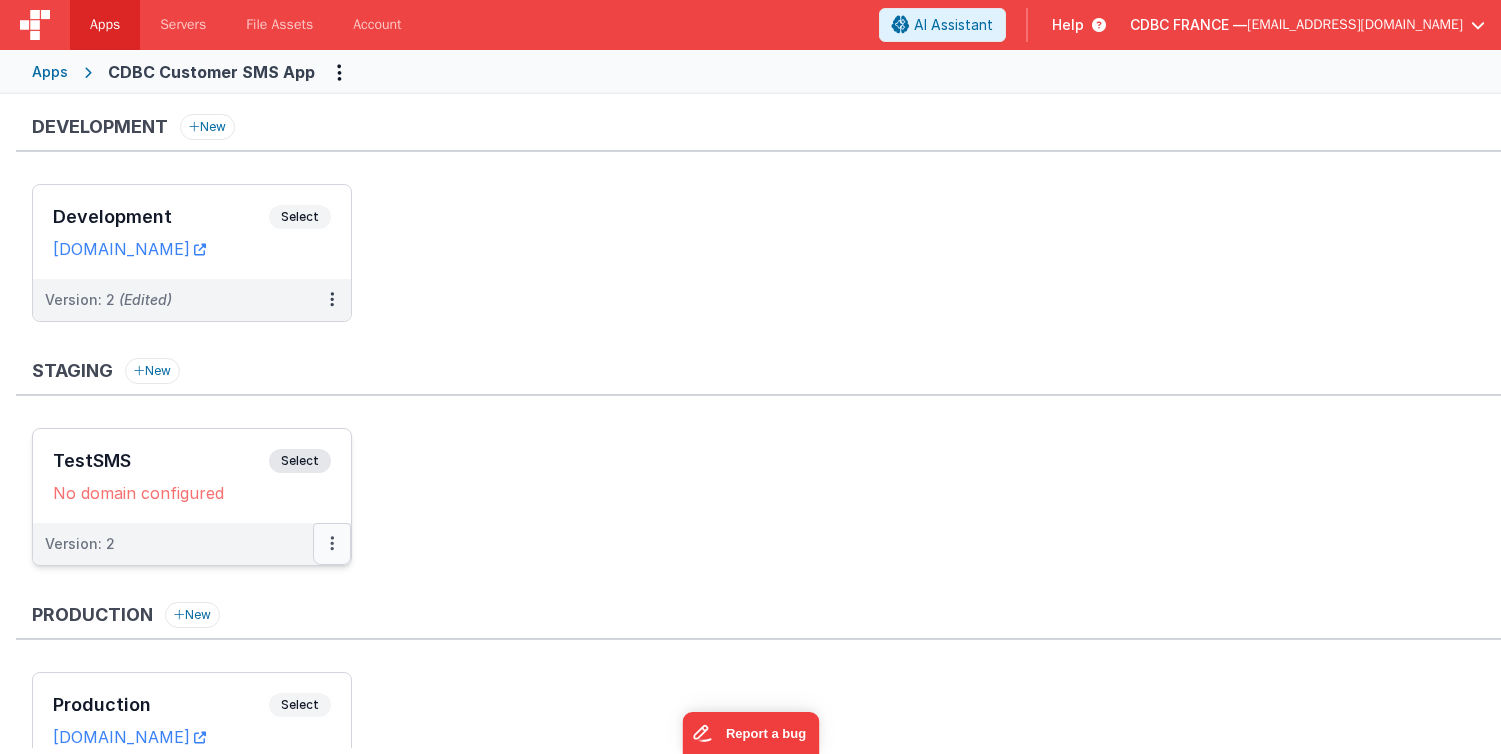 click at bounding box center (332, 543) 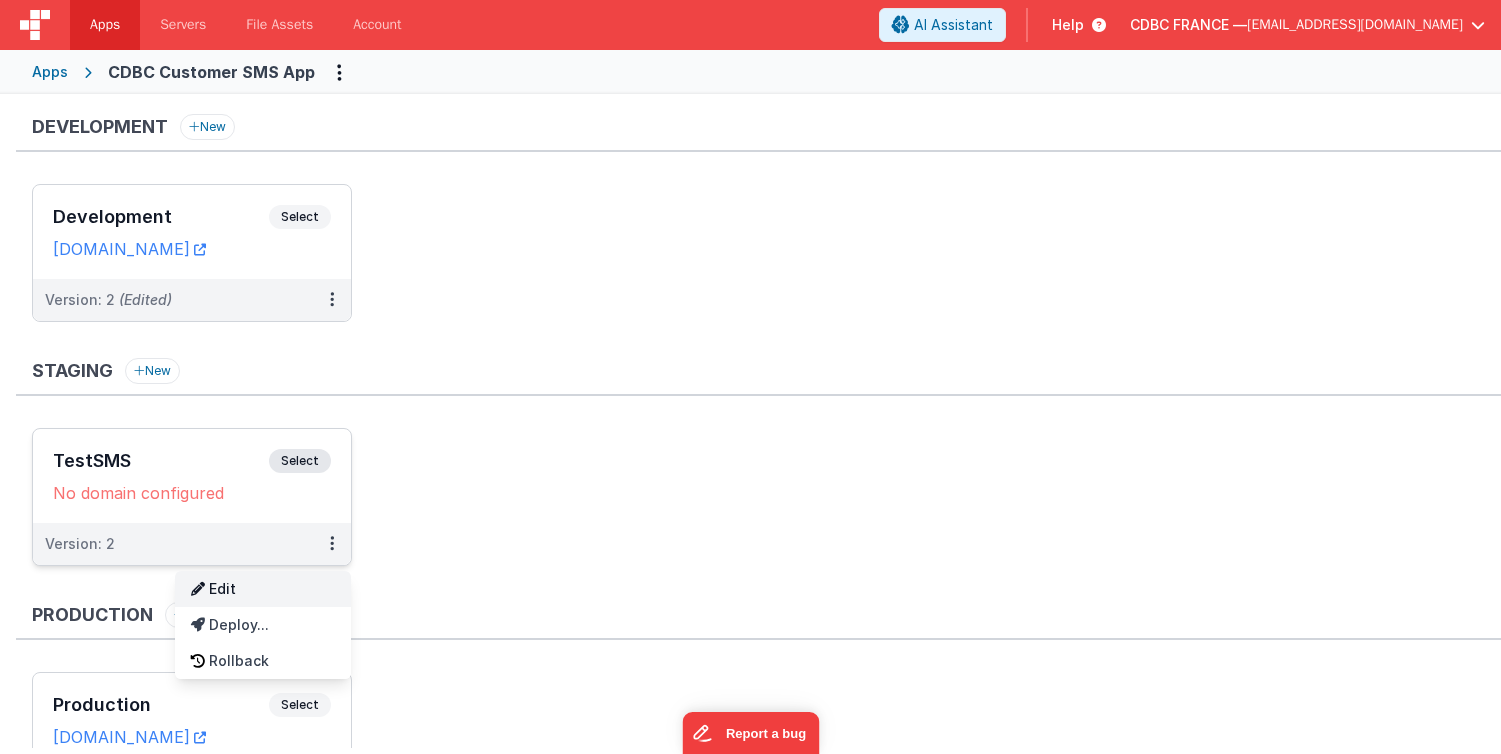 click on "Edit" at bounding box center (263, 589) 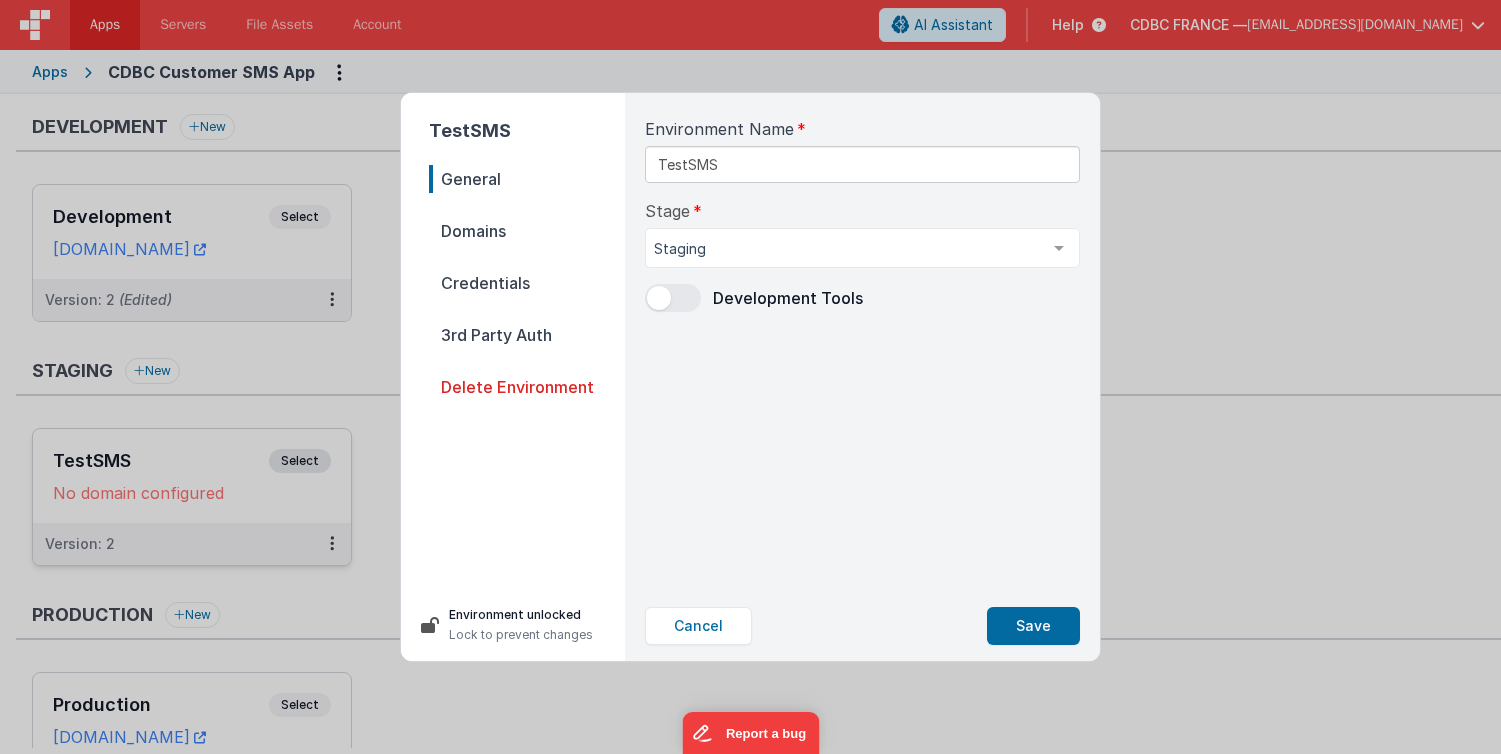 click on "TestSMS
General
Domains
Credentials
3rd Party Auth
Delete Environment   Environment unlocked    Lock to prevent changes Environment Name TestSMS   Stage            Staging         Development   Staging   Production
List is empty.     Development Tools
Cancel
Save" at bounding box center [750, 377] 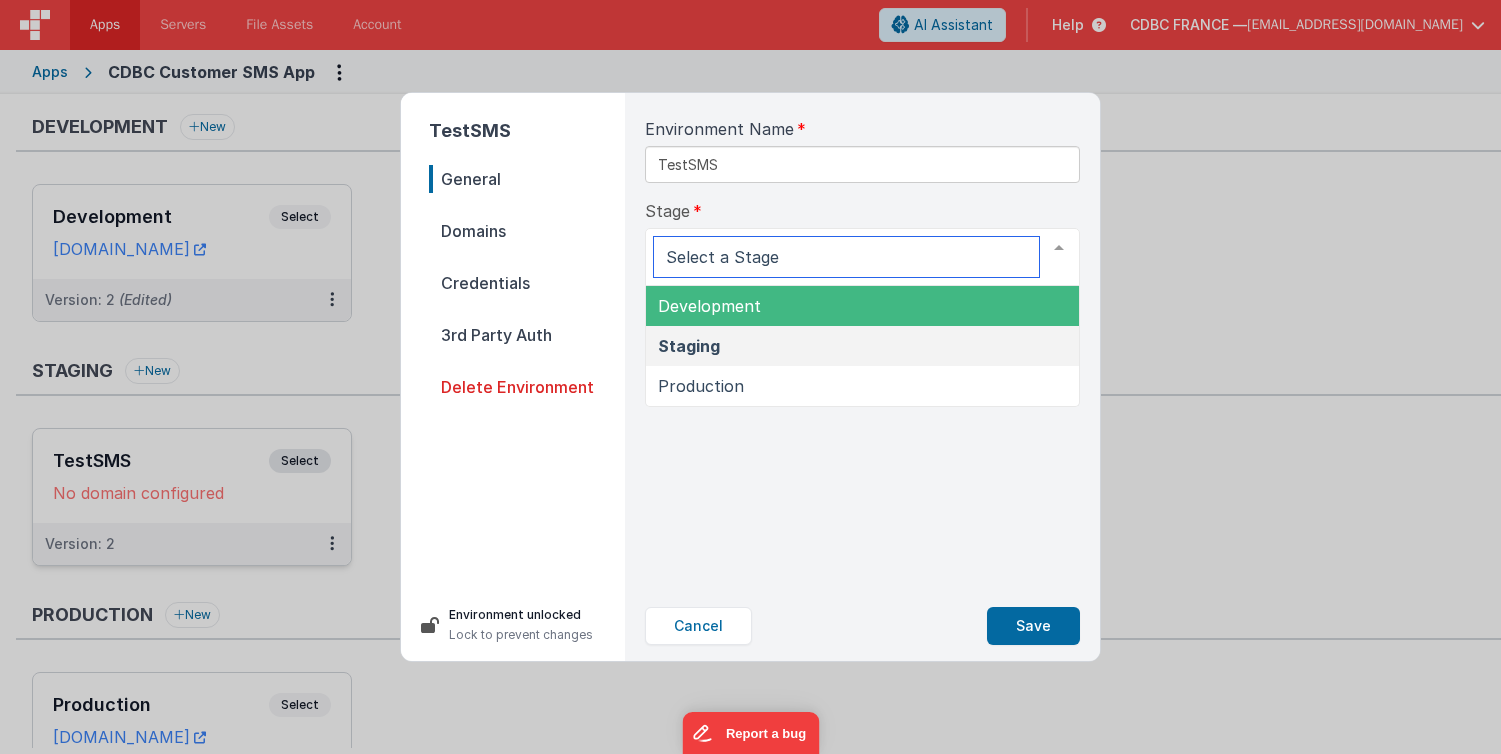 click on "Development" at bounding box center [709, 306] 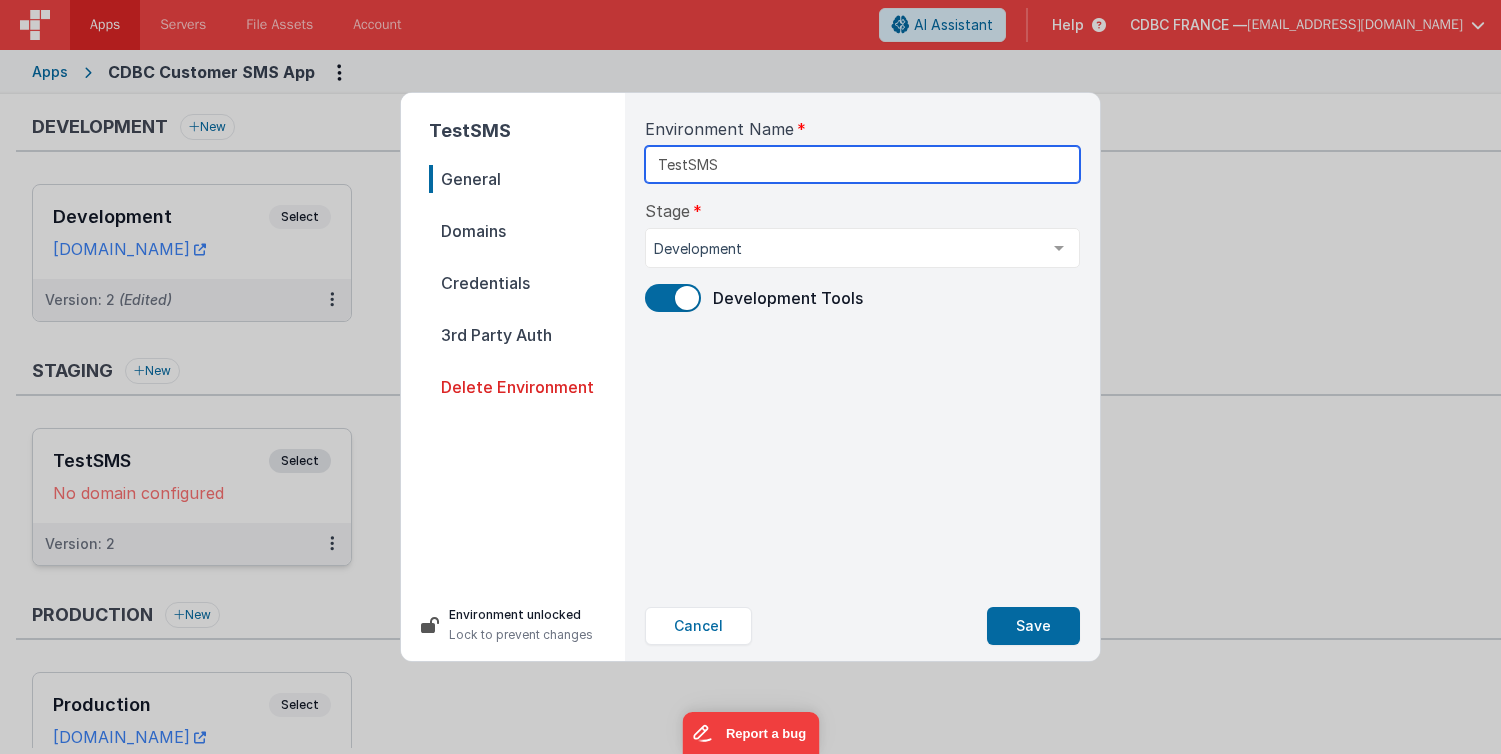 drag, startPoint x: 724, startPoint y: 165, endPoint x: 611, endPoint y: 167, distance: 113.0177 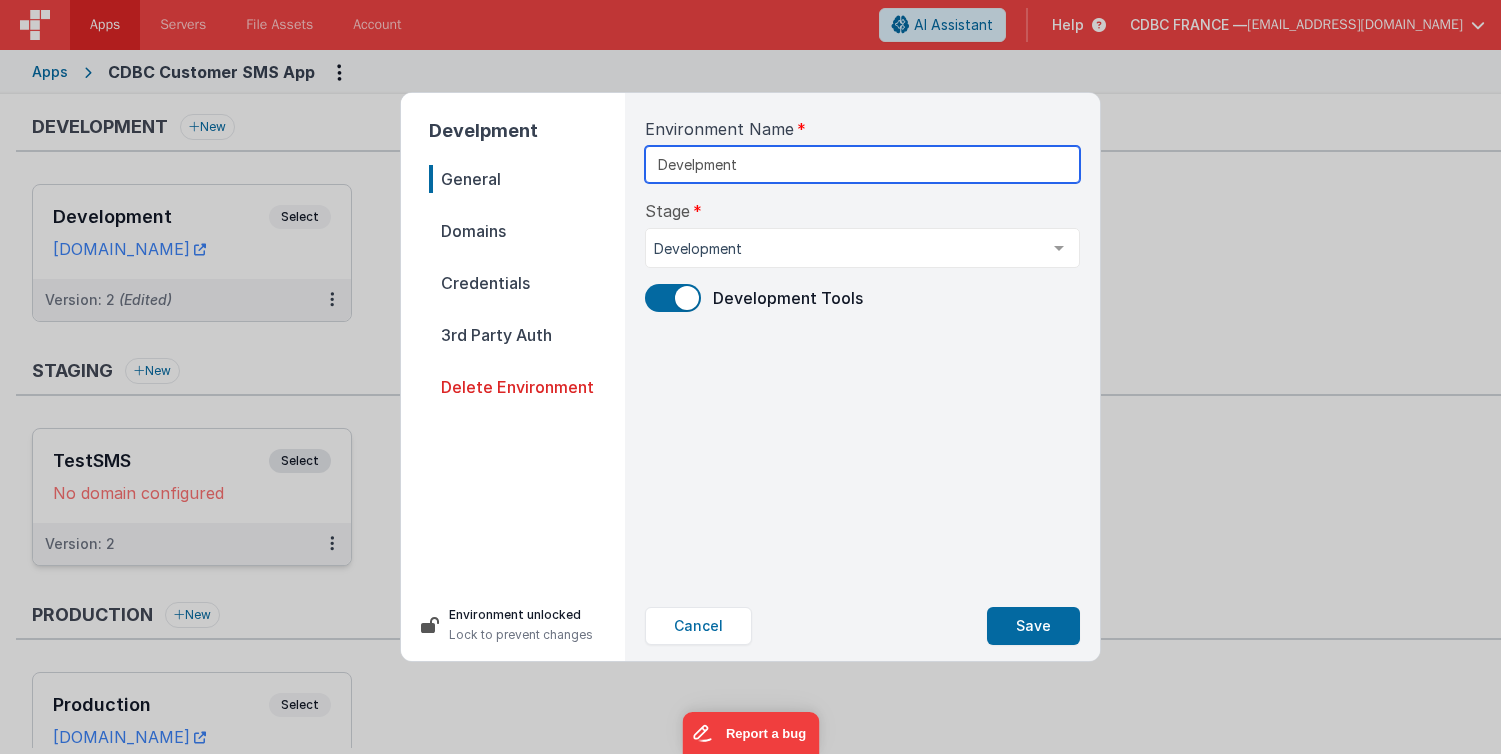 click on "Develpment" at bounding box center (862, 164) 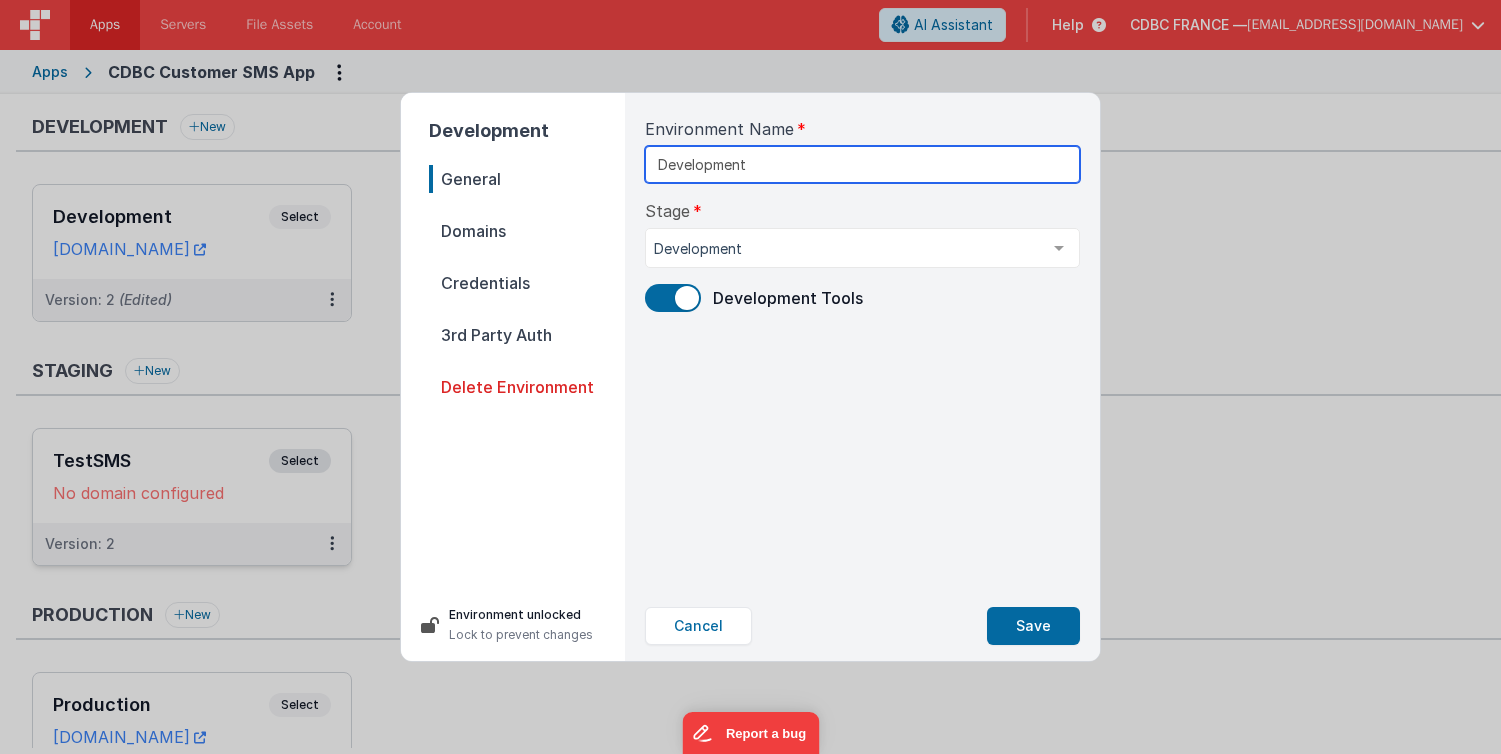 type on "Development" 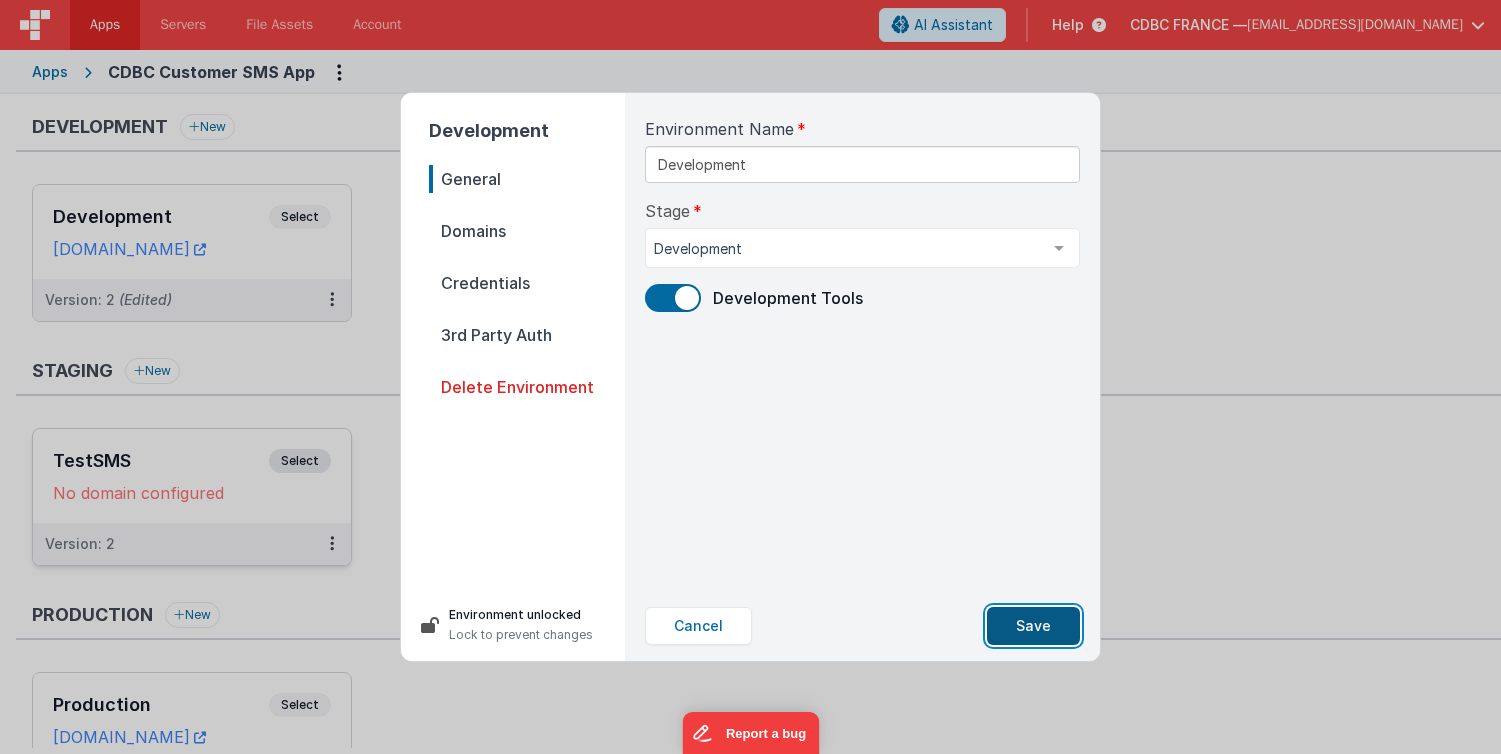 click on "Save" at bounding box center (1033, 626) 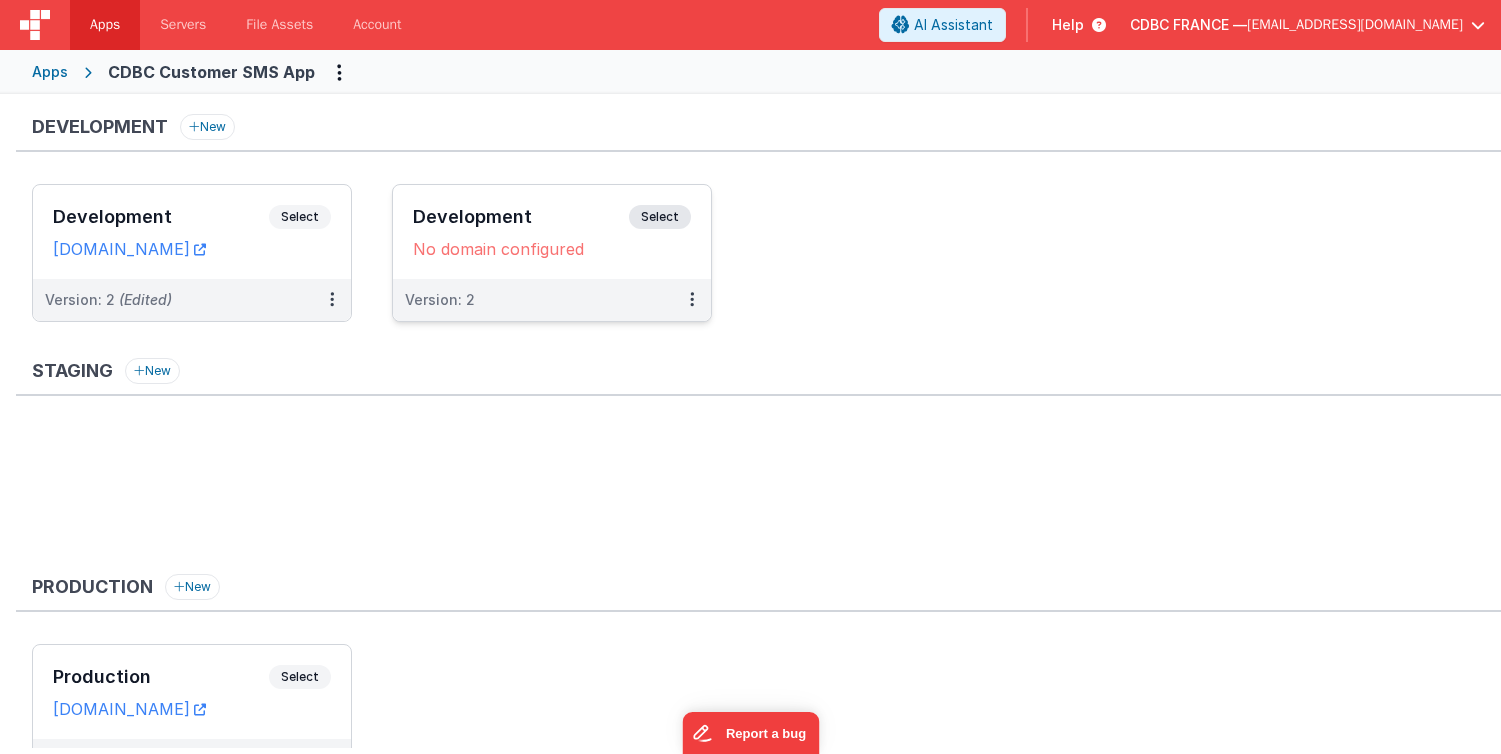 click on "No domain configured" at bounding box center (552, 249) 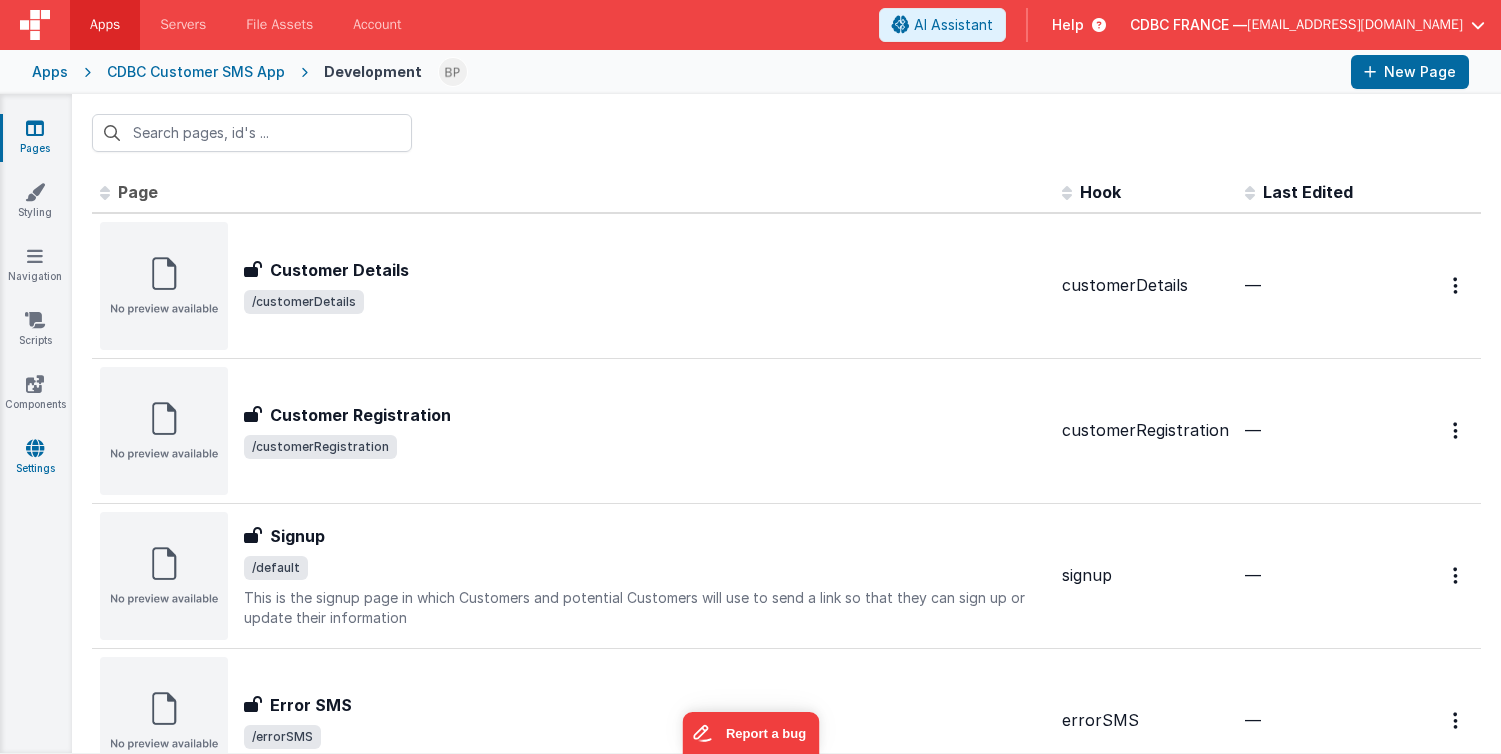 click at bounding box center (35, 448) 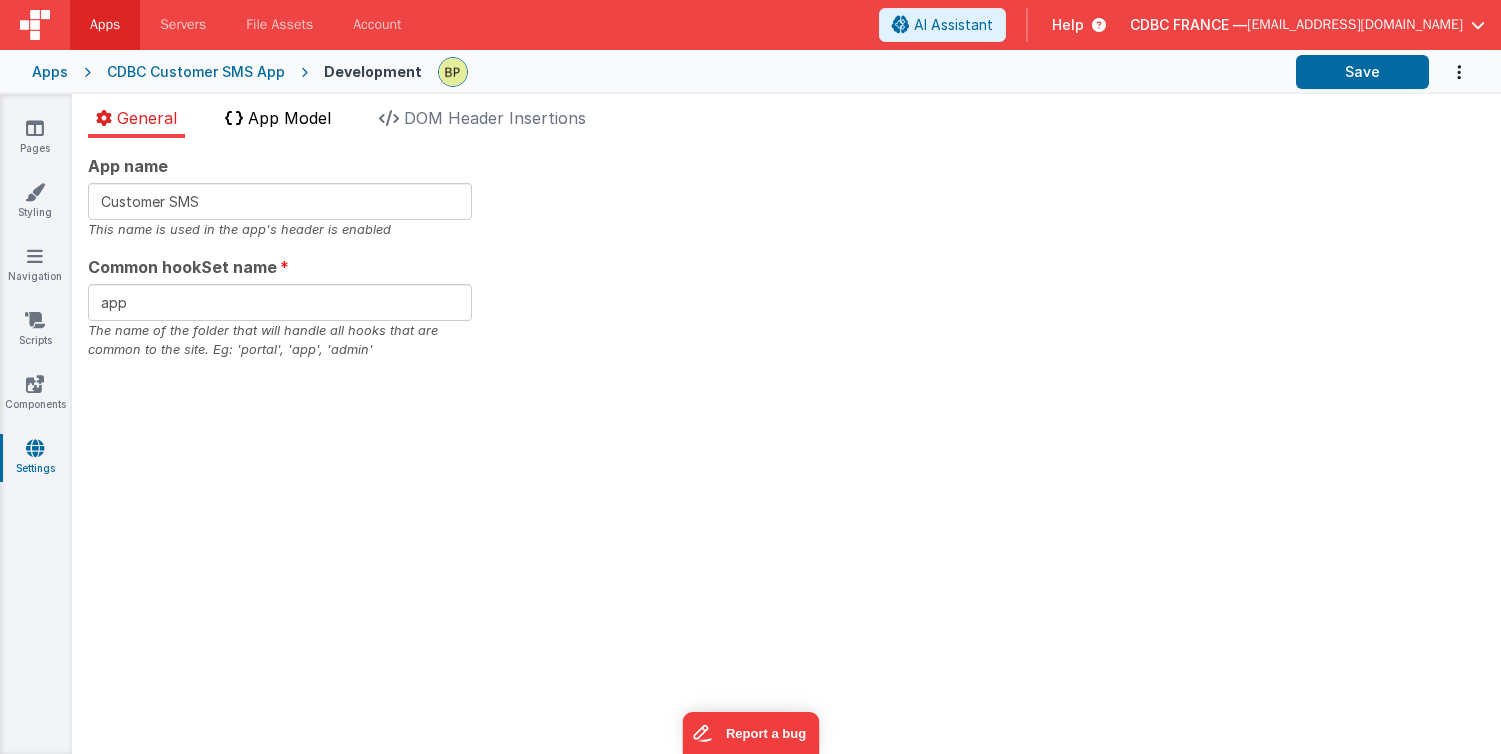 drag, startPoint x: 498, startPoint y: 120, endPoint x: 291, endPoint y: 126, distance: 207.08694 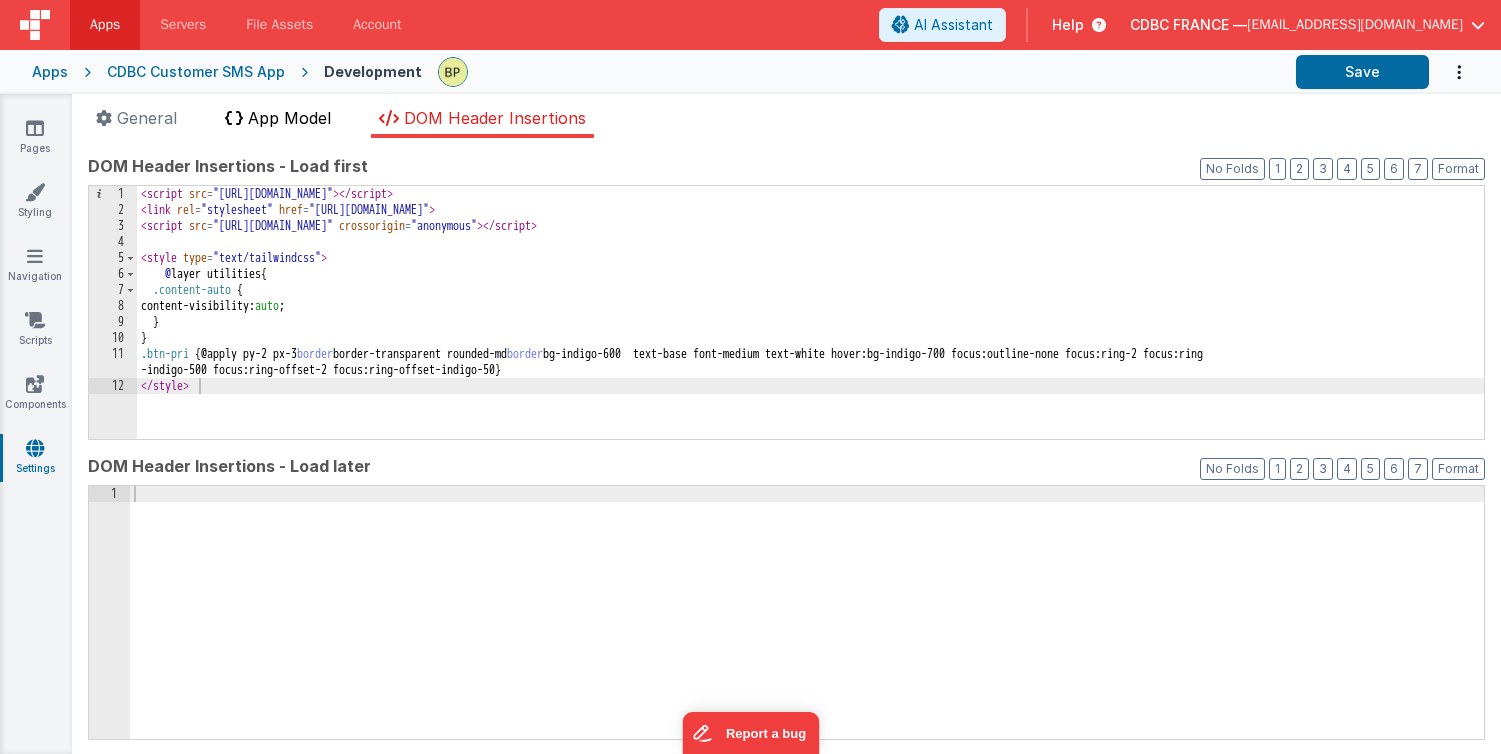 click on "App Model" at bounding box center [289, 118] 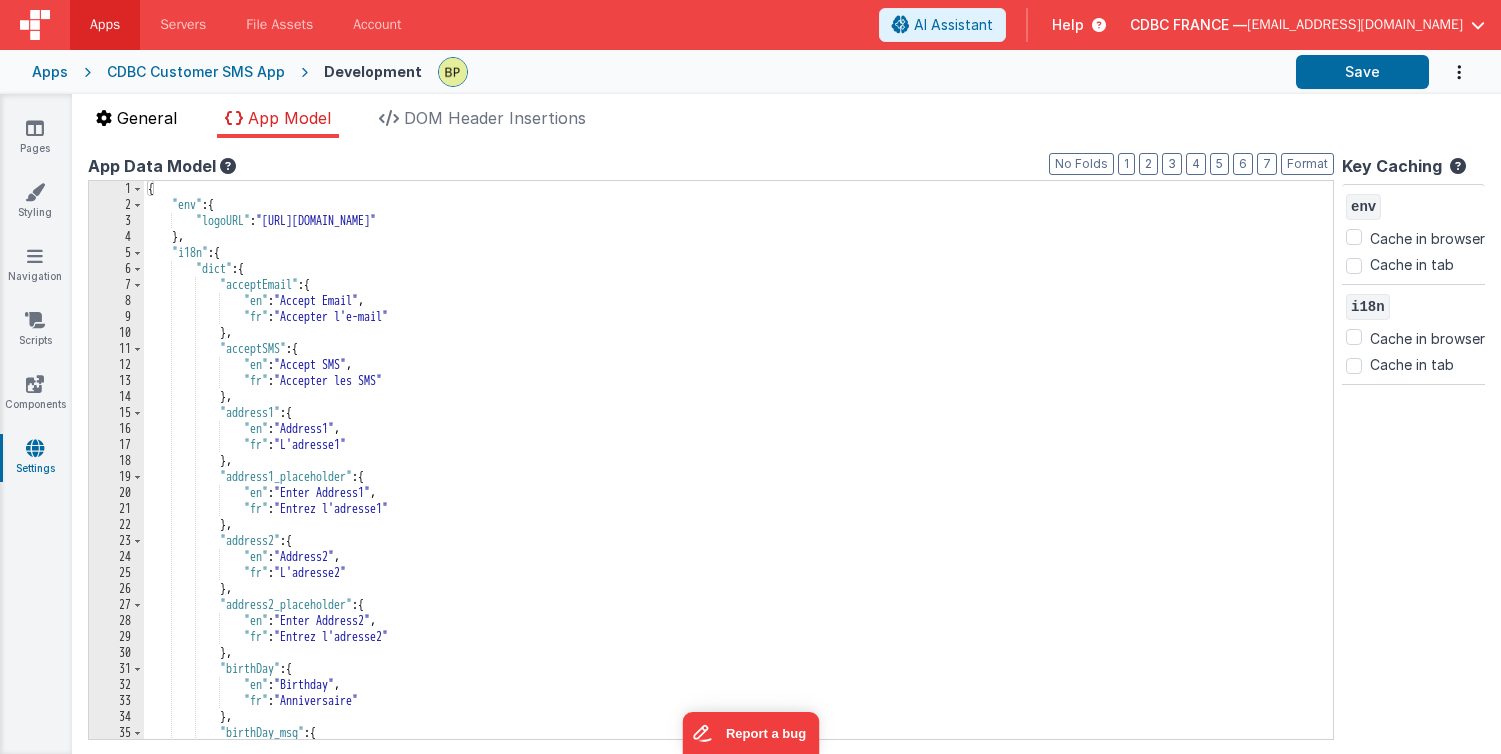 click on "General" at bounding box center [147, 118] 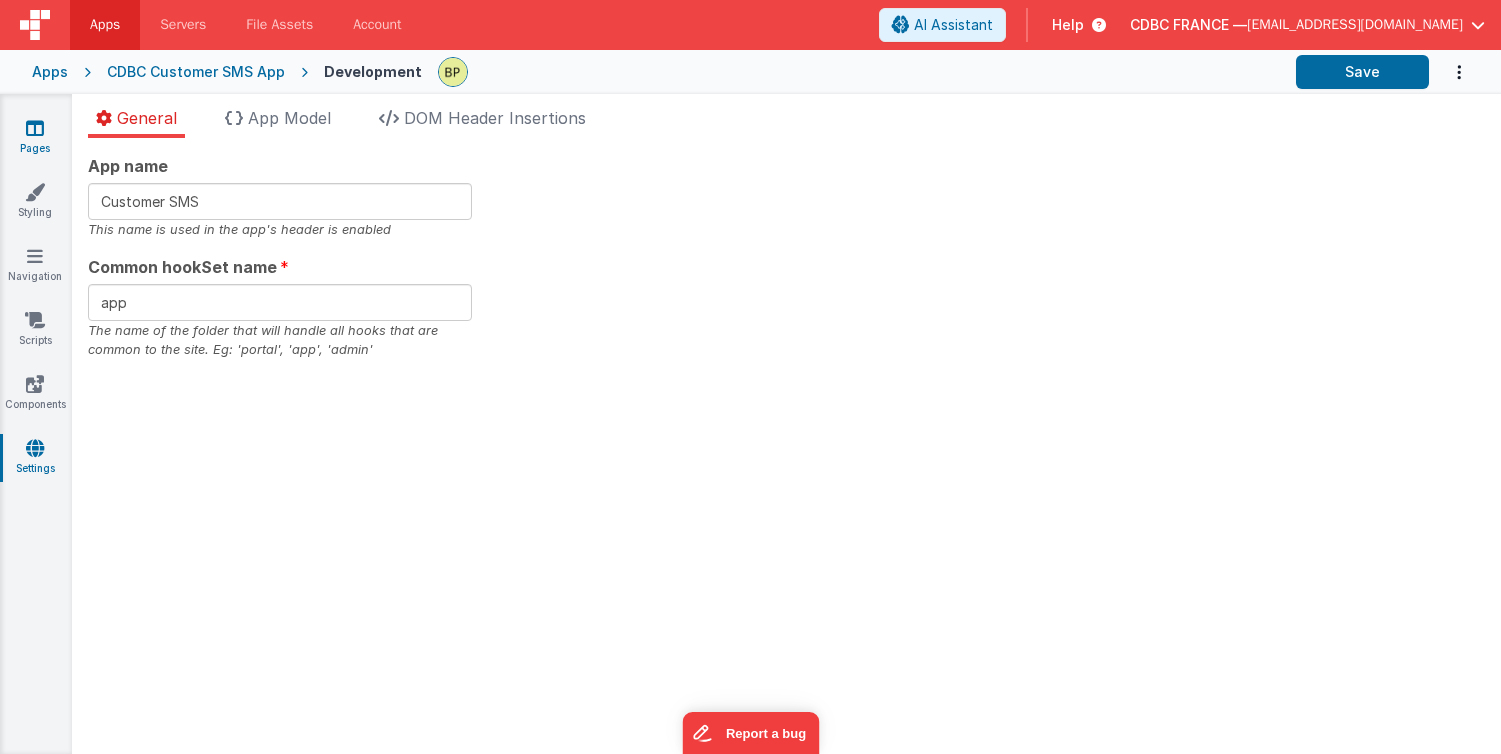 click at bounding box center (35, 128) 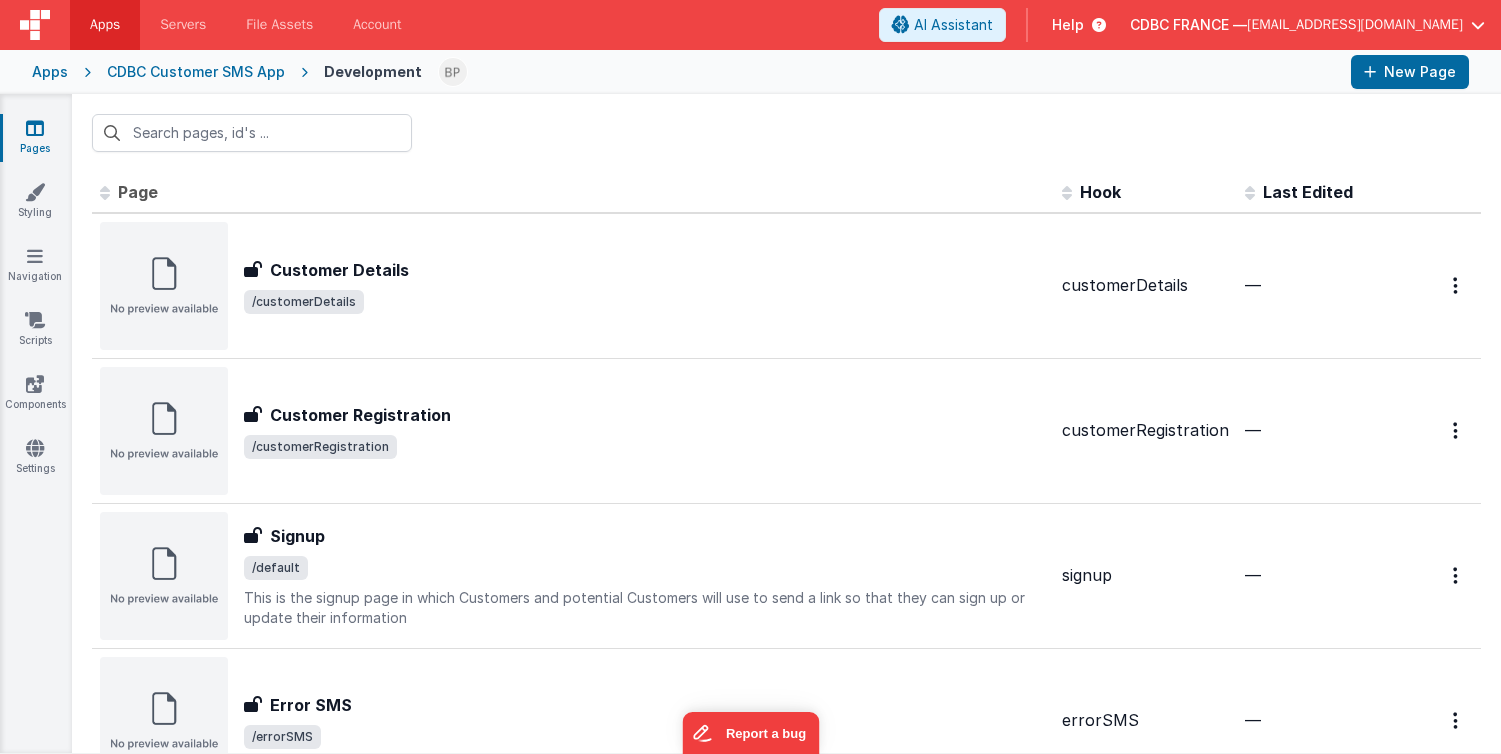 click on "Apps" at bounding box center [50, 72] 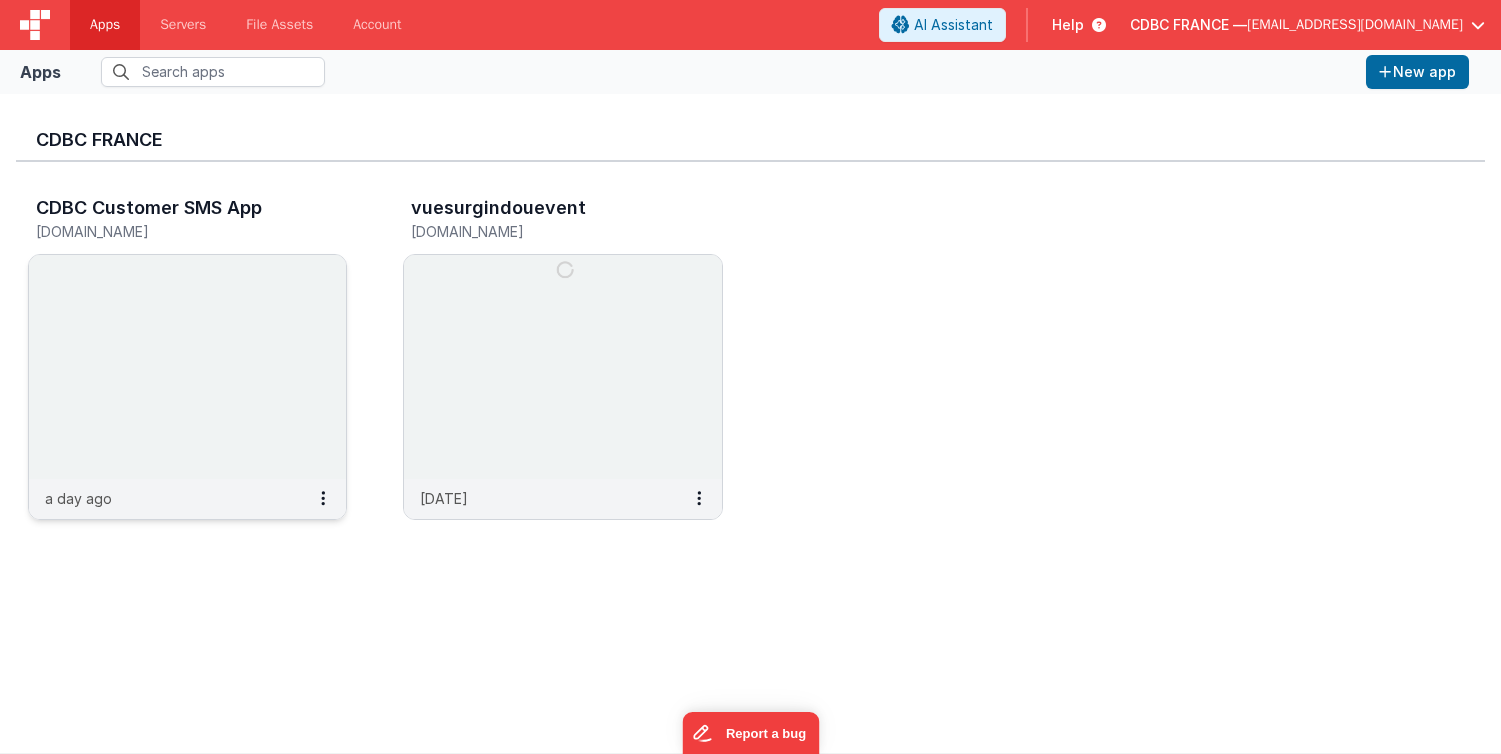 click at bounding box center (187, 367) 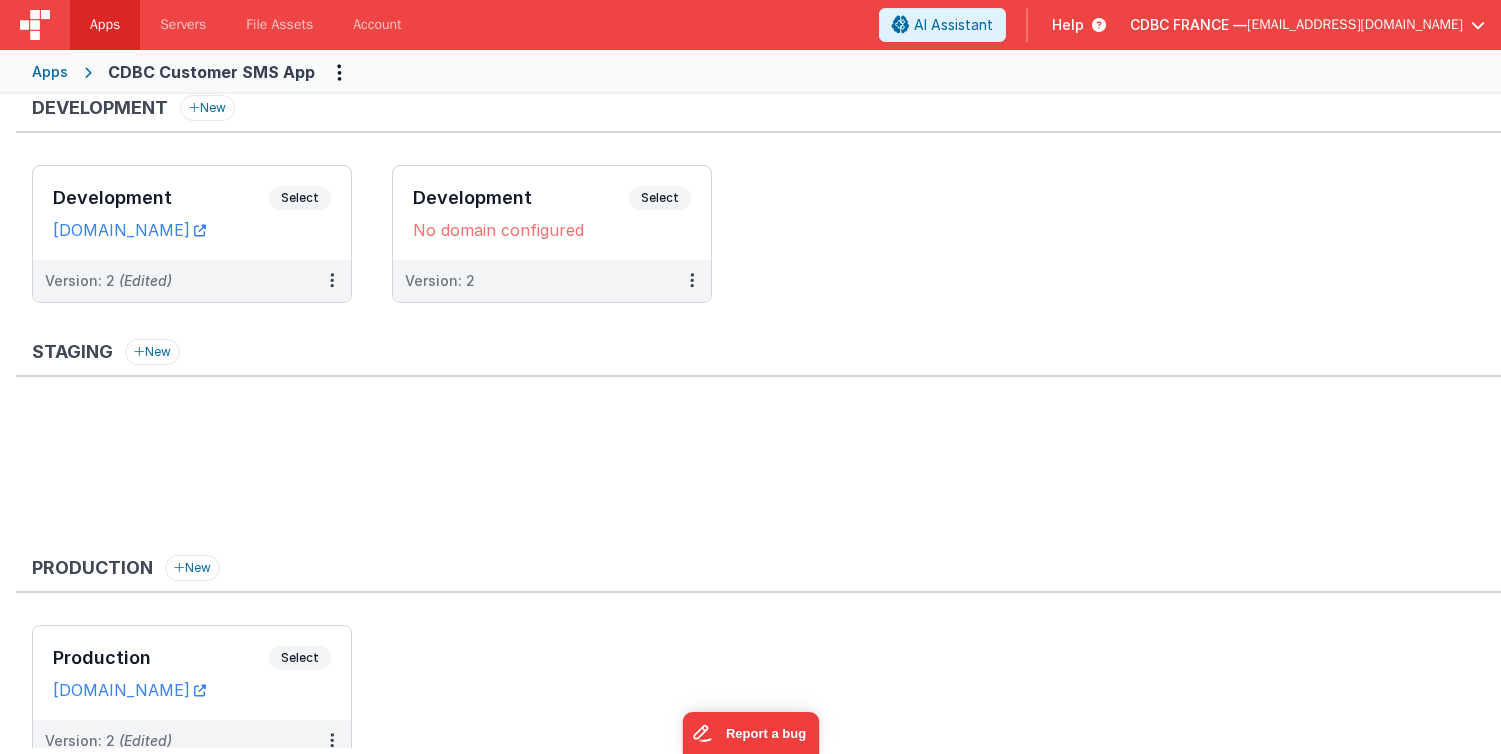 scroll, scrollTop: 102, scrollLeft: 0, axis: vertical 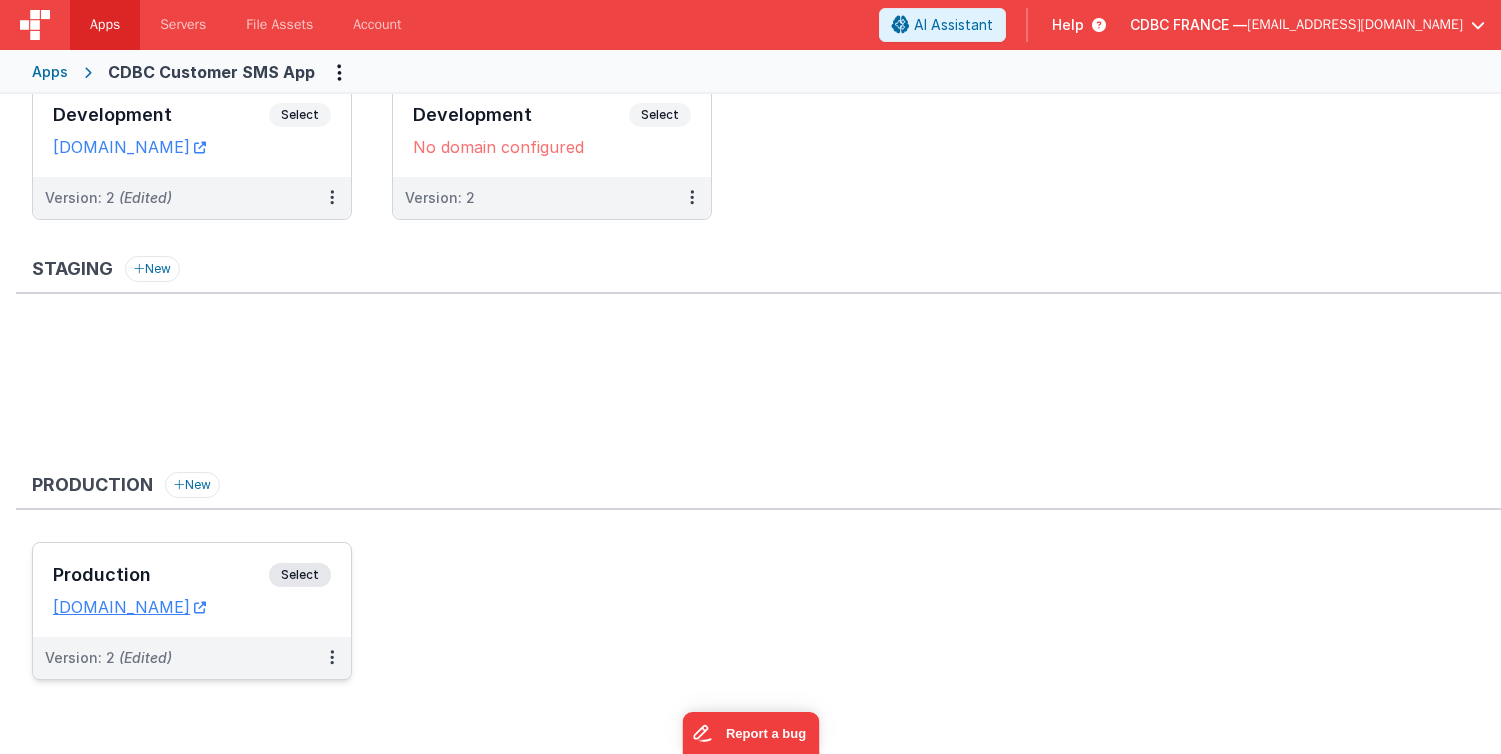 click on "Select" at bounding box center (300, 575) 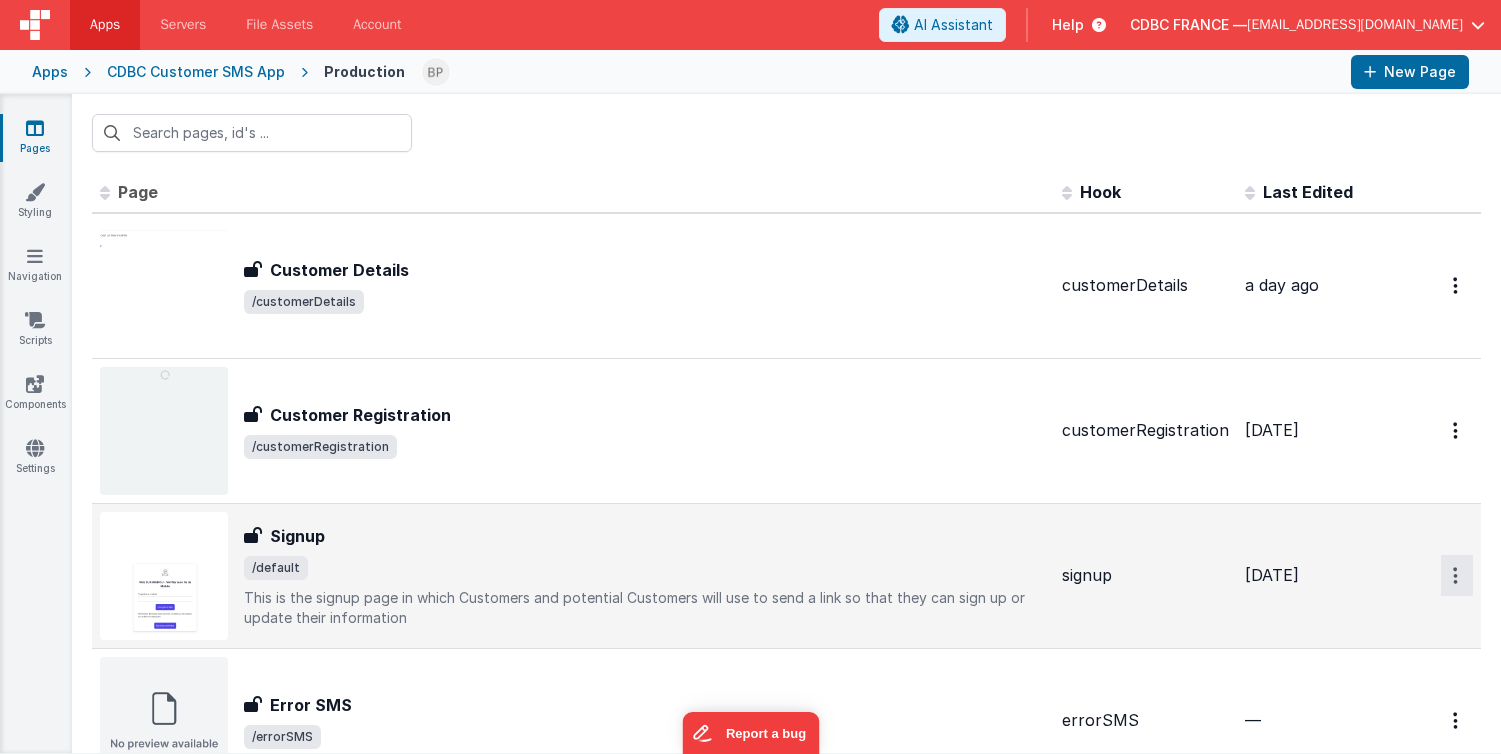 click at bounding box center (1457, 285) 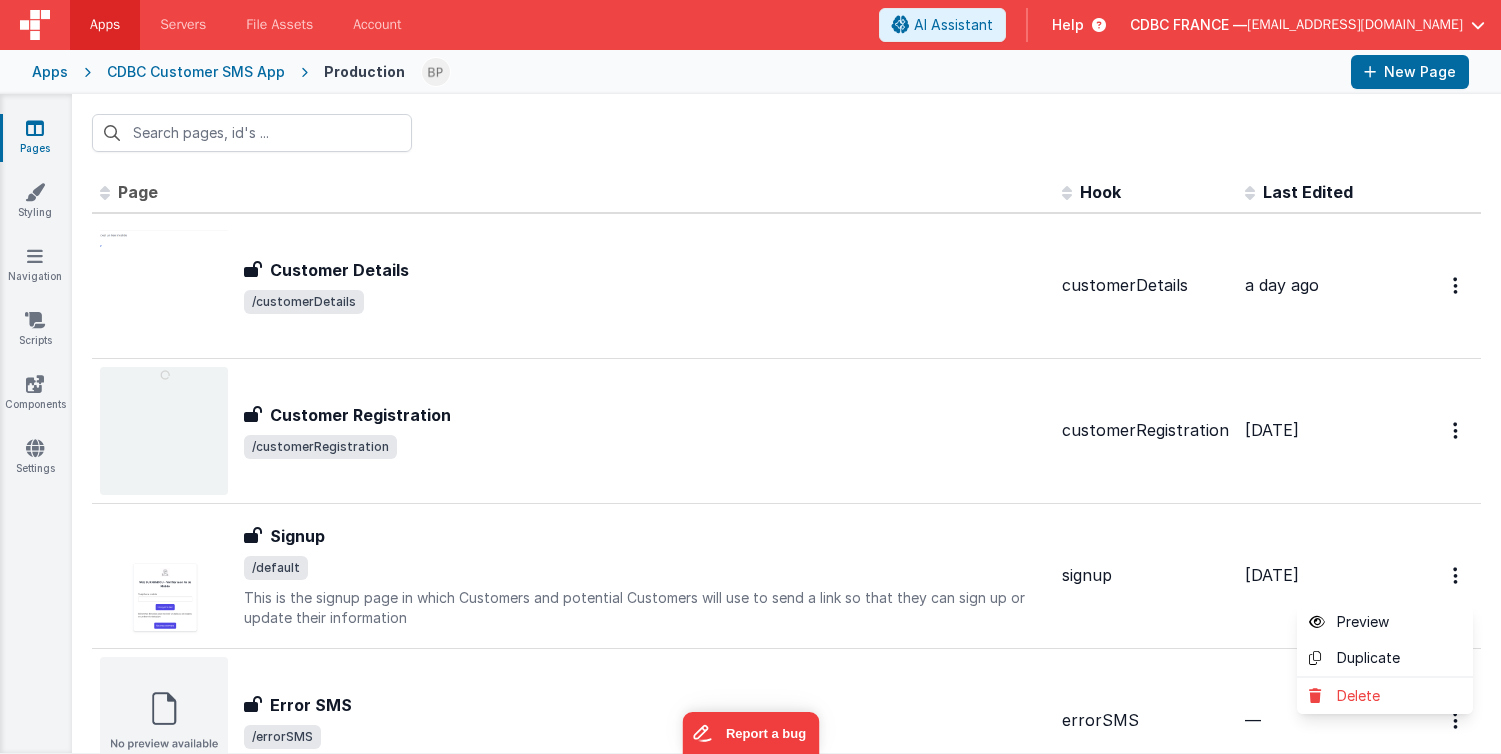 click at bounding box center (750, 377) 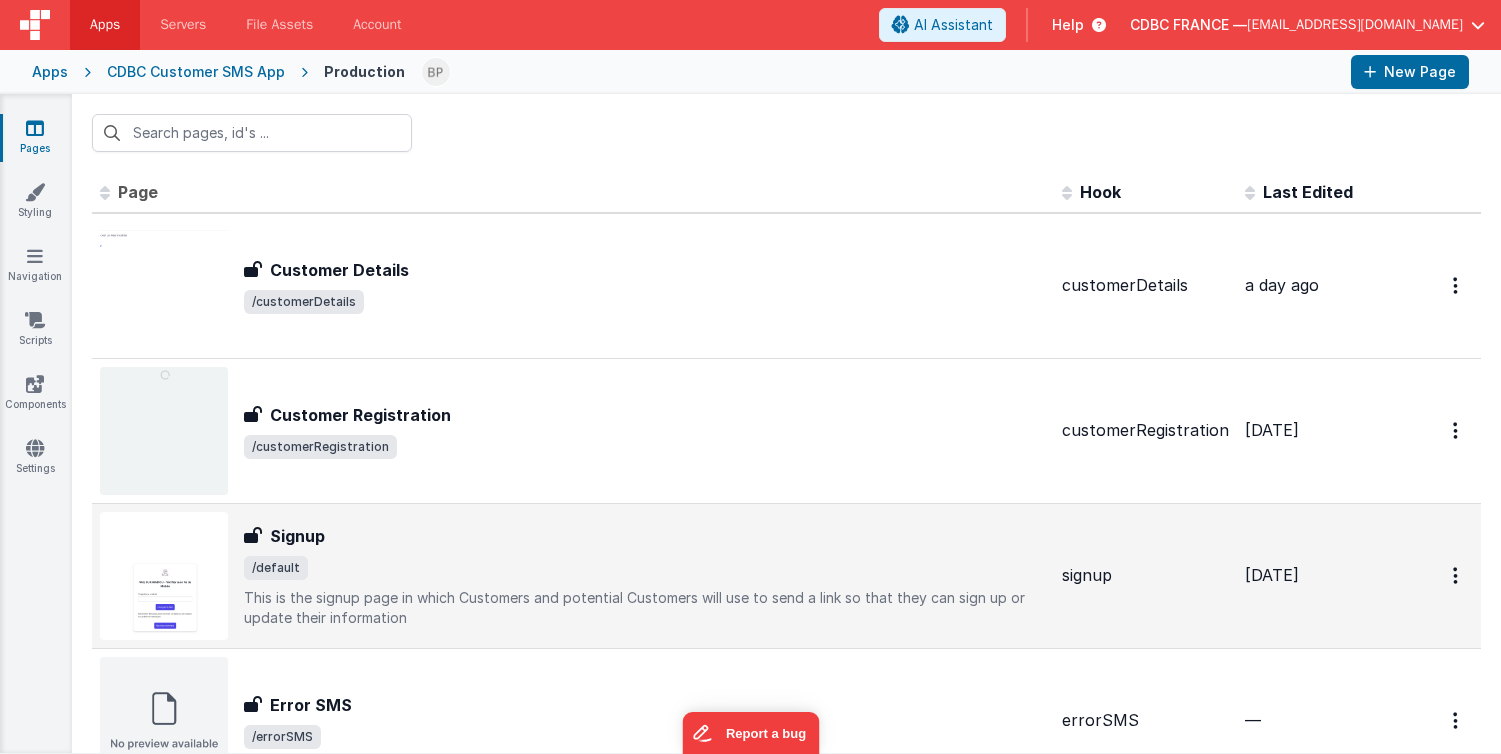 click on "Signup
Signup
/default   This is the signup page in which Customers and potential Customers will use to send a link so that they can sign up or update their information" at bounding box center (645, 576) 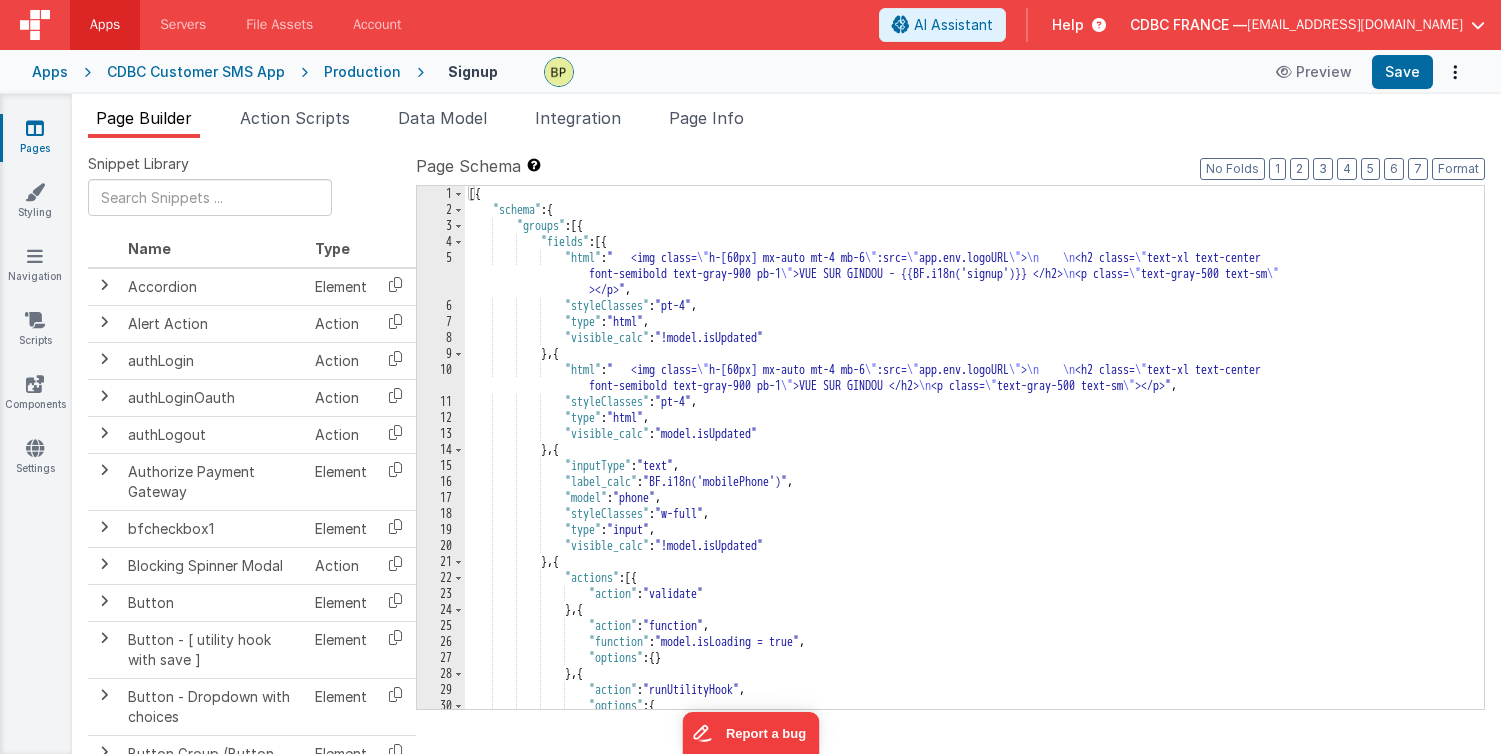 click on "Production" at bounding box center (362, 72) 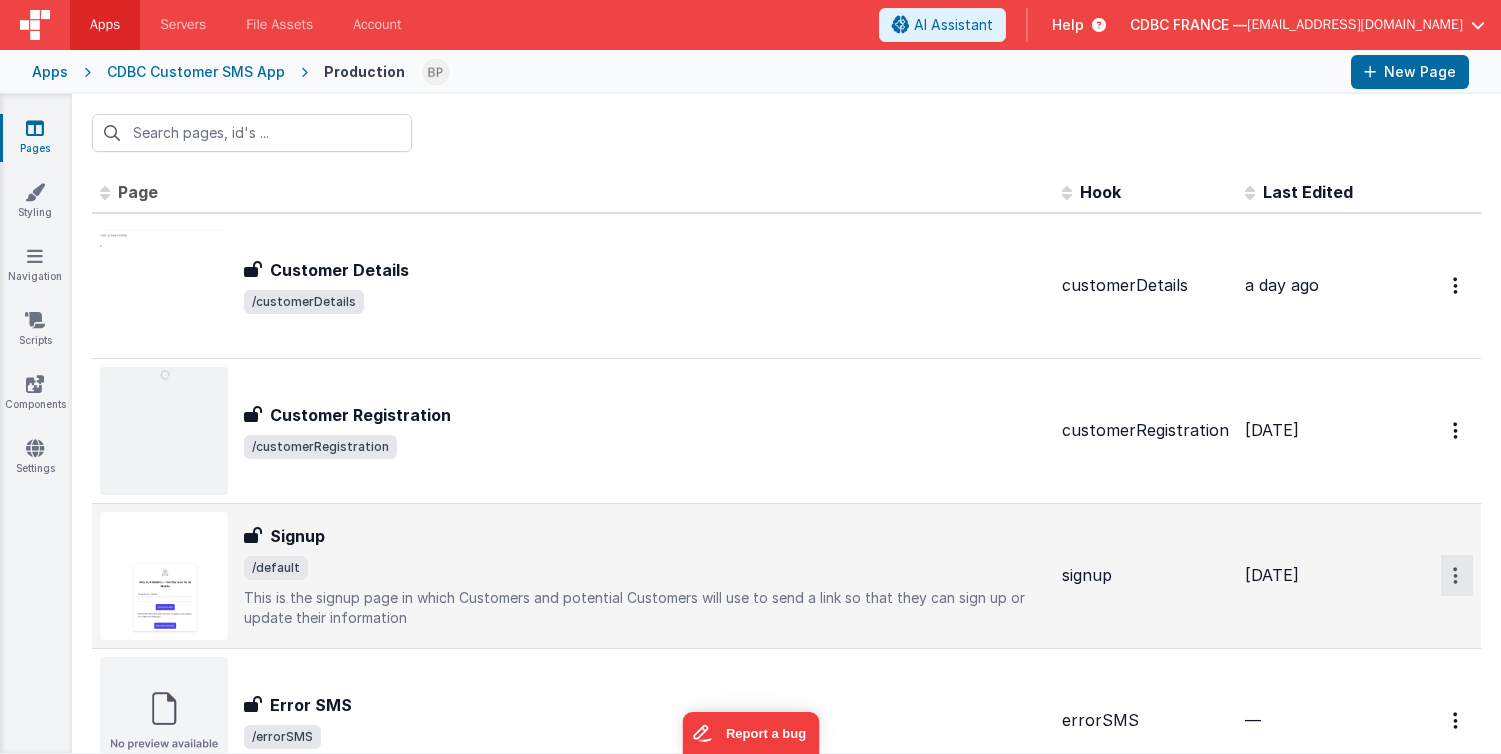 click at bounding box center (1455, 285) 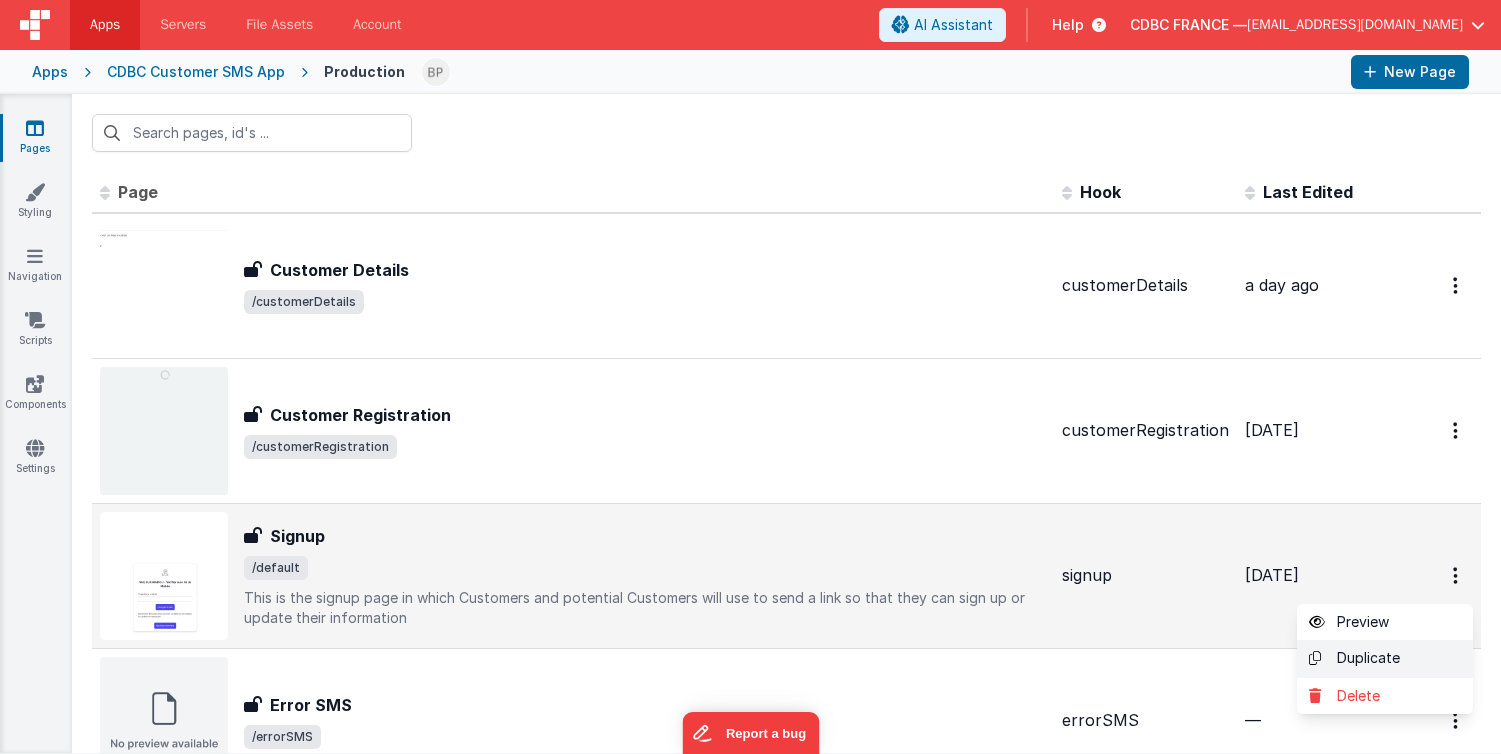 click on "Duplicate" at bounding box center (1385, 659) 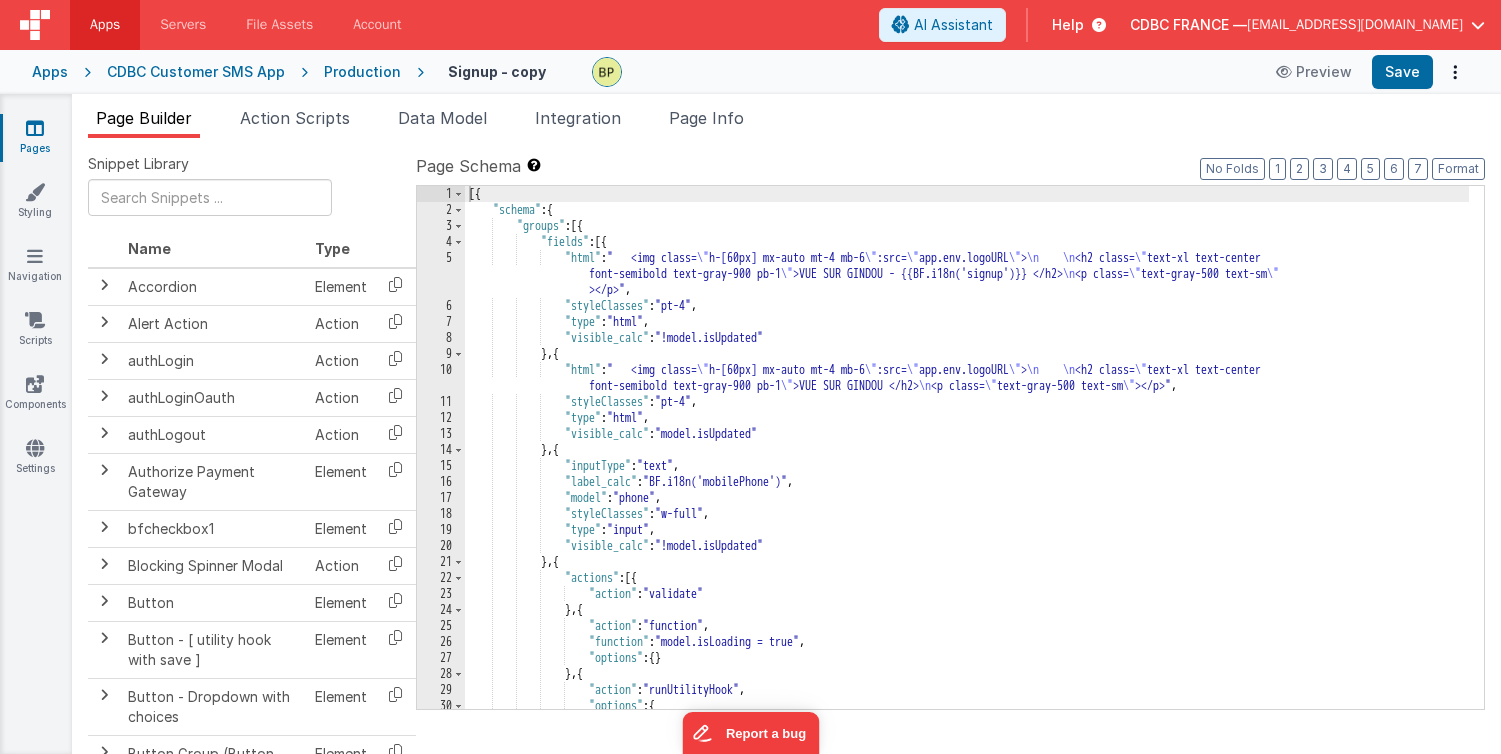 click on "Production" at bounding box center (362, 72) 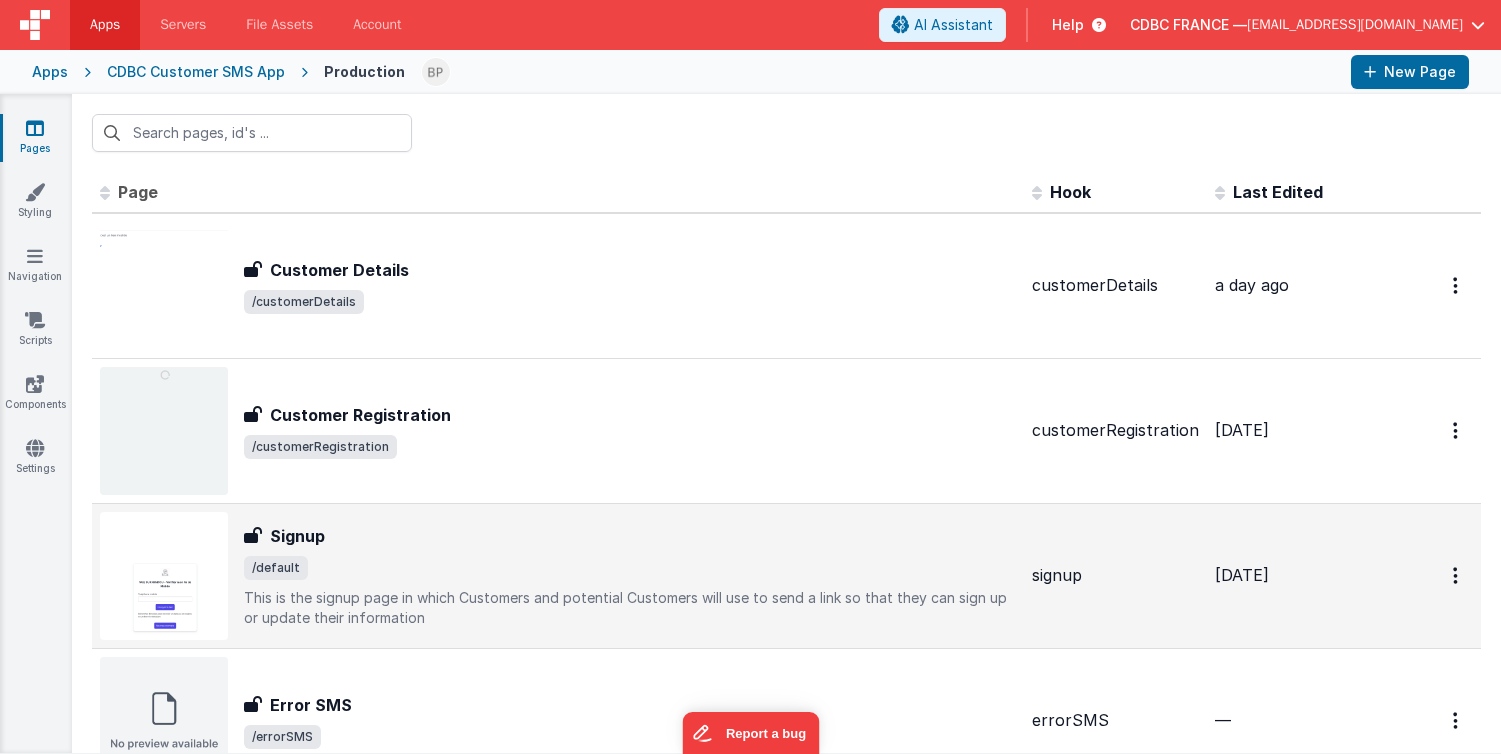 click on "Signup" at bounding box center [630, 536] 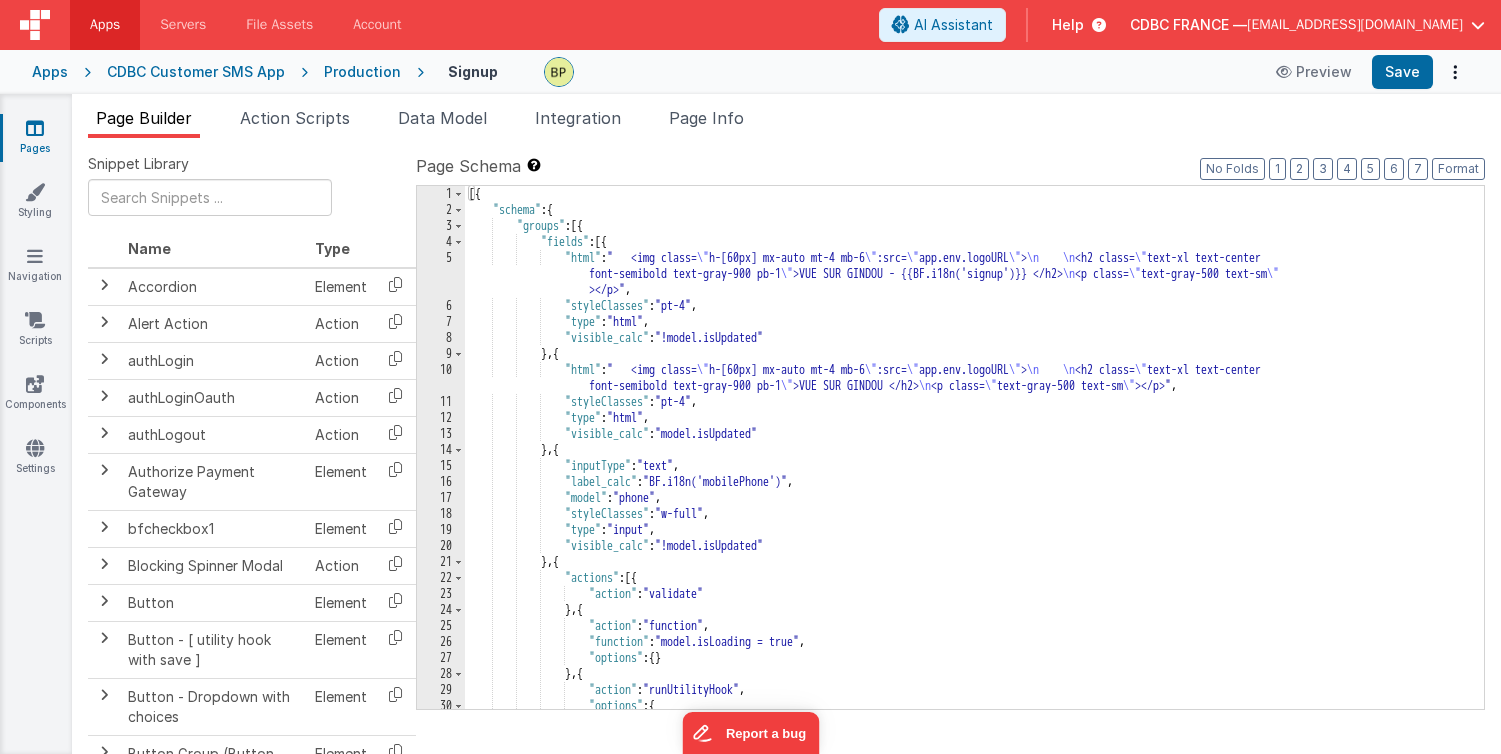 click on "Production" at bounding box center [362, 72] 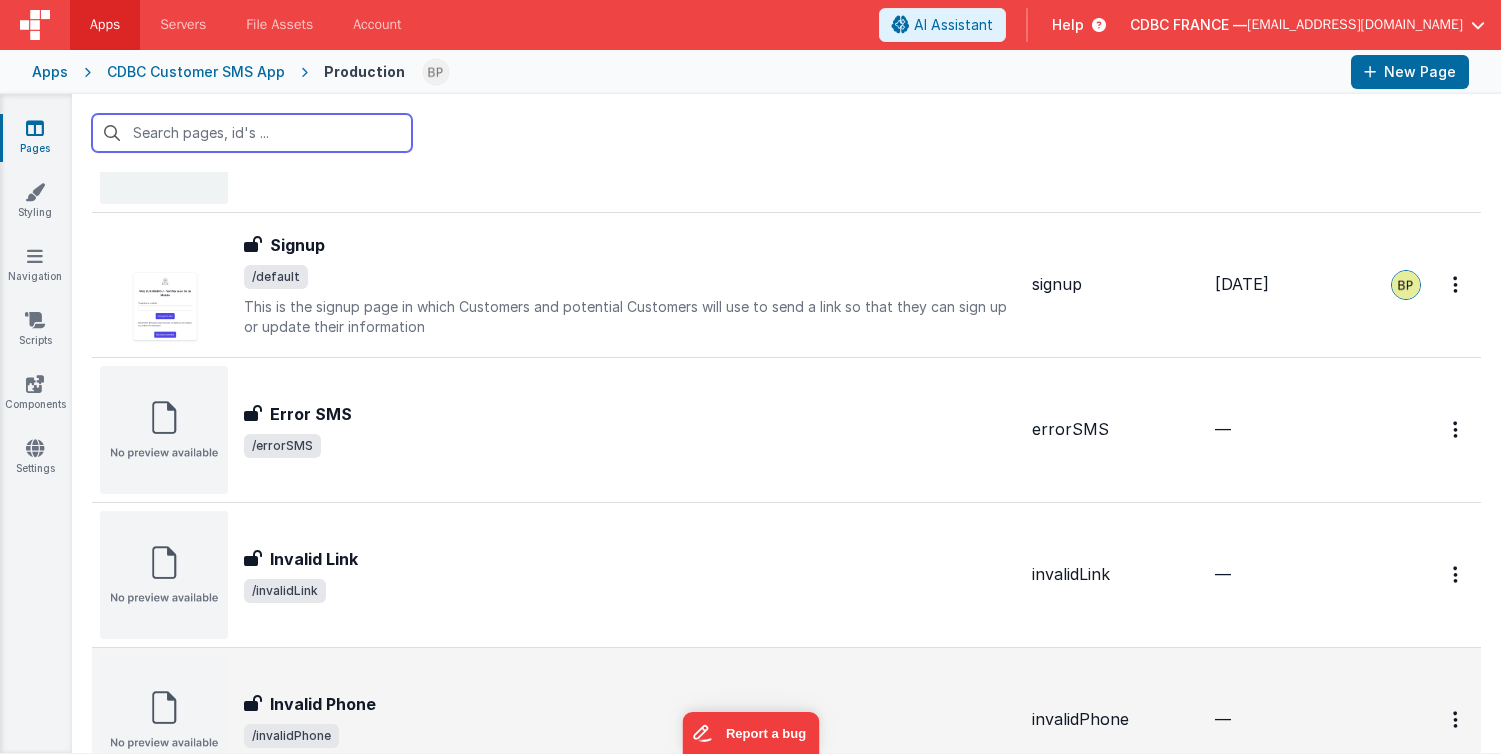scroll, scrollTop: 461, scrollLeft: 0, axis: vertical 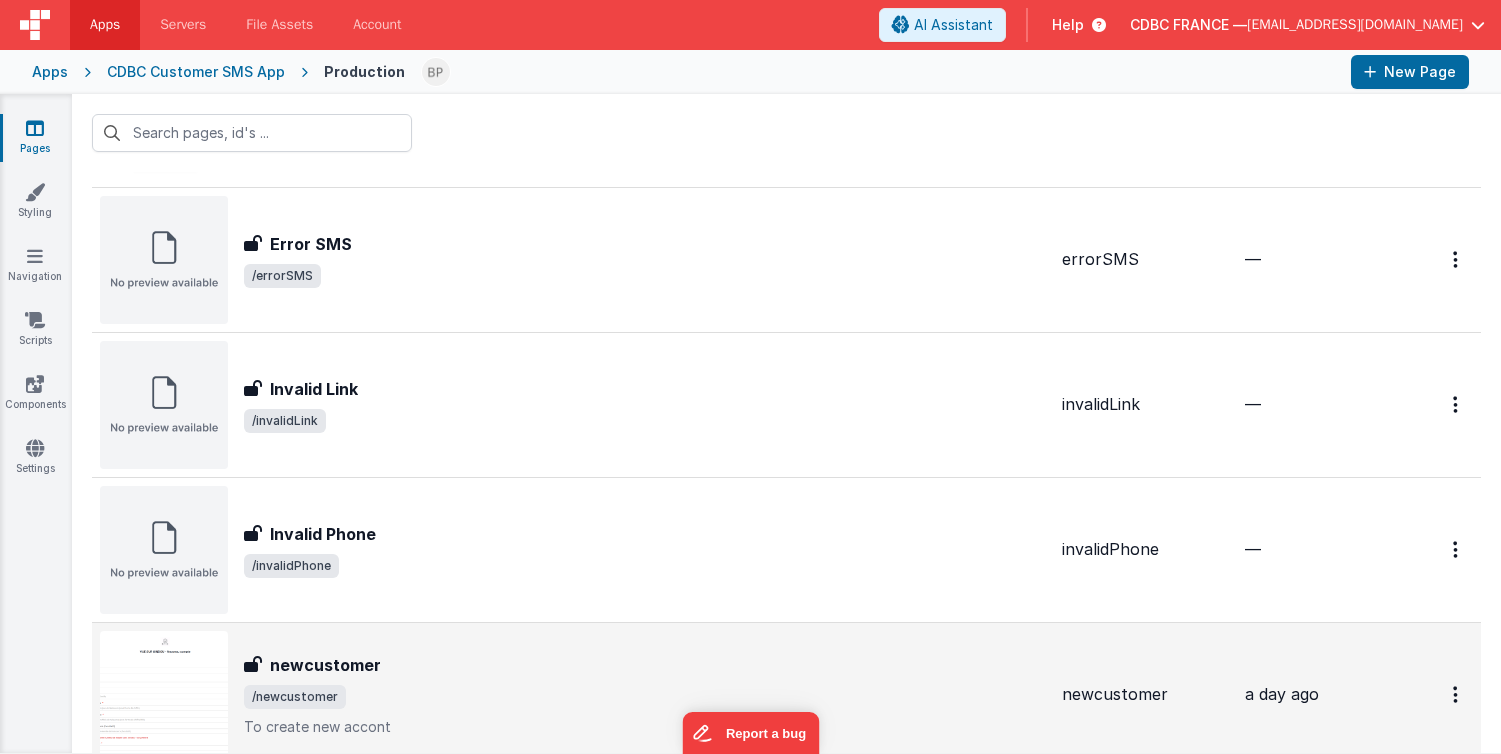 click on "newcustomer" at bounding box center [645, 665] 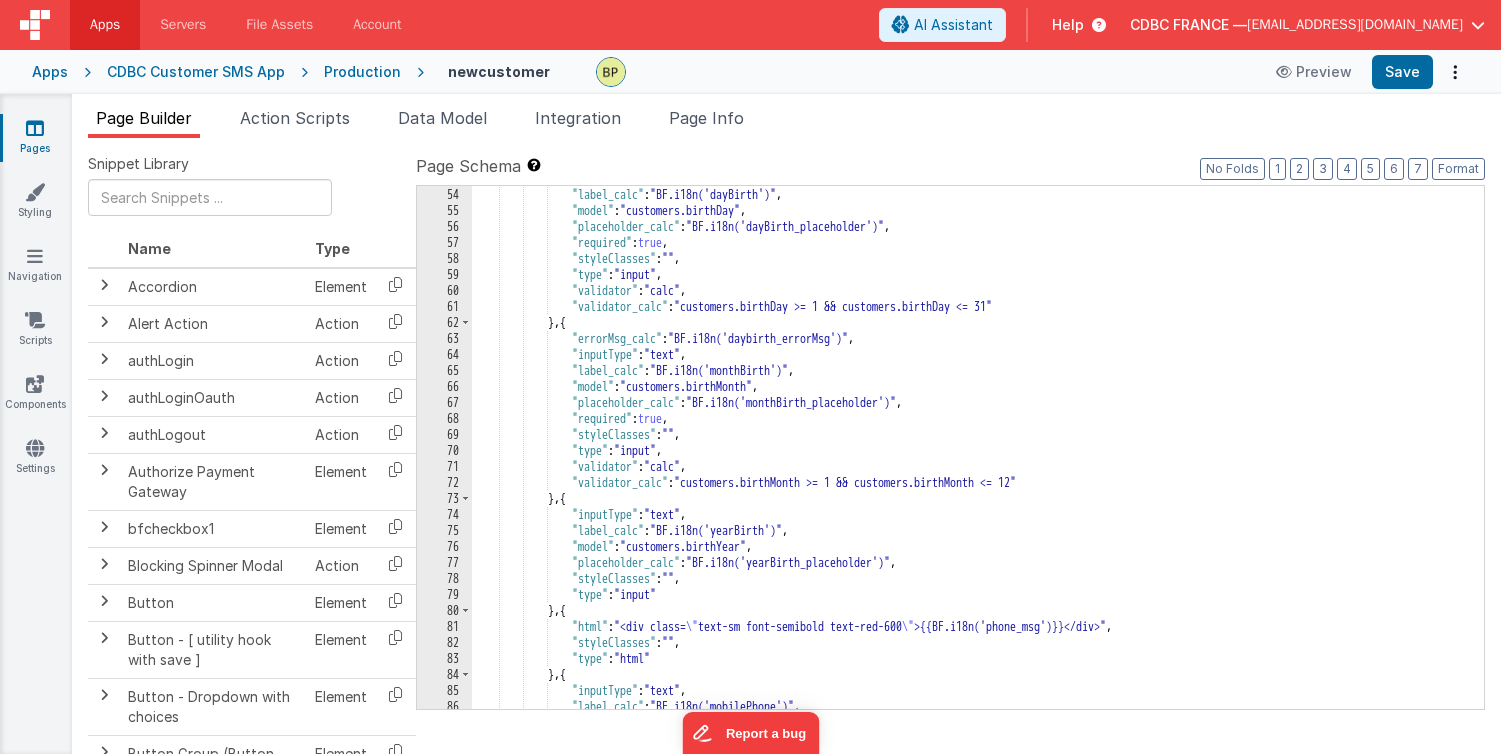 scroll, scrollTop: 896, scrollLeft: 0, axis: vertical 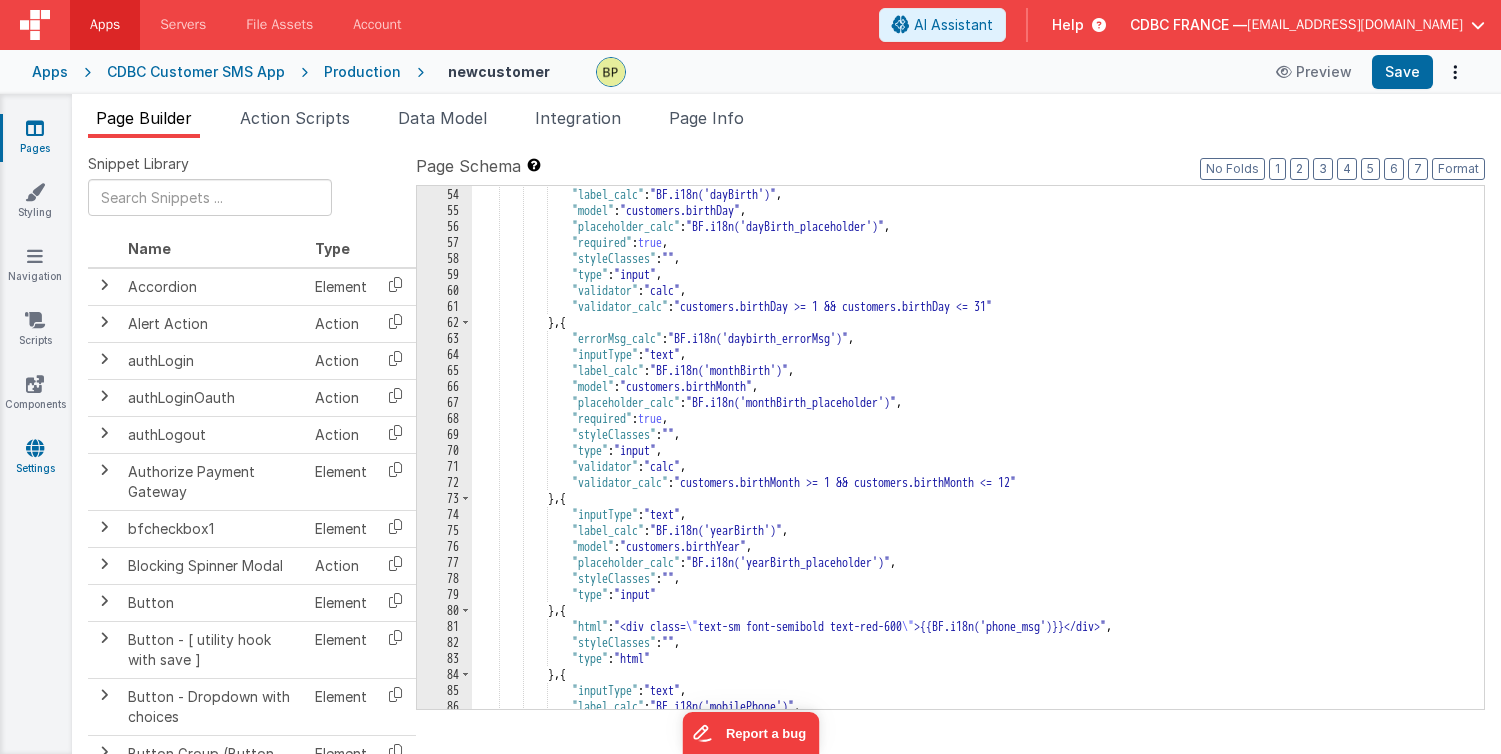 click at bounding box center (35, 448) 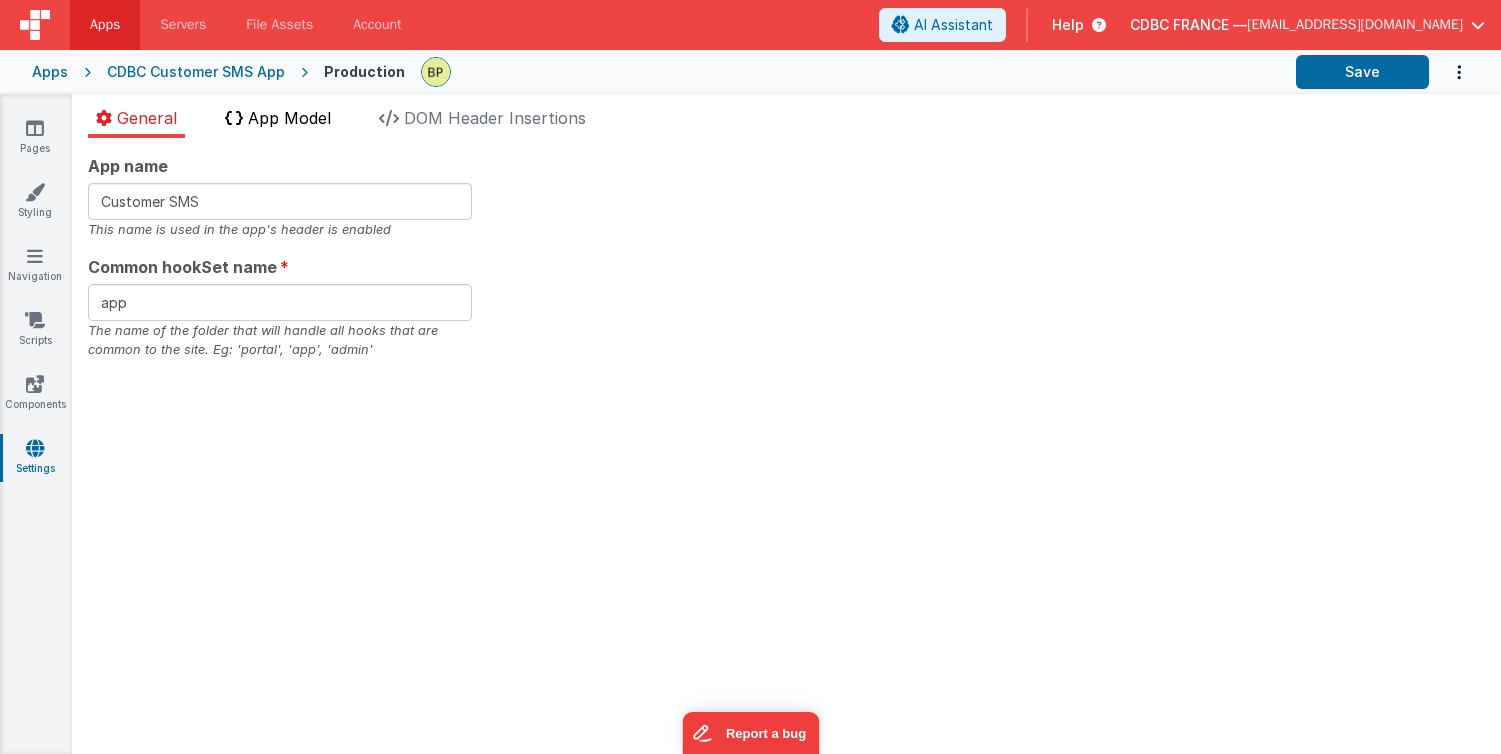 click on "App Model" at bounding box center [289, 118] 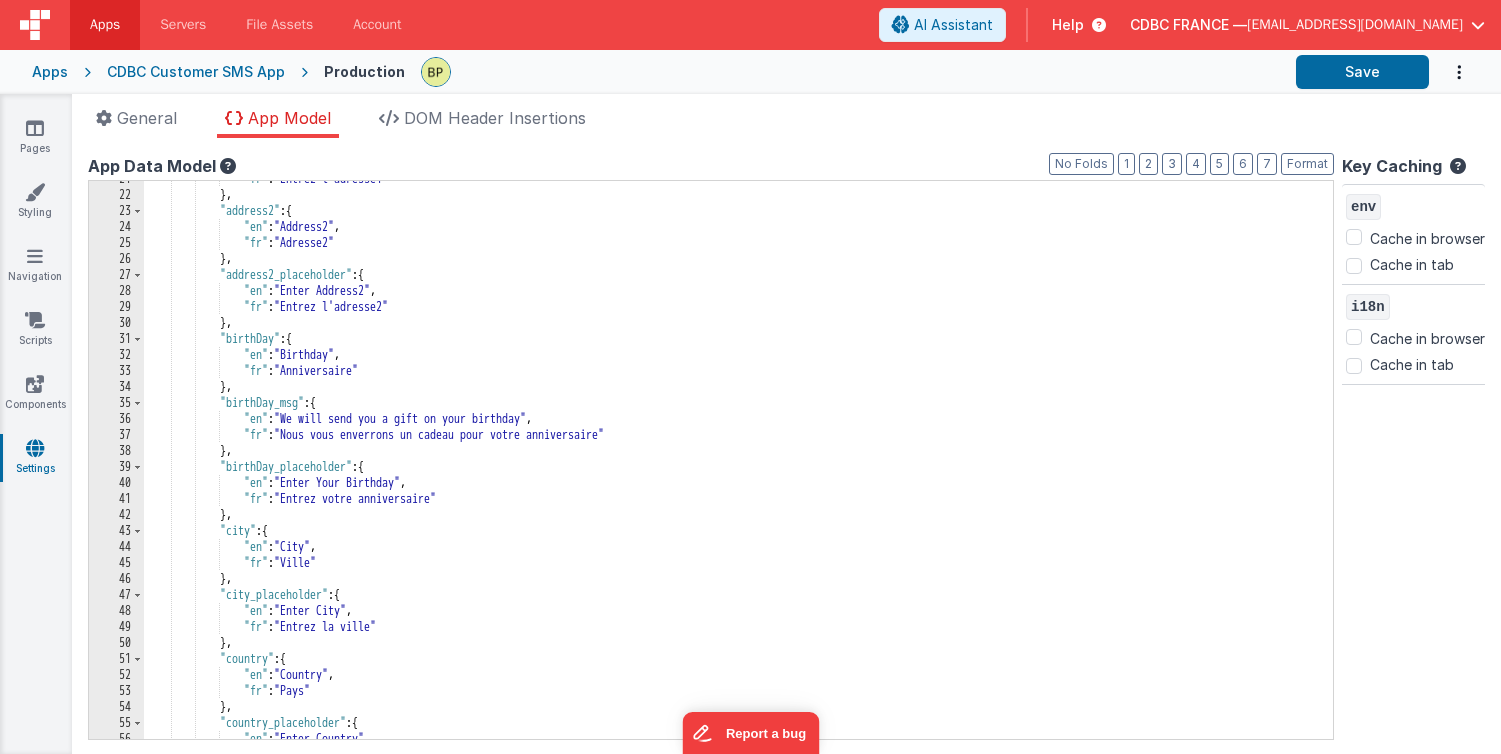 scroll, scrollTop: 26, scrollLeft: 0, axis: vertical 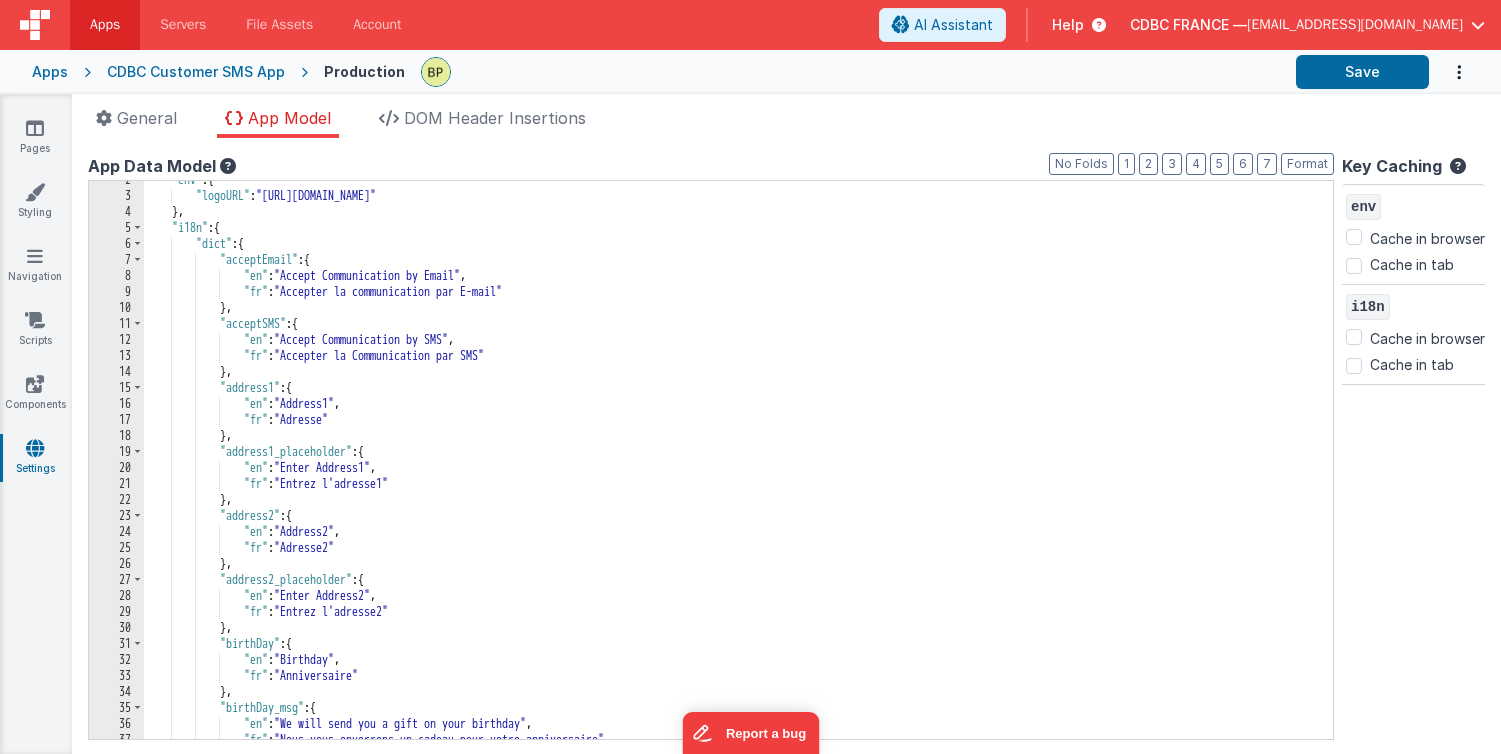 click on ""env" :  {           "logoURL" :  "[URL][DOMAIN_NAME]"      } ,      "i18n" :  {           "dict" :  {                "acceptEmail" :  {                     "en" :  "Accept Communication by Email" ,                     "fr" :  "Accepter la communication par E-mail"                } ,                "acceptSMS" :  {                     "en" :  "Accept Communication by SMS" ,                     "fr" :  "Accepter la Communication par SMS"                } ,                "address1" :  {                     "en" :  "Address1" ,                     "fr" :  "Adresse"                } ,                "address1_placeholder" :  {                     "en" :  "Enter Address1" ,                     "fr" :  "Entrez l'adresse1"                } ,                "address2" :  {                     "en" :  "Address2" ,                     "fr" :  "Adresse2"                } ,                "address2_placeholder" :  {                :" at bounding box center (731, 467) 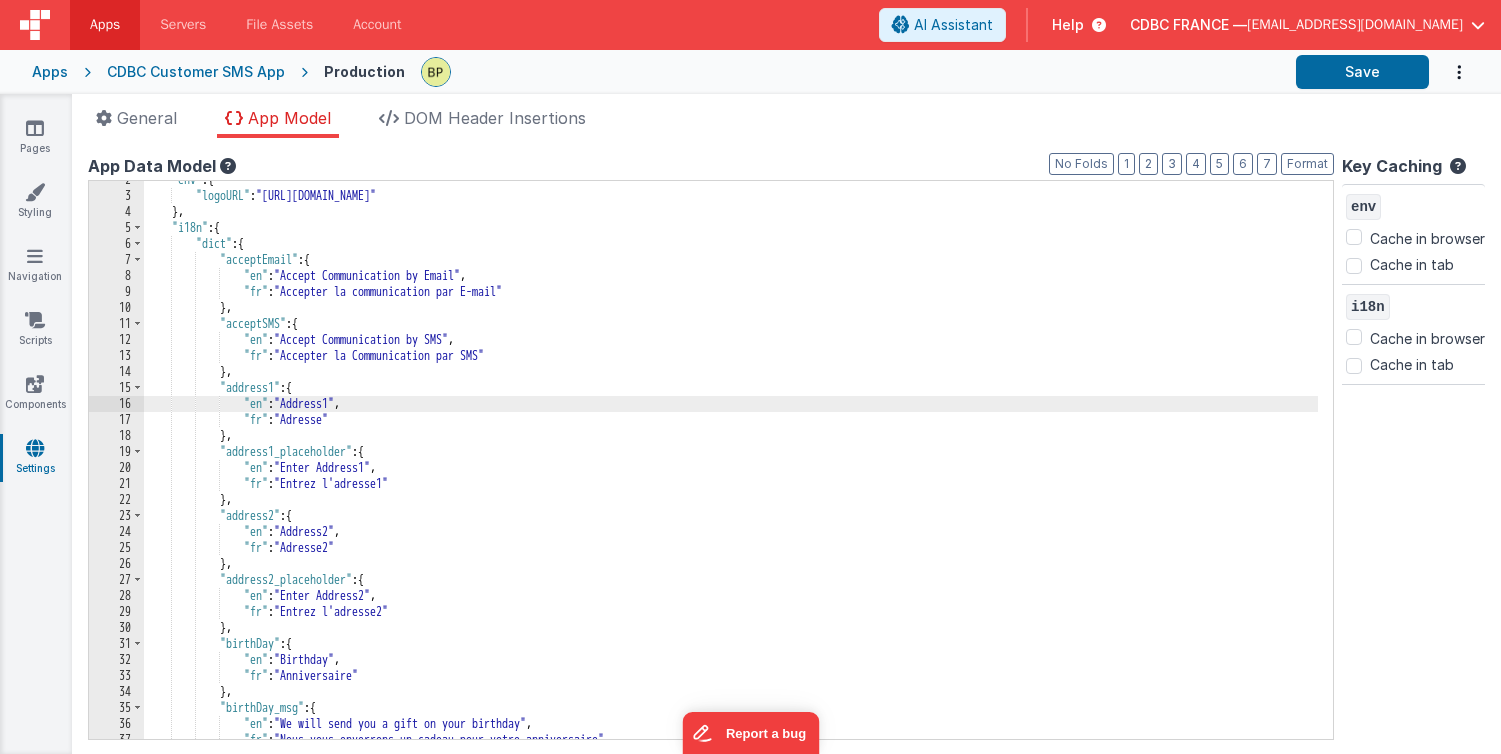 drag, startPoint x: 363, startPoint y: 419, endPoint x: 383, endPoint y: 442, distance: 30.479502 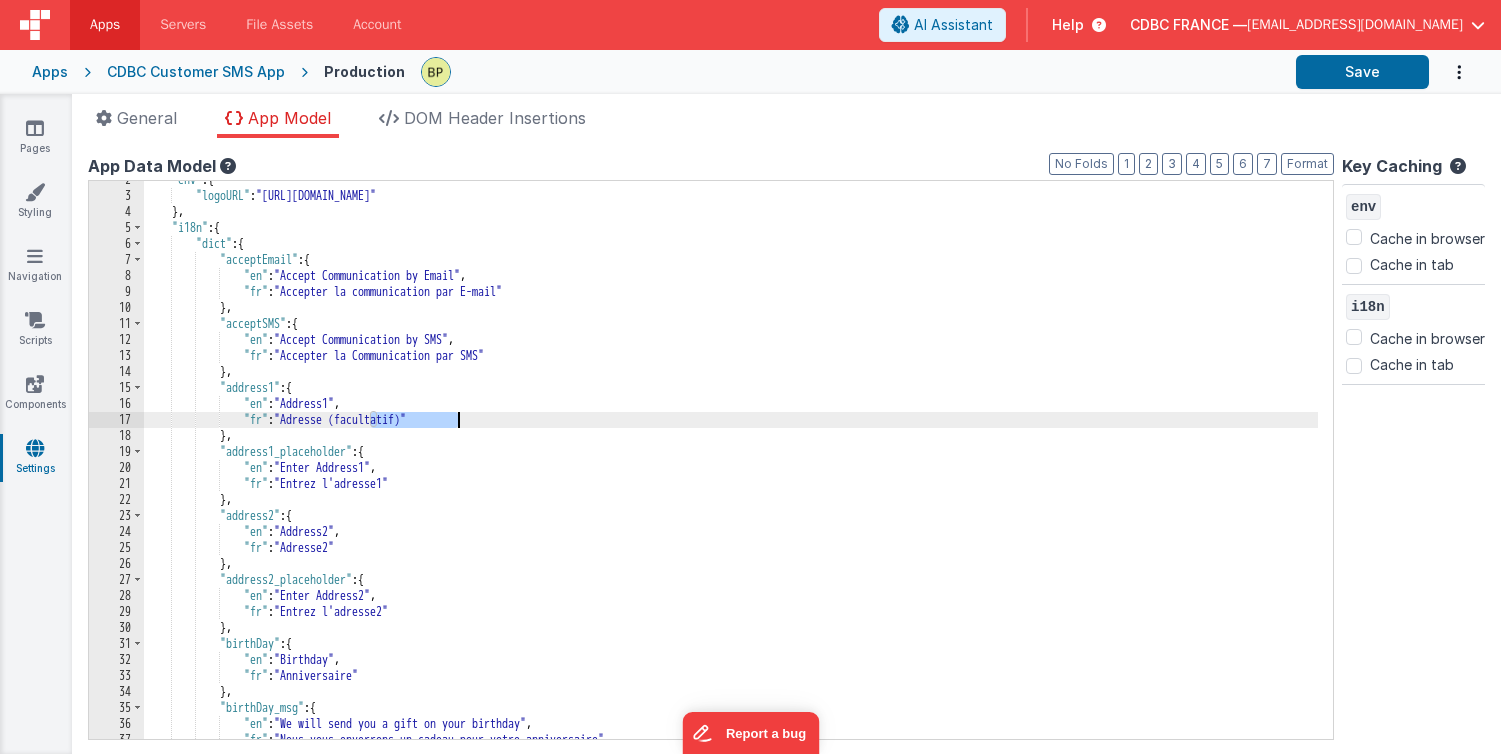 drag, startPoint x: 370, startPoint y: 420, endPoint x: 458, endPoint y: 422, distance: 88.02273 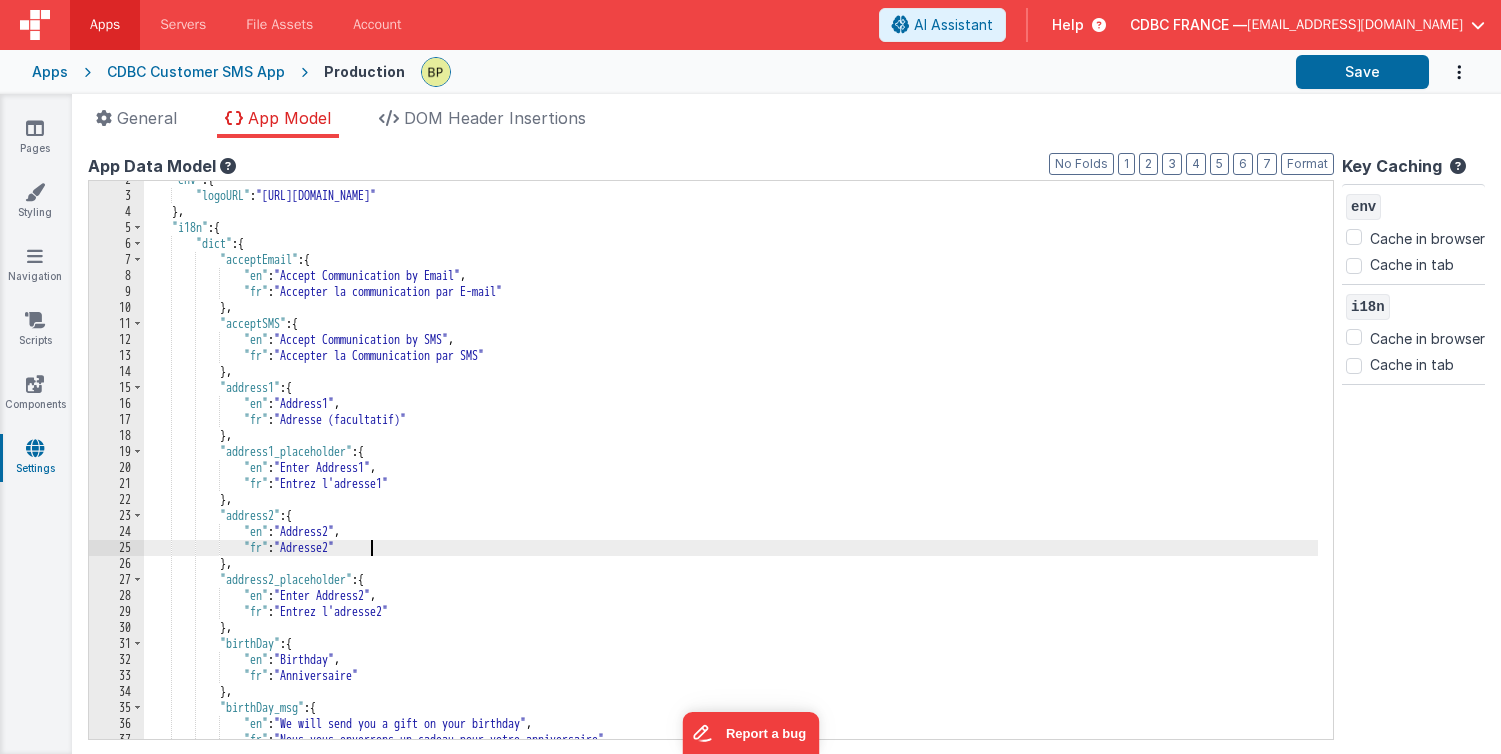click on ""env" :  {           "logoURL" :  "[URL][DOMAIN_NAME]"      } ,      "i18n" :  {           "dict" :  {                "acceptEmail" :  {                     "en" :  "Accept Communication by Email" ,                     "fr" :  "Accepter la communication par E-mail"                } ,                "acceptSMS" :  {                     "en" :  "Accept Communication by SMS" ,                     "fr" :  "Accepter la Communication par SMS"                } ,                "address1" :  {                     "en" :  "Address1" ,                     "fr" :  "Adresse (facultatif)"                } ,                "address1_placeholder" :  {                     "en" :  "Enter Address1" ,                     "fr" :  "Entrez l'adresse1"                } ,                "address2" :  {                     "en" :  "Address2" ,                     "fr" :  "Adresse2"                } ,                "address2_placeholder" :  {" at bounding box center (731, 467) 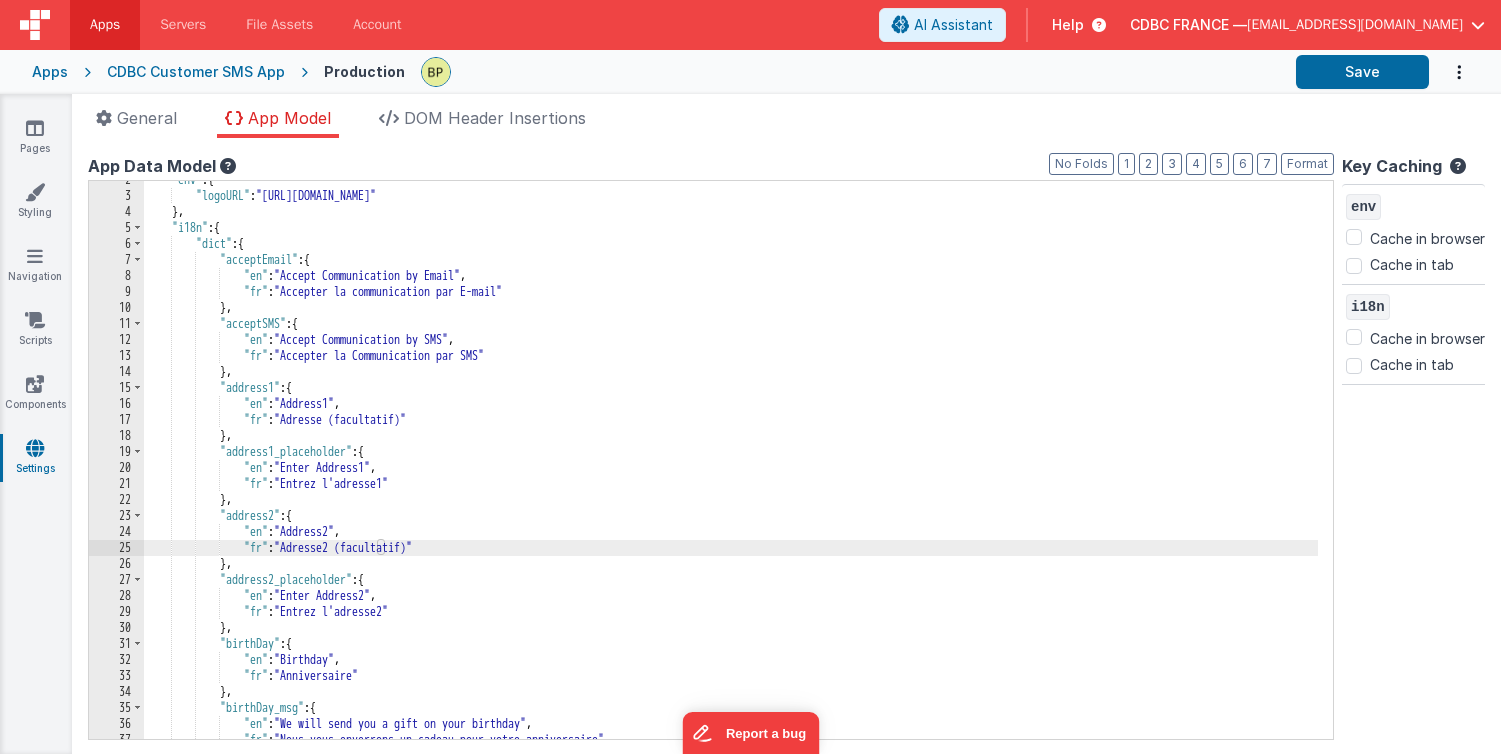 click on ""env" :  {           "logoURL" :  "[URL][DOMAIN_NAME]"      } ,      "i18n" :  {           "dict" :  {                "acceptEmail" :  {                     "en" :  "Accept Communication by Email" ,                     "fr" :  "Accepter la communication par E-mail"                } ,                "acceptSMS" :  {                     "en" :  "Accept Communication by SMS" ,                     "fr" :  "Accepter la Communication par SMS"                } ,                "address1" :  {                     "en" :  "Address1" ,                     "fr" :  "Adresse (facultatif)"                } ,                "address1_placeholder" :  {                     "en" :  "Enter Address1" ,                     "fr" :  "Entrez l'adresse1"                } ,                "address2" :  {                     "en" :  "Address2" ,                     "fr" :  "Adresse2 (facultatif)"                } ,                :  {" at bounding box center [731, 467] 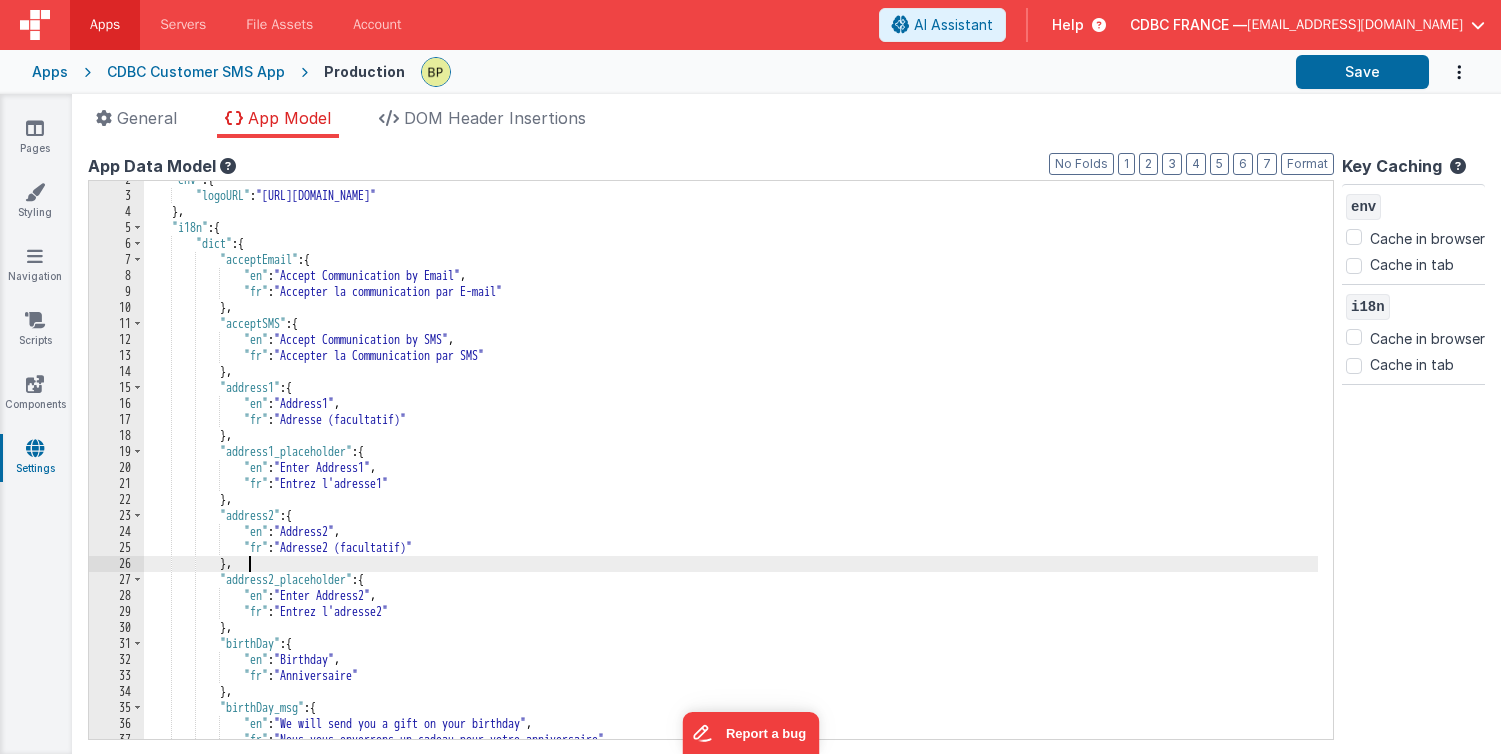 drag, startPoint x: 372, startPoint y: 528, endPoint x: 404, endPoint y: 556, distance: 42.520584 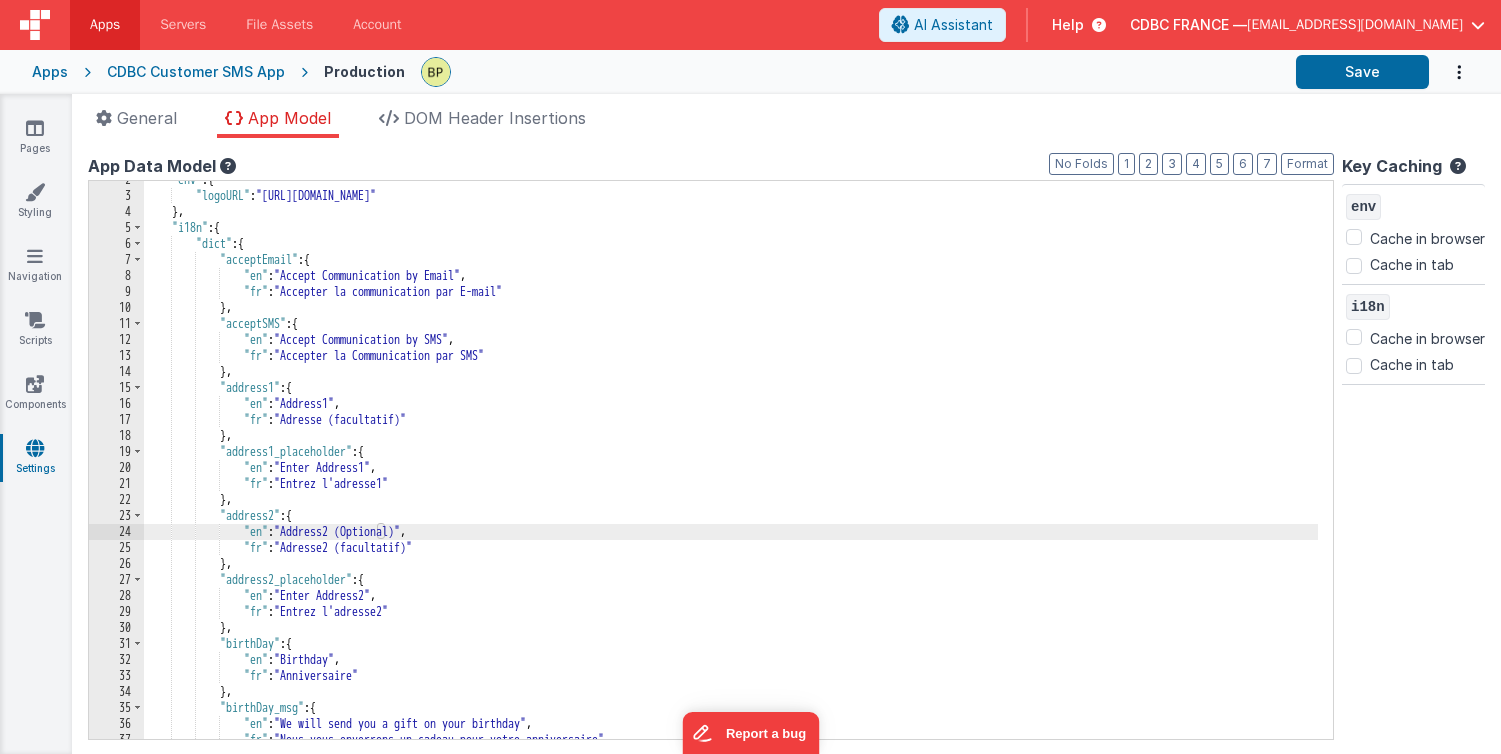 drag, startPoint x: 371, startPoint y: 402, endPoint x: 377, endPoint y: 412, distance: 11.661903 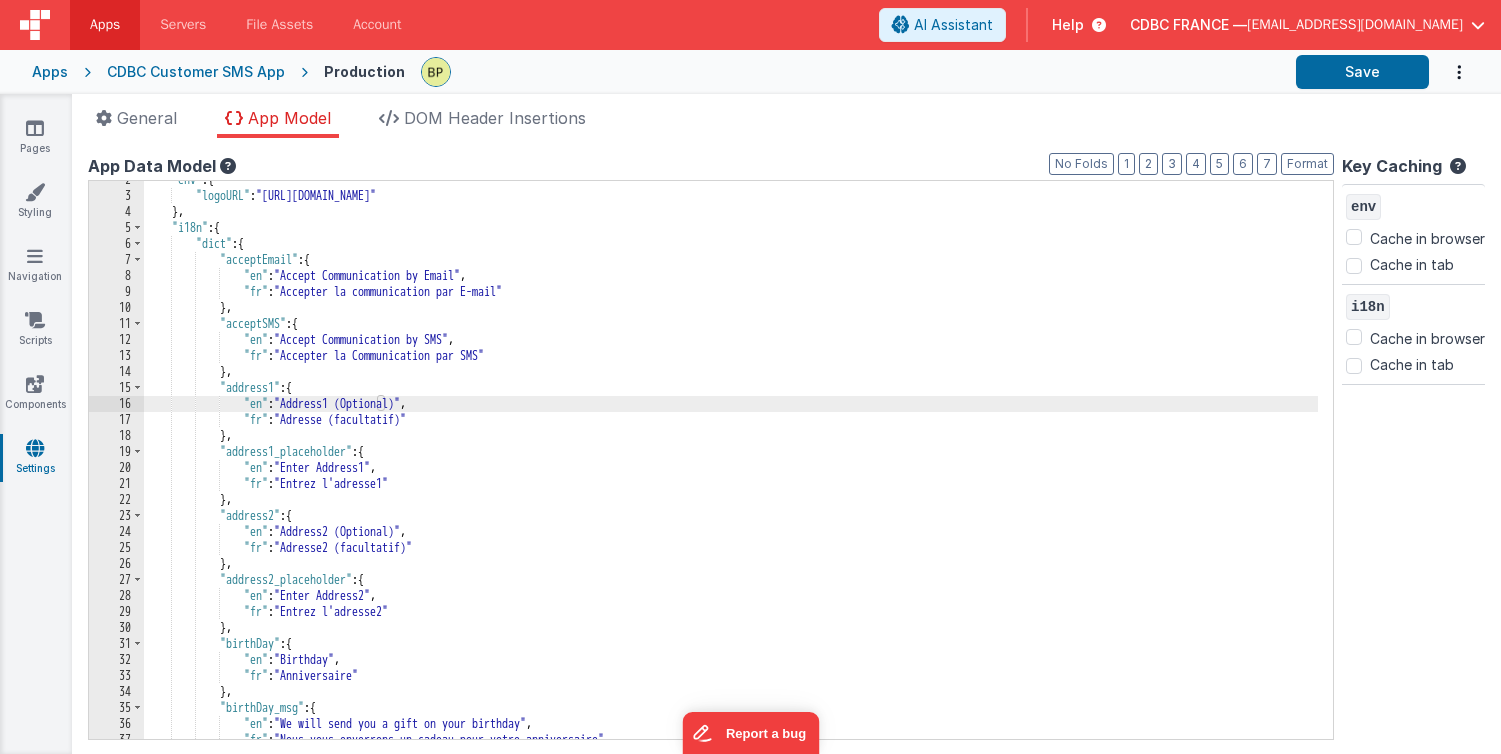click on ""env" :  {           "logoURL" :  "[URL][DOMAIN_NAME]"      } ,      "i18n" :  {           "dict" :  {                "acceptEmail" :  {                     "en" :  "Accept Communication by Email" ,                     "fr" :  "Accepter la communication par E-mail"                } ,                "acceptSMS" :  {                     "en" :  "Accept Communication by SMS" ,                     "fr" :  "Accepter la Communication par SMS"                } ,                "address1" :  {                     "en" :  "Address1 (Optional)" ,                     "fr" :  "Adresse (facultatif)"                } ,                "address1_placeholder" :  {                     "en" :  "Enter Address1" ,                     "fr" :  "Entrez l'adresse1"                } ,                "address2" :  {                     "en" :  "Address2 (Optional)" ,                     "fr" :  "Adresse2 (facultatif)"                } ,           :" at bounding box center (731, 467) 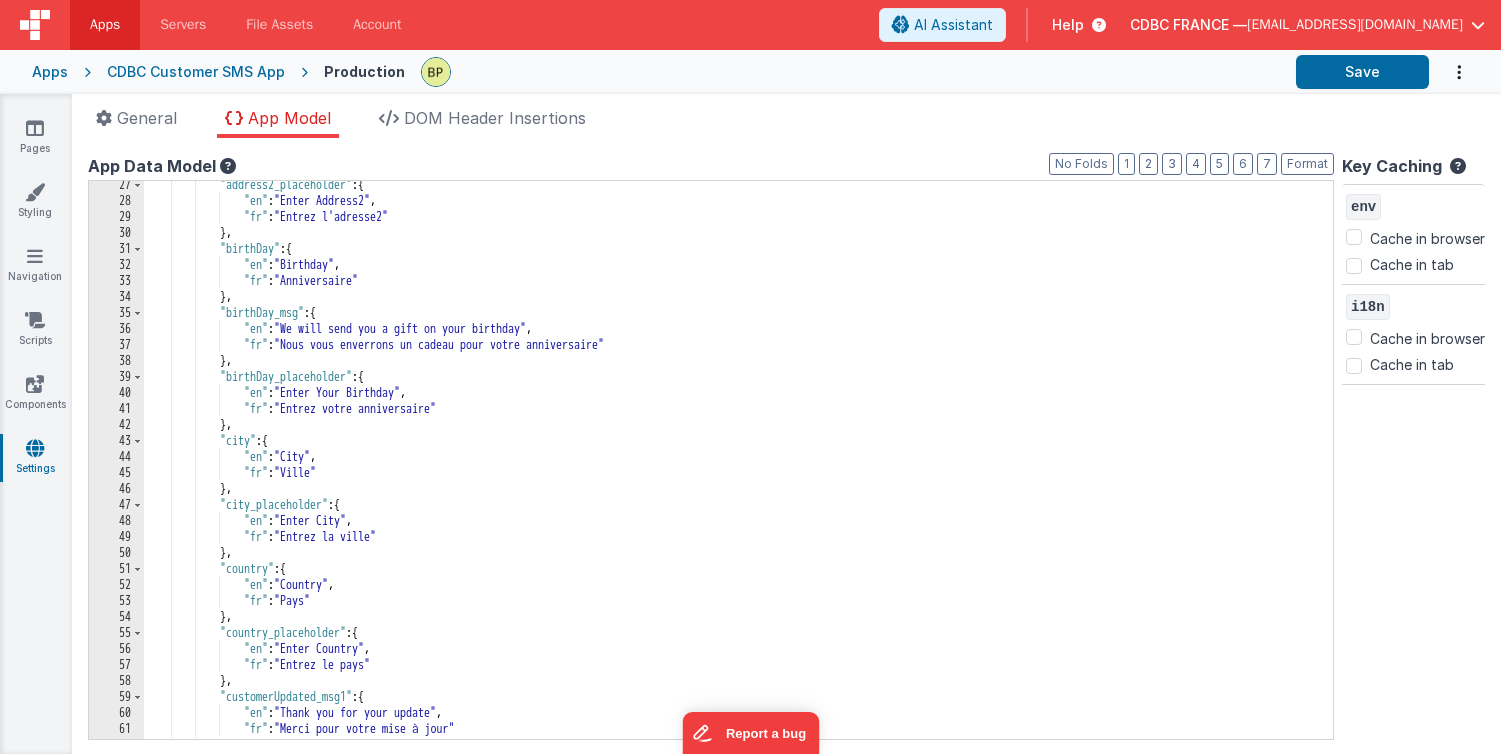 scroll, scrollTop: 503, scrollLeft: 0, axis: vertical 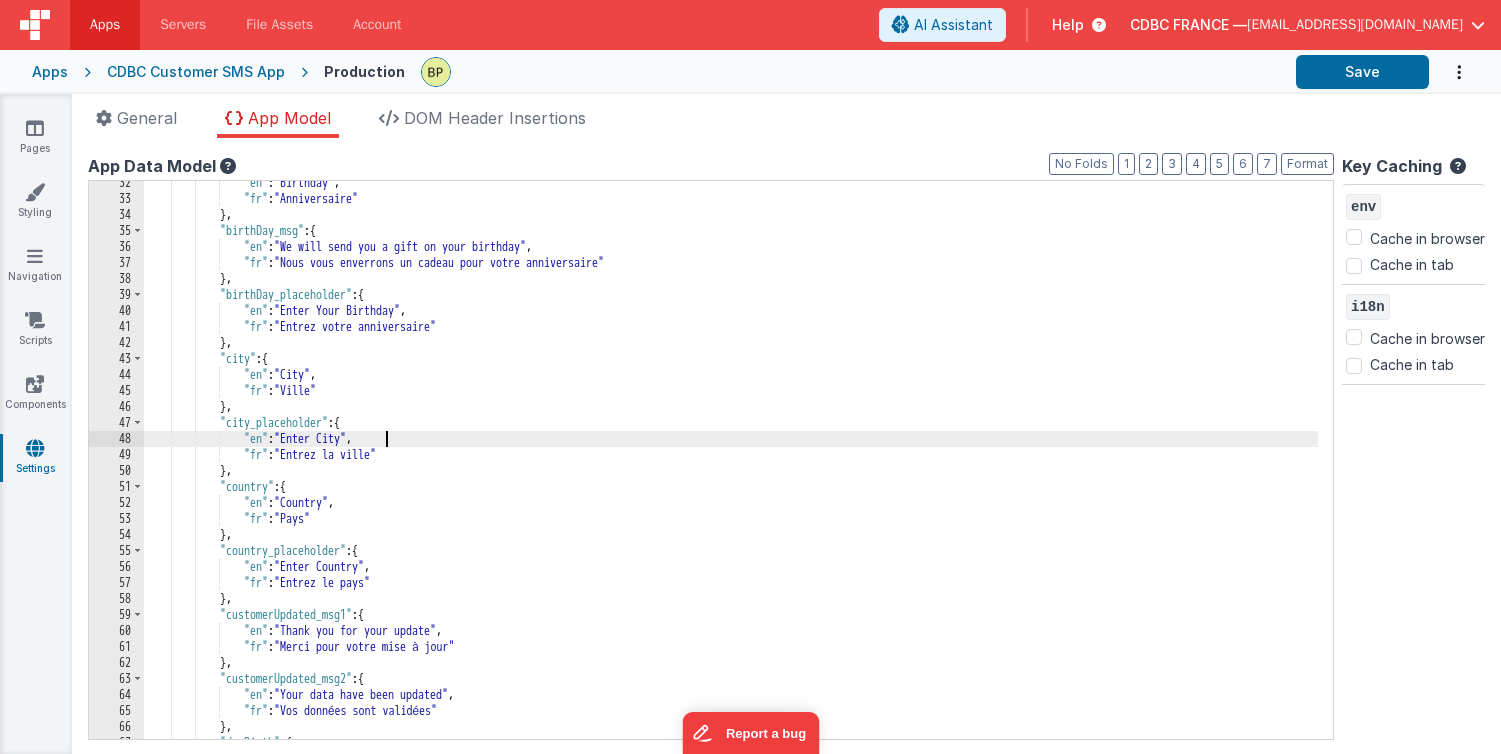 drag, startPoint x: 387, startPoint y: 437, endPoint x: 410, endPoint y: 470, distance: 40.22437 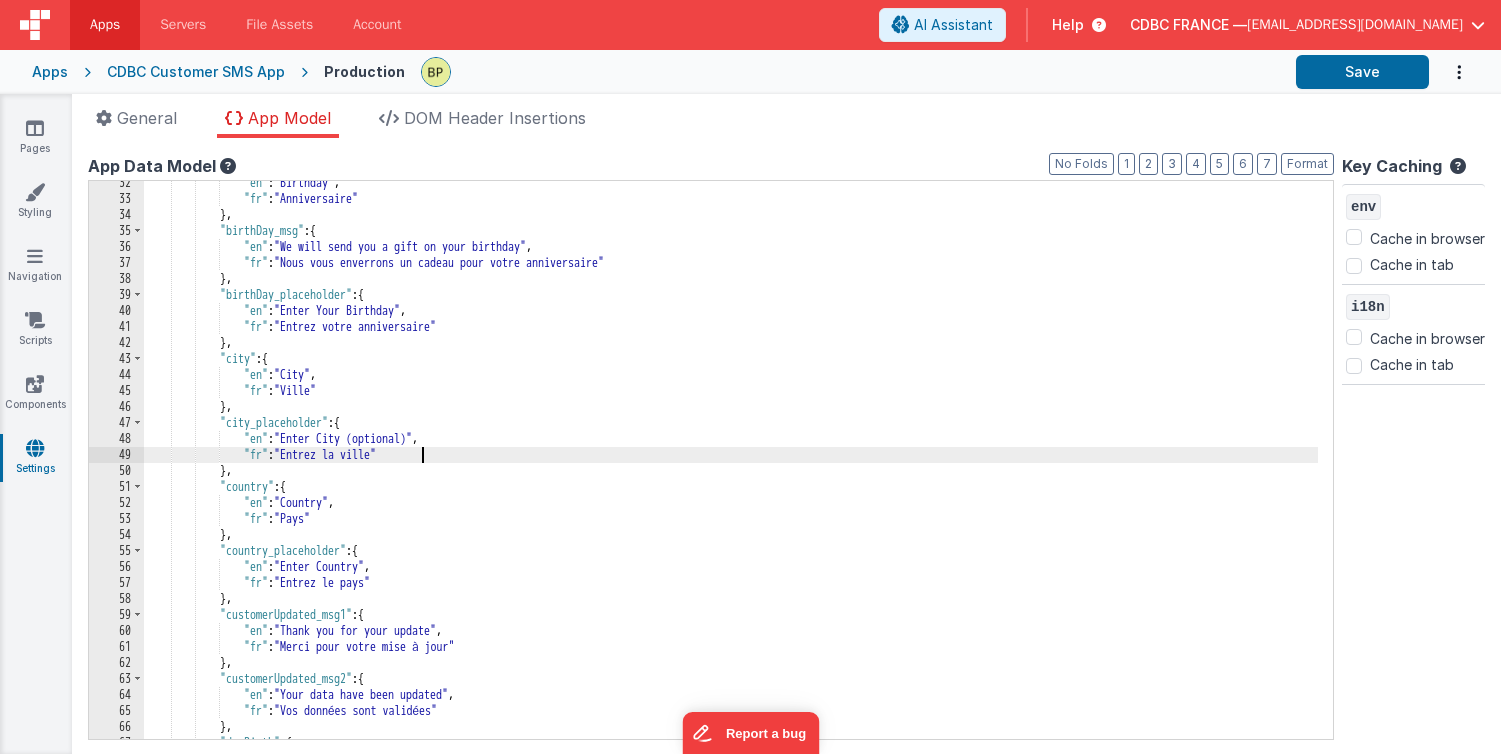 drag, startPoint x: 422, startPoint y: 453, endPoint x: 442, endPoint y: 490, distance: 42.059483 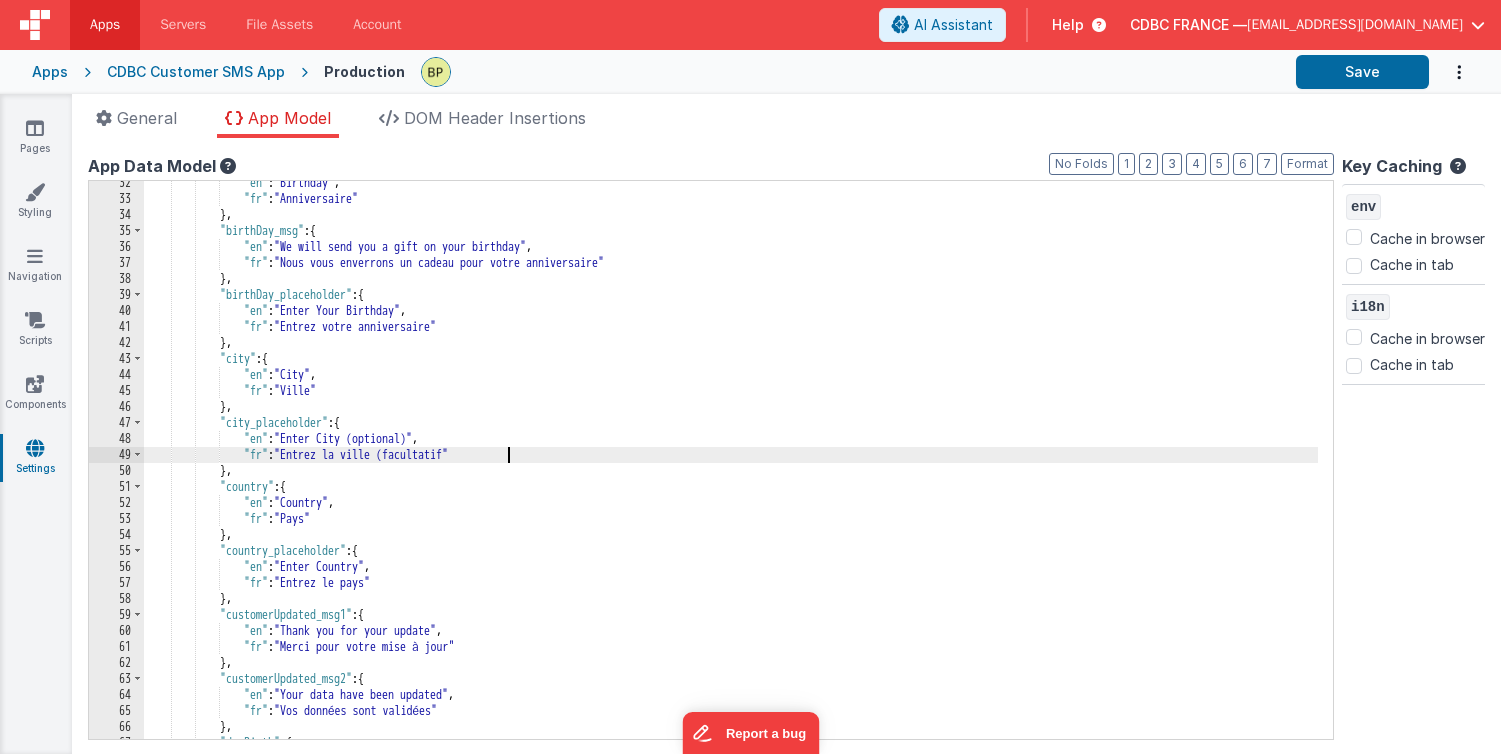 type 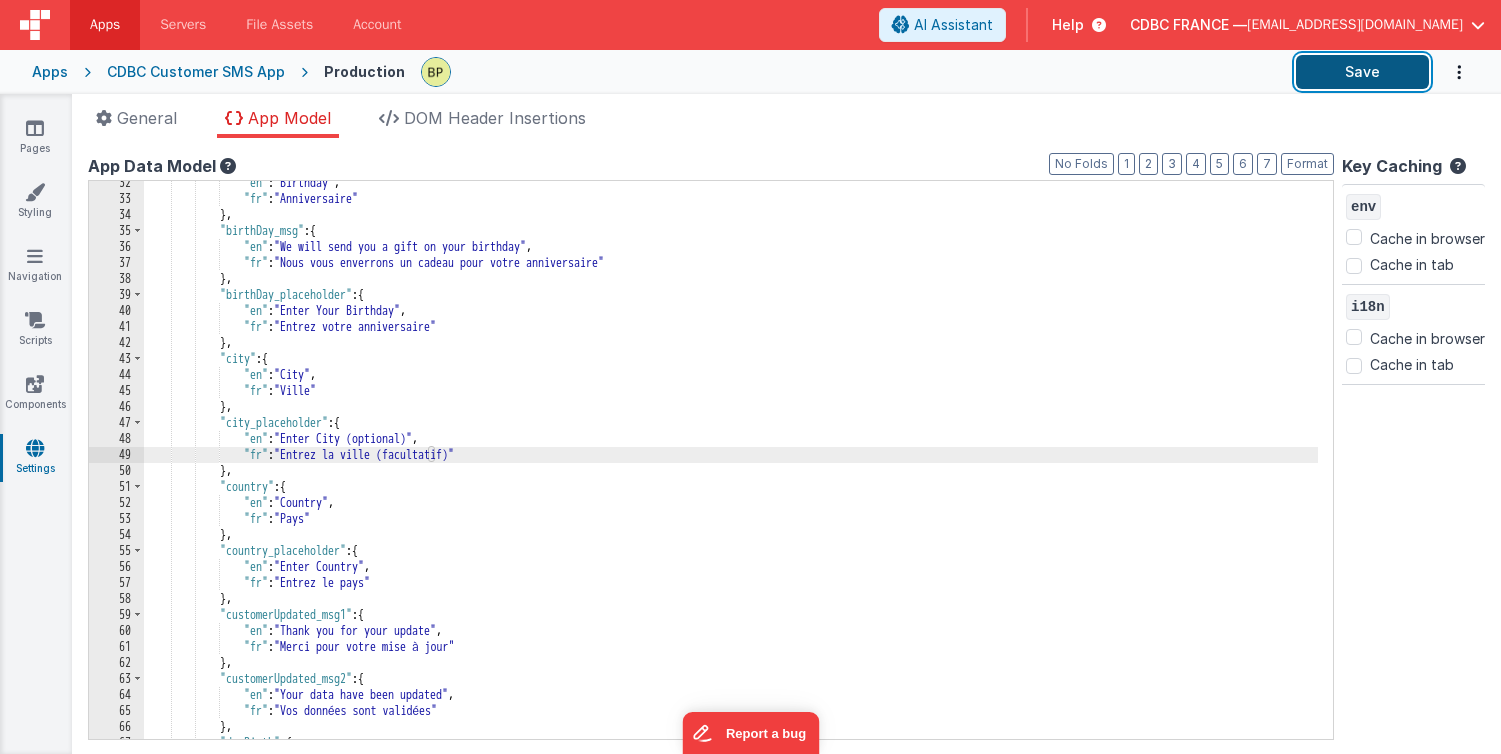 click on "Save" at bounding box center [1362, 72] 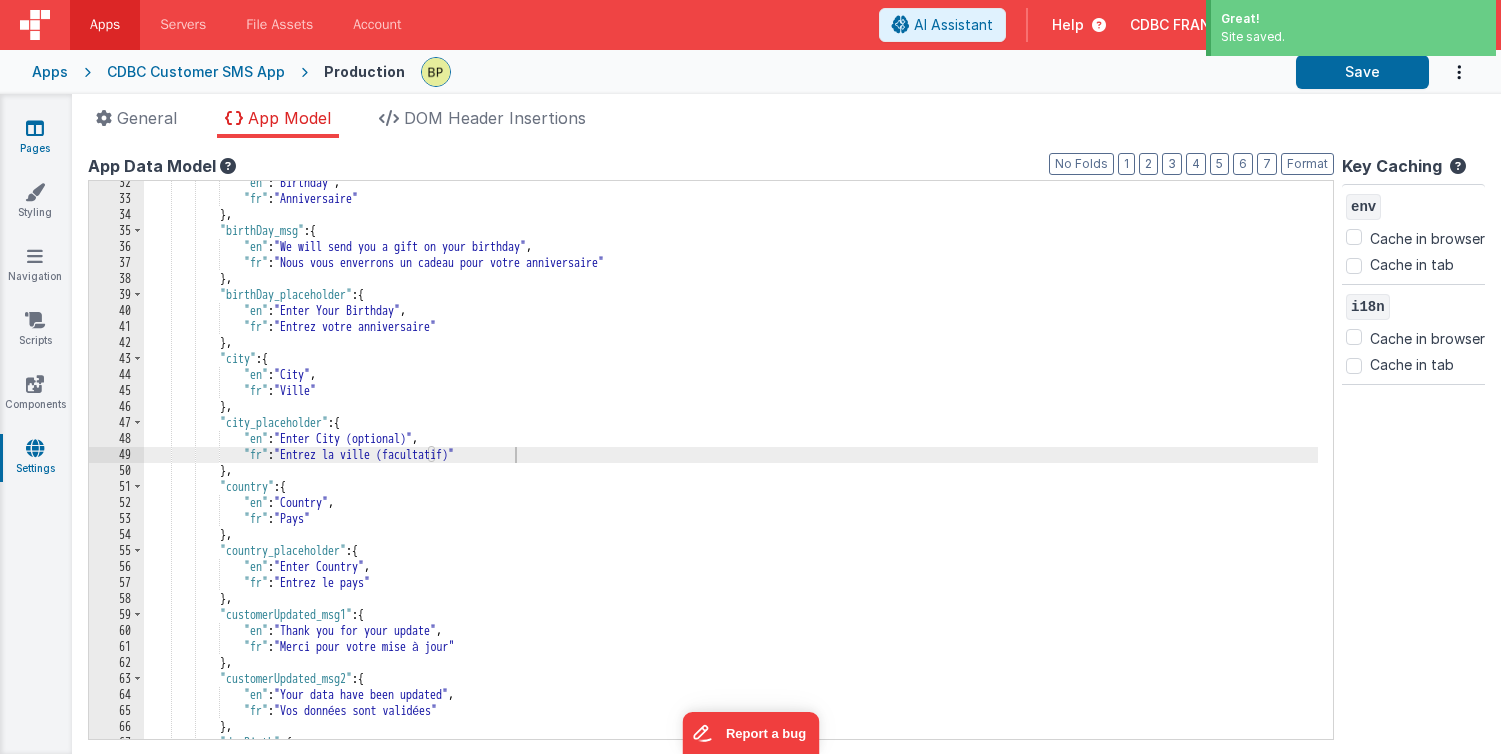click at bounding box center (35, 128) 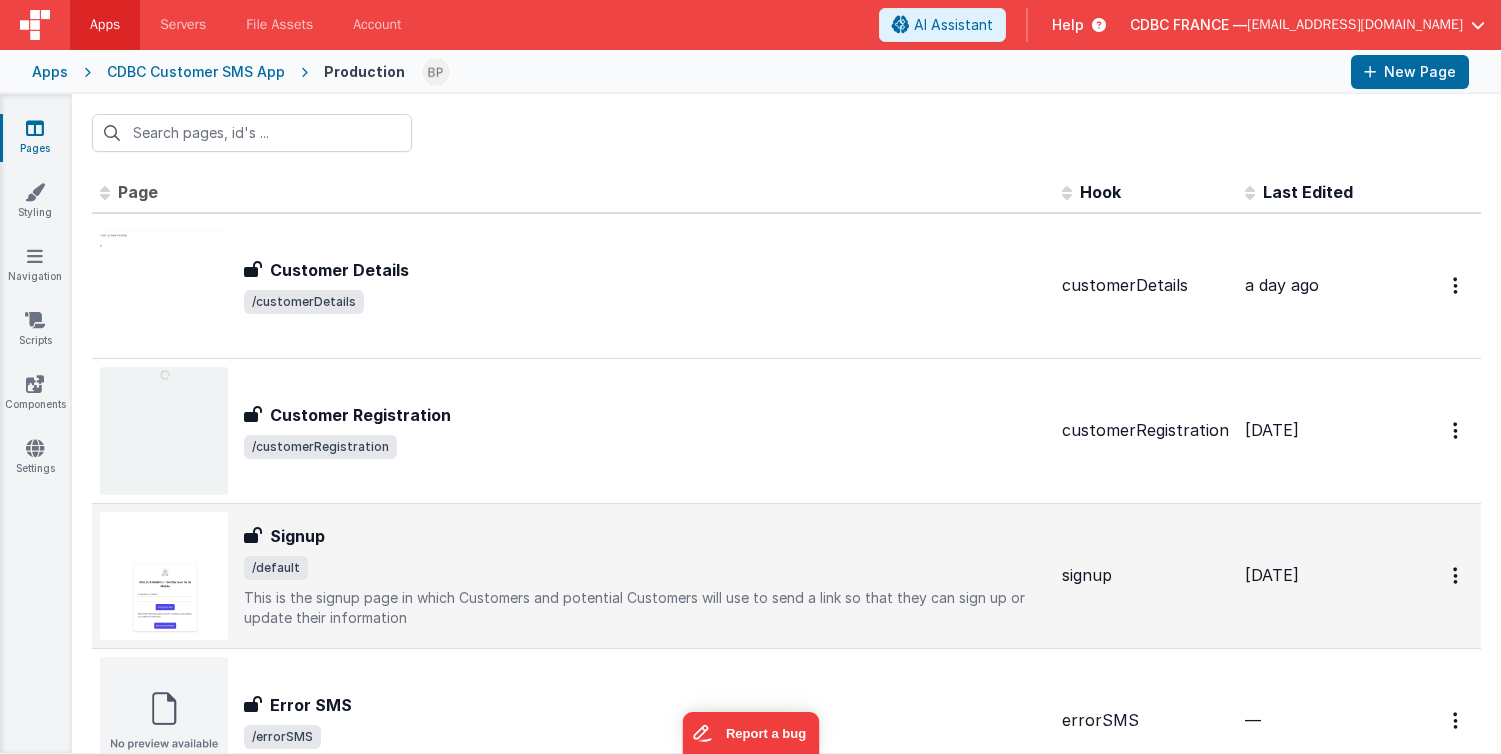 click on "Signup" at bounding box center [645, 536] 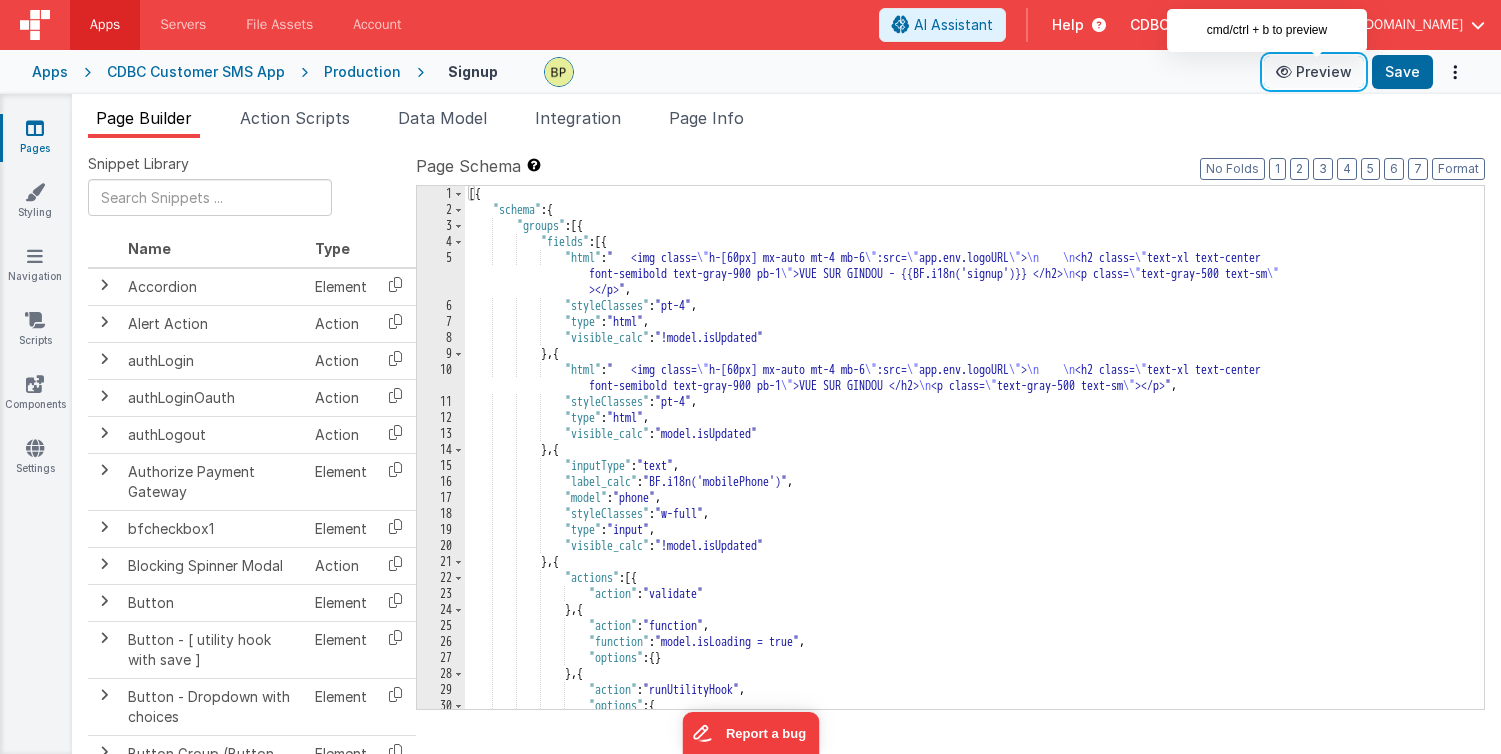 click on "Preview" at bounding box center [1314, 72] 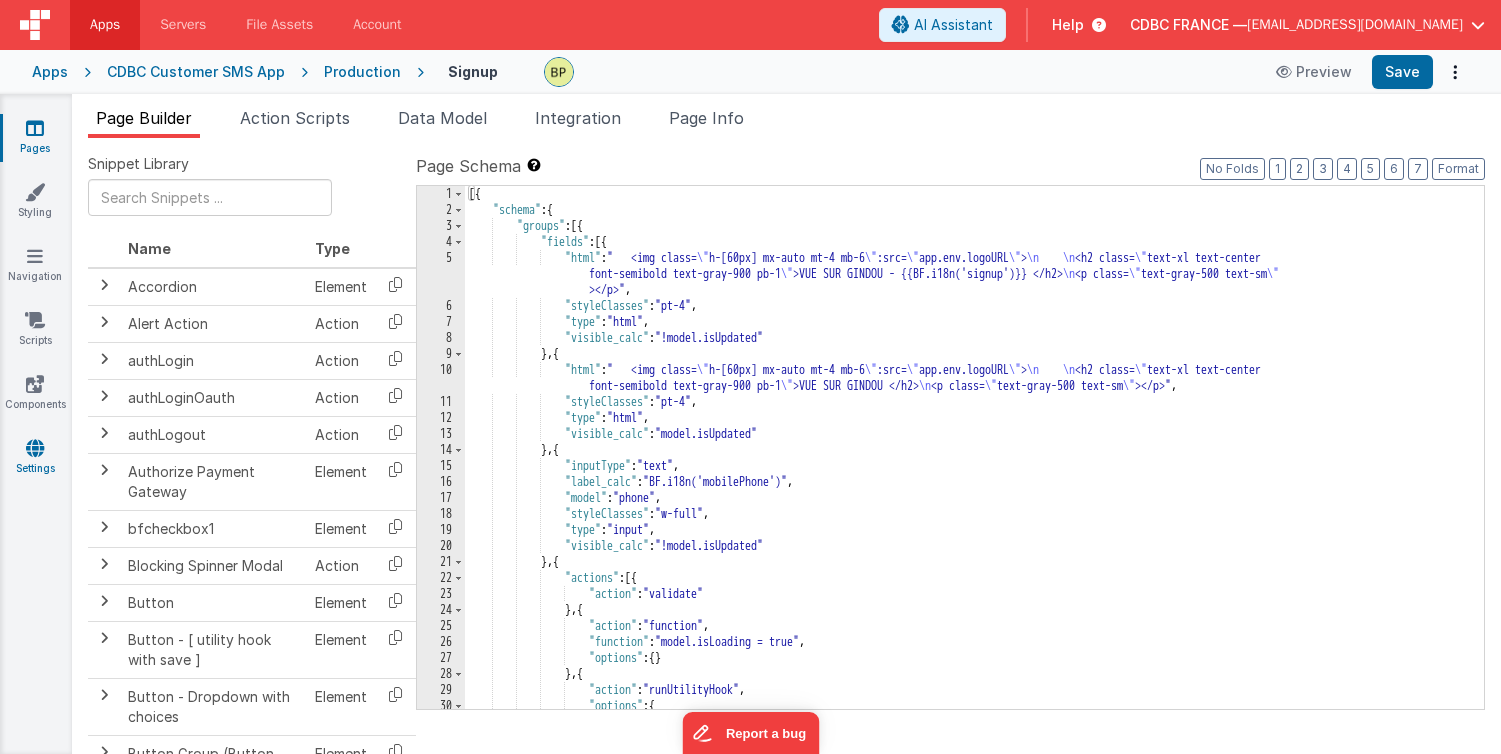 click at bounding box center [35, 448] 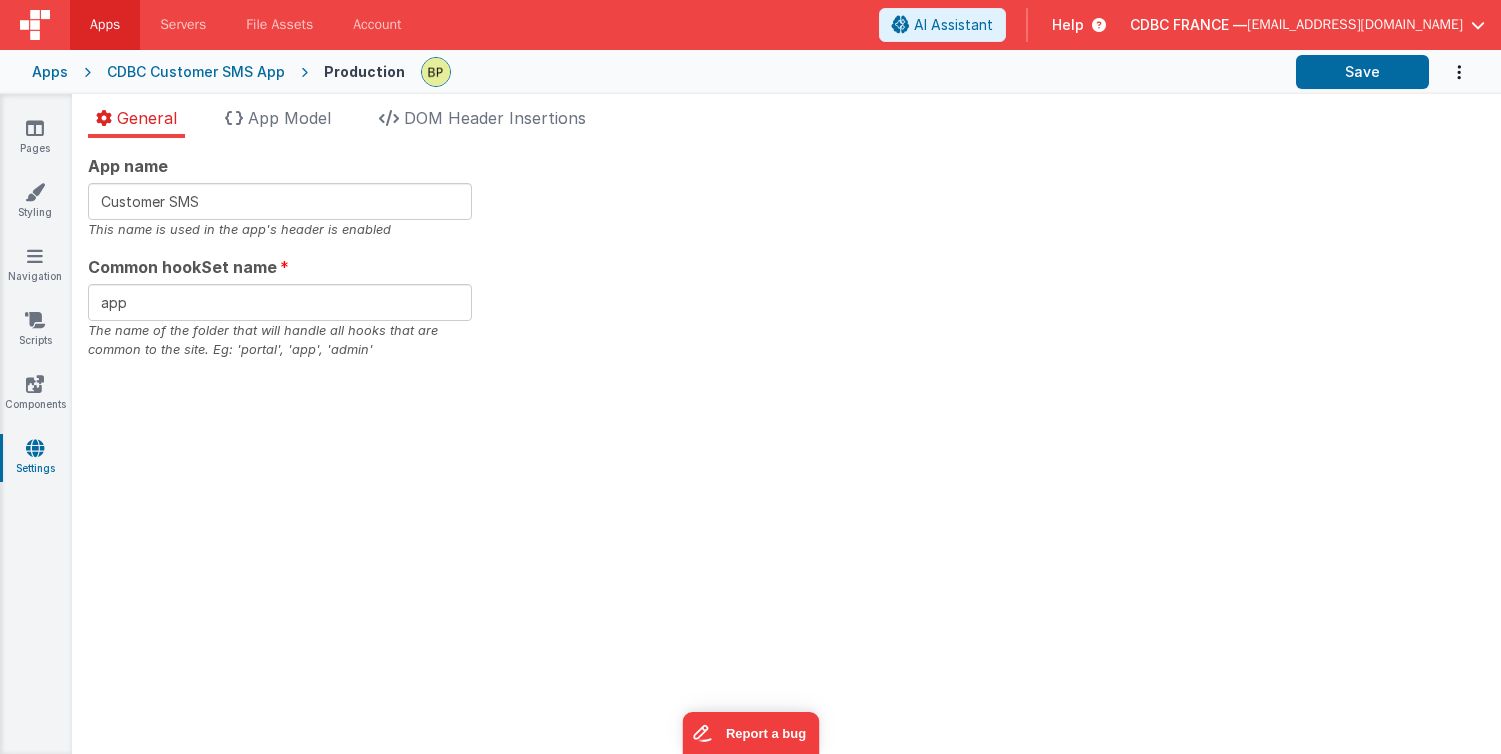drag, startPoint x: 314, startPoint y: 111, endPoint x: 273, endPoint y: 313, distance: 206.1189 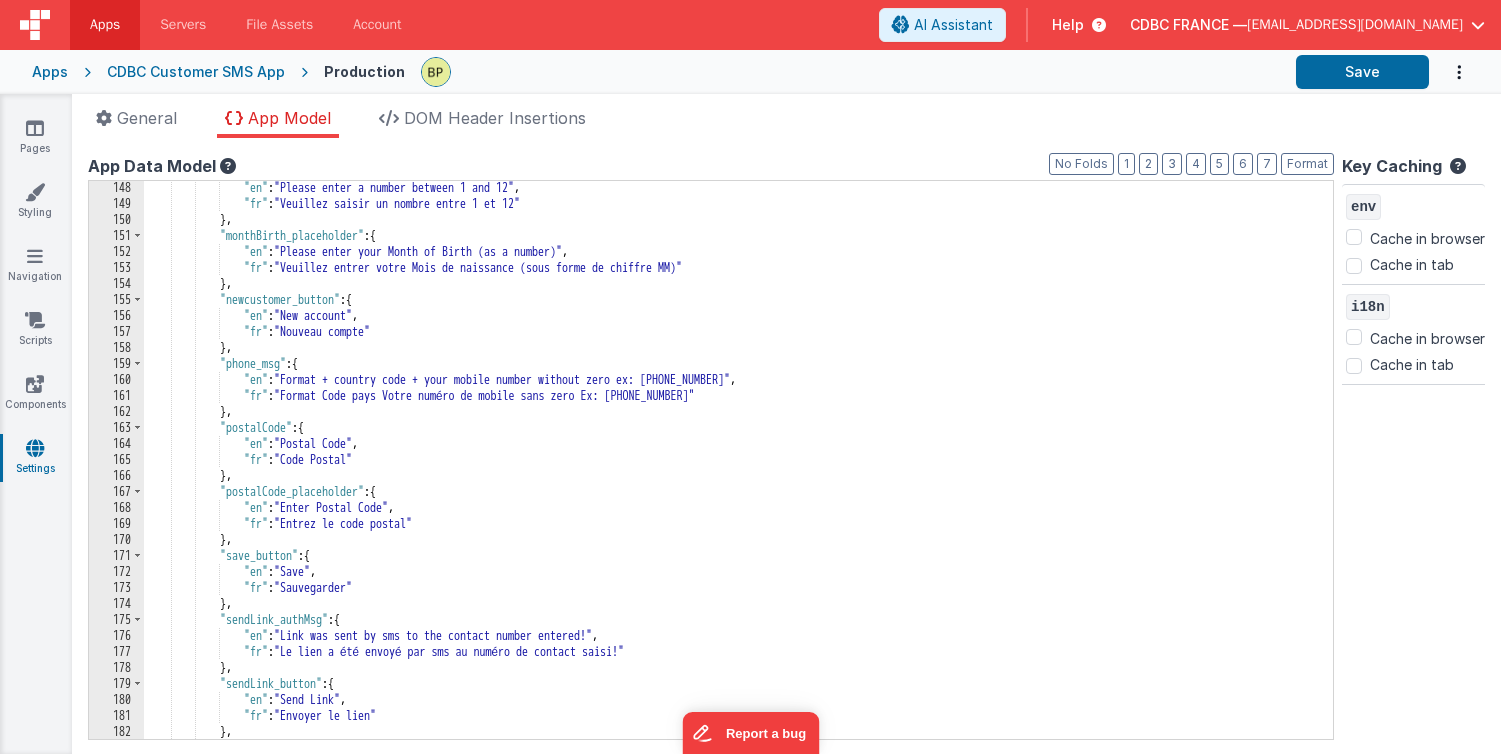 scroll, scrollTop: 2354, scrollLeft: 0, axis: vertical 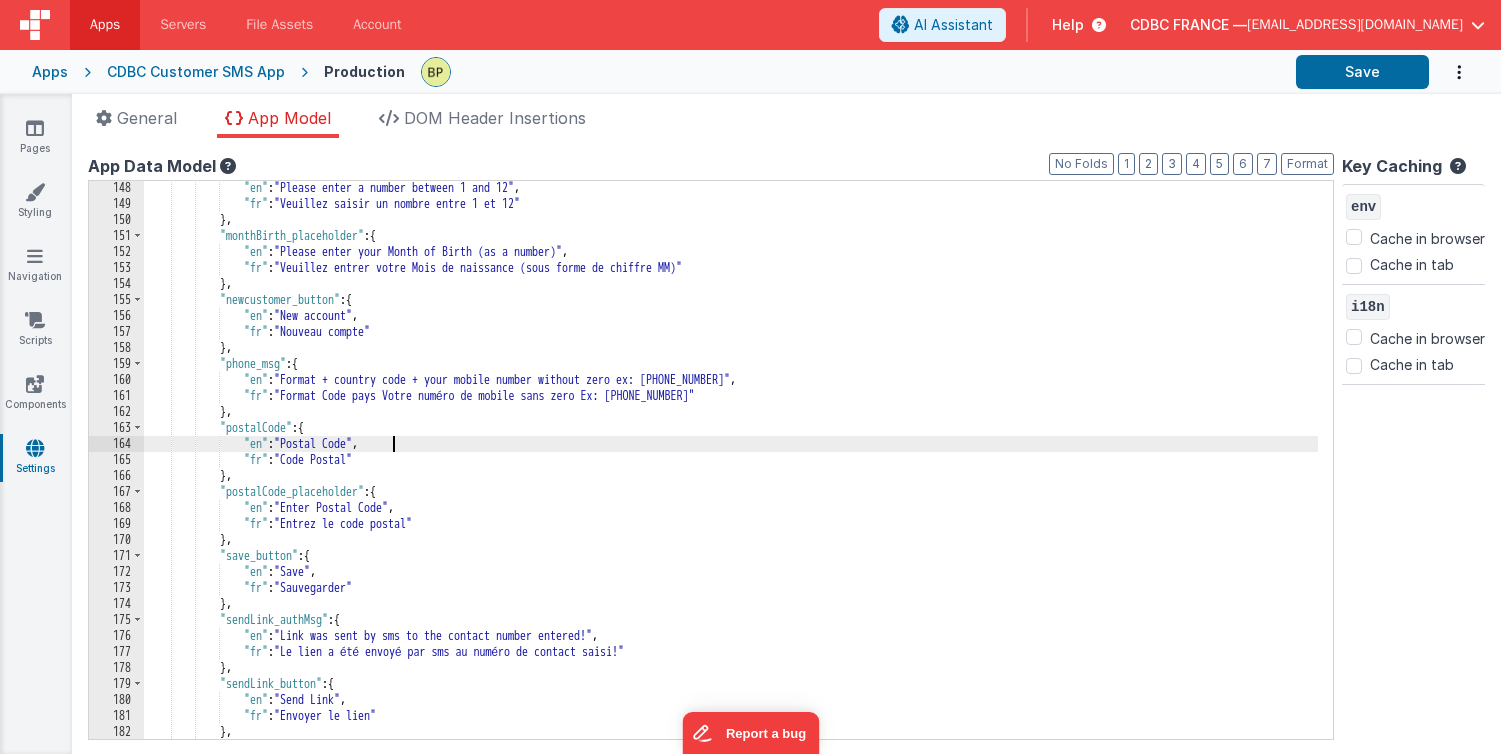 click on ""en" :  "Please enter a number between 1 and 12" ,                     "fr" :  "Veuillez saisir un nombre entre 1 et 12"                } ,                "monthBirth_placeholder" :  {                     "en" :  "Please enter your Month of Birth (as a number)" ,                     "fr" :  "Veuillez entrer votre Mois de naissance (sous forme de chiffre MM)"                } ,                "newcustomer_button" :  {                     "en" :  "New account" ,                     "fr" :  "Nouveau compte"                } ,                "phone_msg" :  {                     "en" :  "Format + country code + your mobile number without zero ex: [PHONE_NUMBER]" ,                     "fr" :  "Format Code pays Votre numéro de mobile sans zero Ex: [PHONE_NUMBER]"                } ,                "postalCode" :  {                     "en" :  "Postal Code" ,                     "fr" :  "Code Postal"                } ,                "postalCode_placeholder" :  {                     "en" :  ," at bounding box center (731, 475) 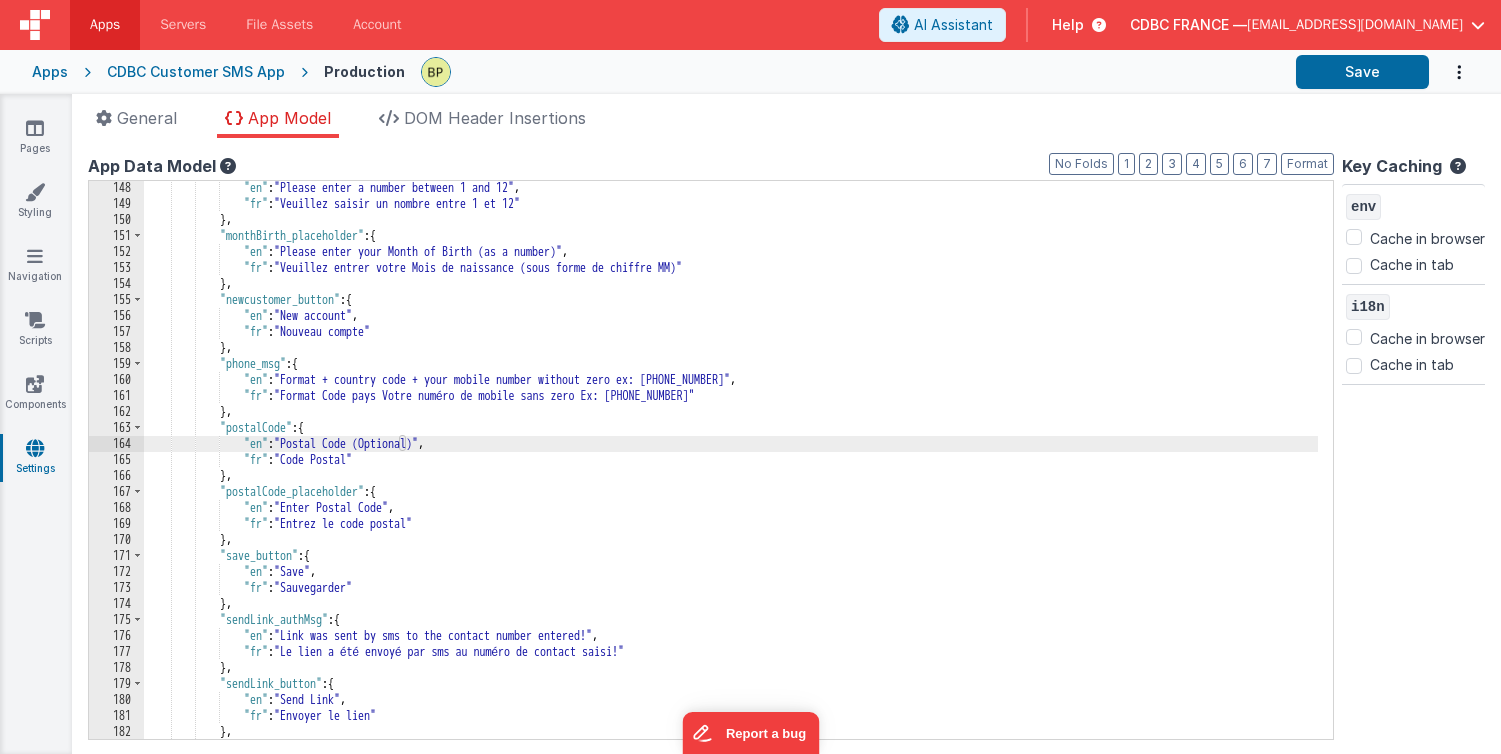 click on ""en" :  "Please enter a number between 1 and 12" ,                     "fr" :  "Veuillez saisir un nombre entre 1 et 12"                } ,                "monthBirth_placeholder" :  {                     "en" :  "Please enter your Month of Birth (as a number)" ,                     "fr" :  "Veuillez entrer votre Mois de naissance (sous forme de chiffre MM)"                } ,                "newcustomer_button" :  {                     "en" :  "New account" ,                     "fr" :  "Nouveau compte"                } ,                "phone_msg" :  {                     "en" :  "Format + country code + your mobile number without zero ex: [PHONE_NUMBER]" ,                     "fr" :  "Format Code pays Votre numéro de mobile sans zero Ex: [PHONE_NUMBER]"                } ,                "postalCode" :  {                     "en" :  "Postal Code (Optional)" ,                     "fr" :  "Code Postal"                } ,                "postalCode_placeholder" :  {                     "en" :  ," at bounding box center [731, 475] 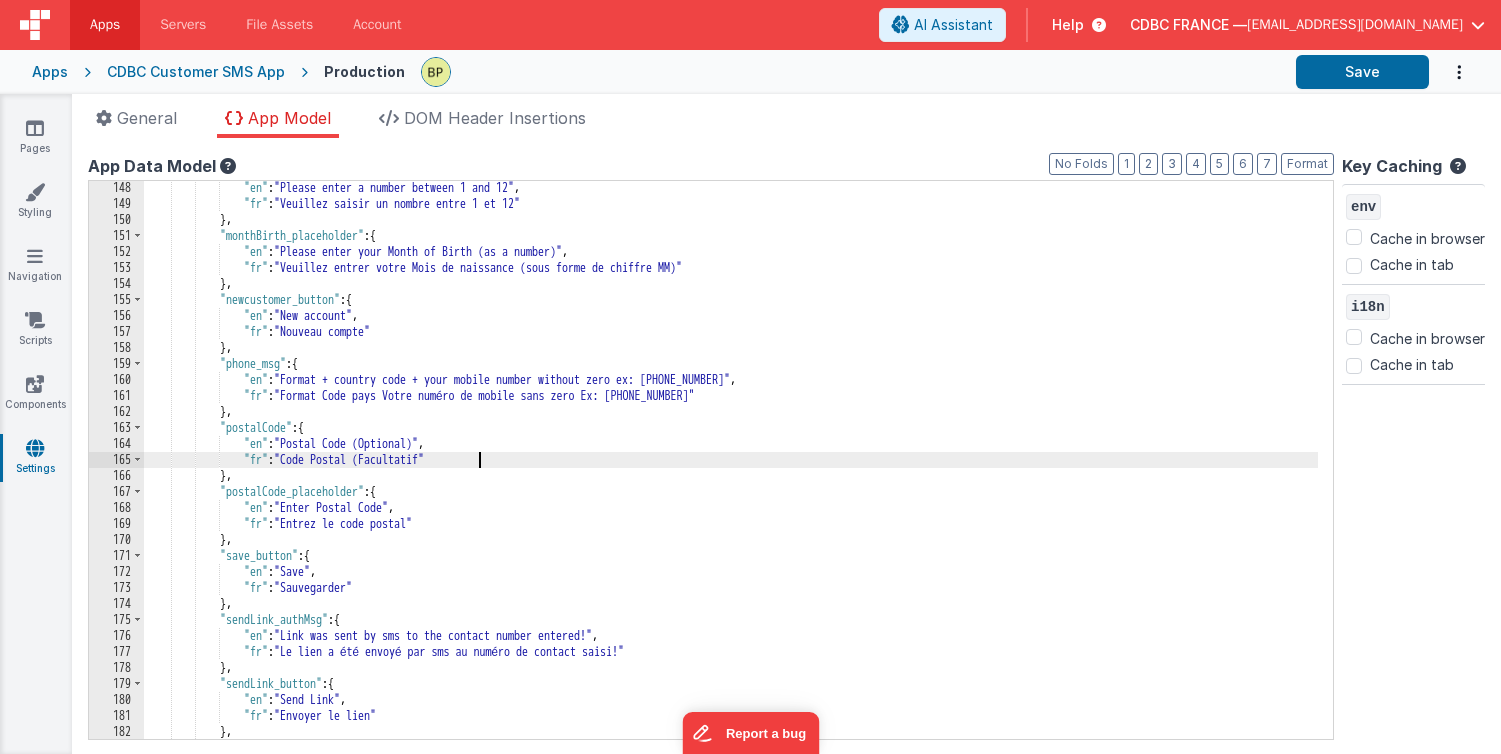 type 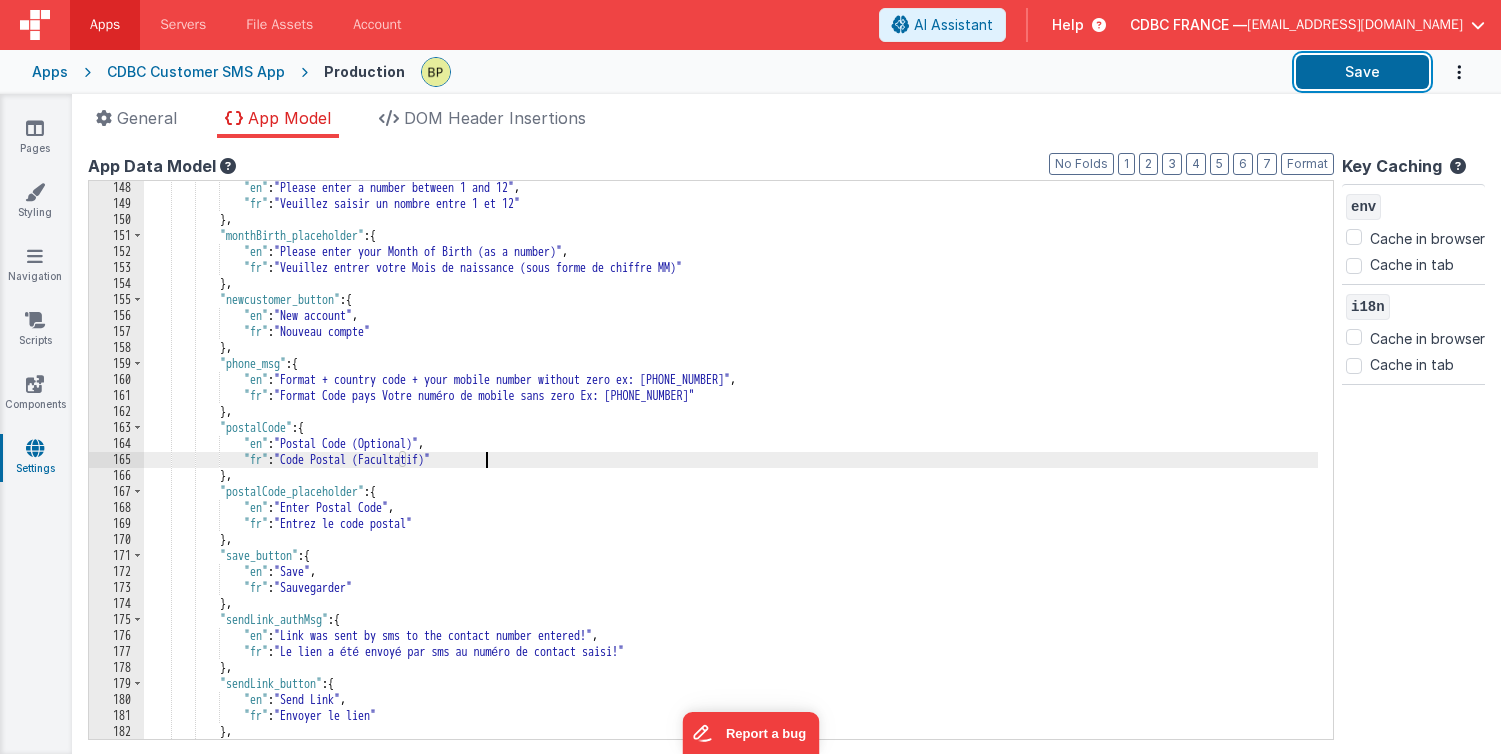drag, startPoint x: 1346, startPoint y: 65, endPoint x: 962, endPoint y: 77, distance: 384.18747 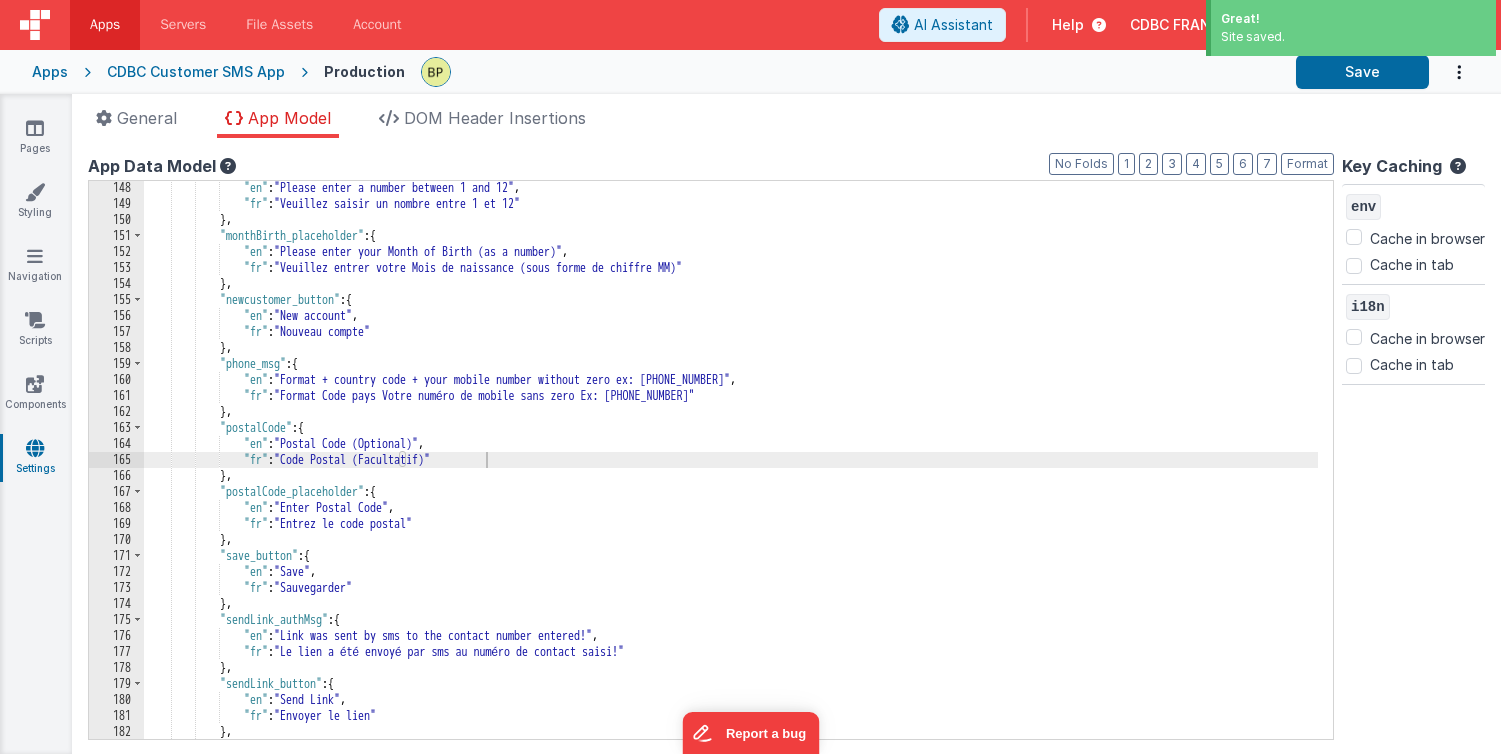 click on "CDBC Customer SMS App" at bounding box center [196, 72] 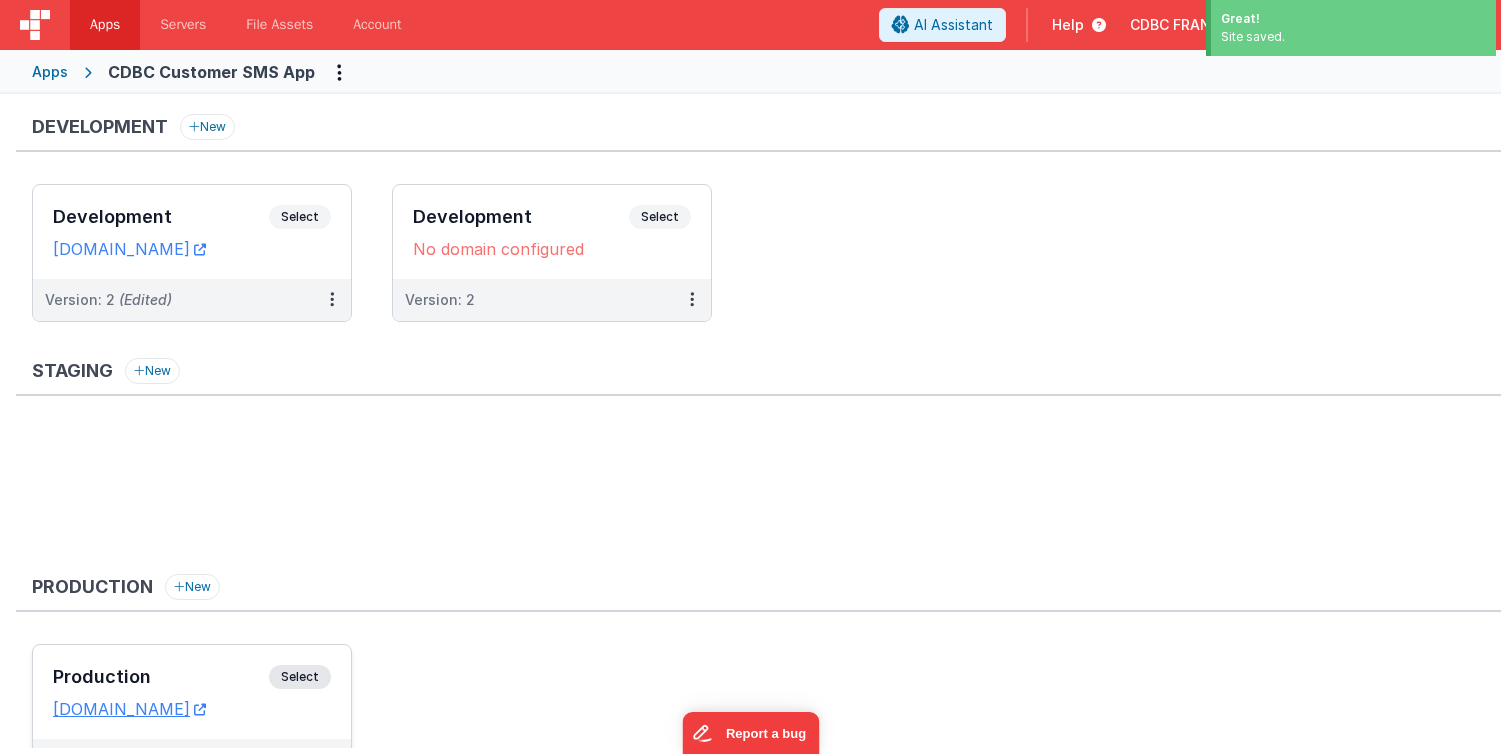 click on "Select" at bounding box center [300, 677] 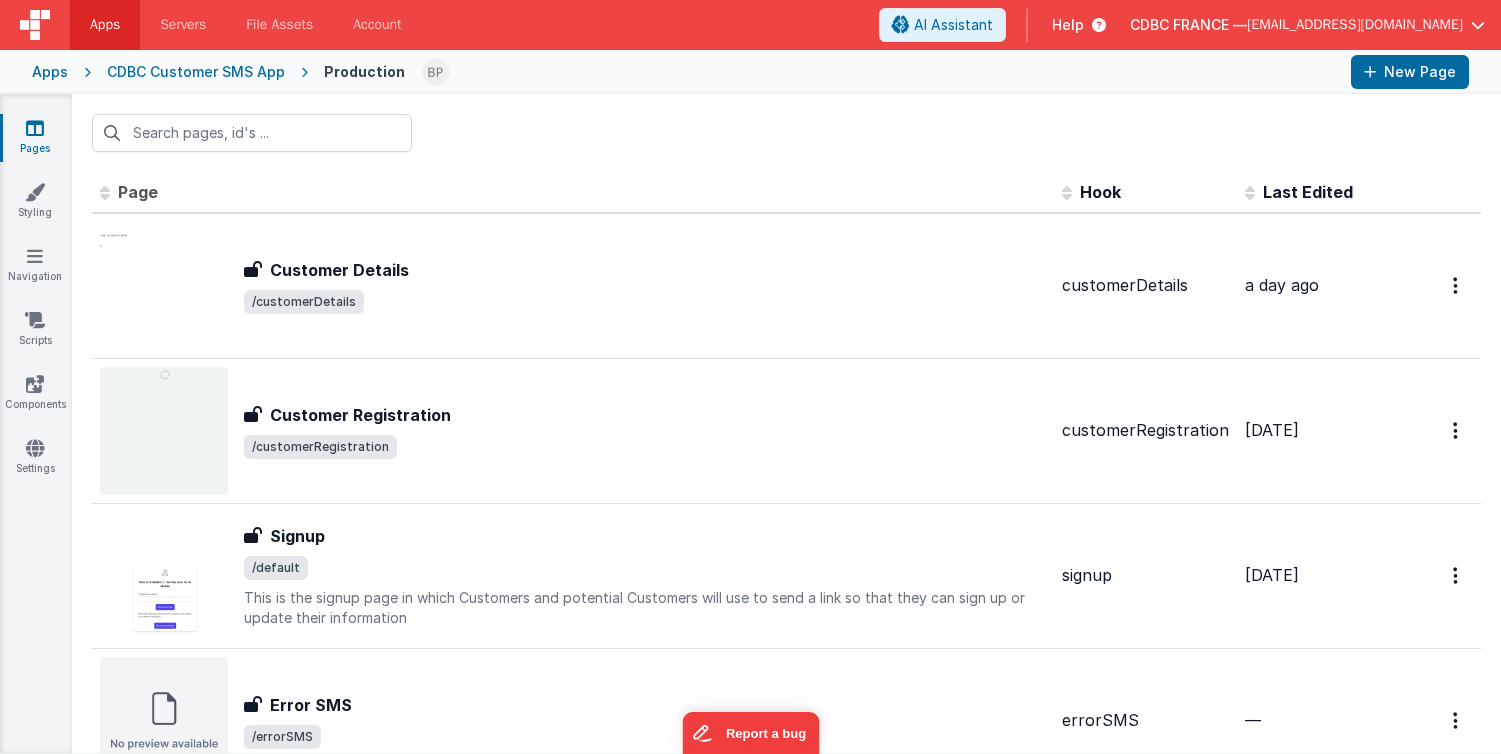 click at bounding box center (35, 128) 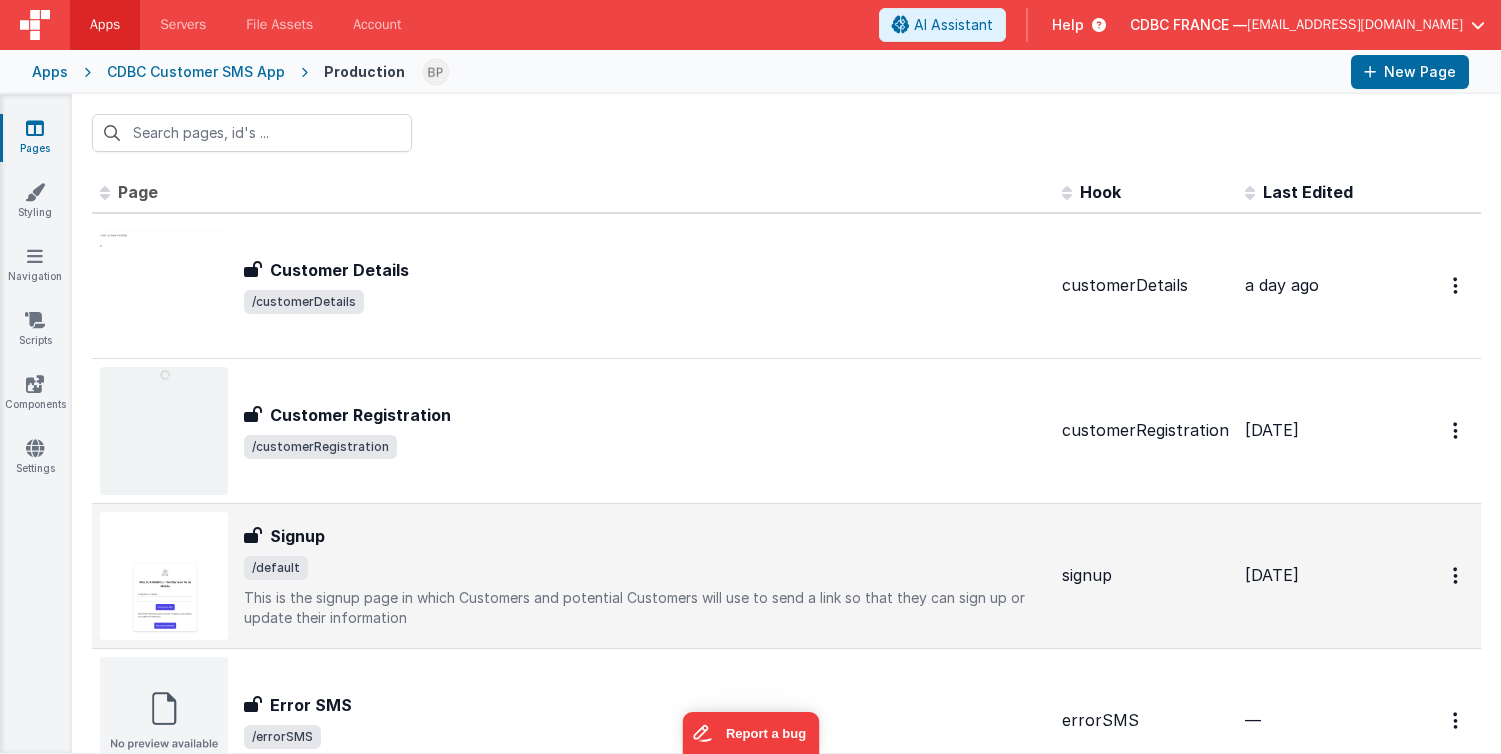 click on "Signup" at bounding box center [645, 536] 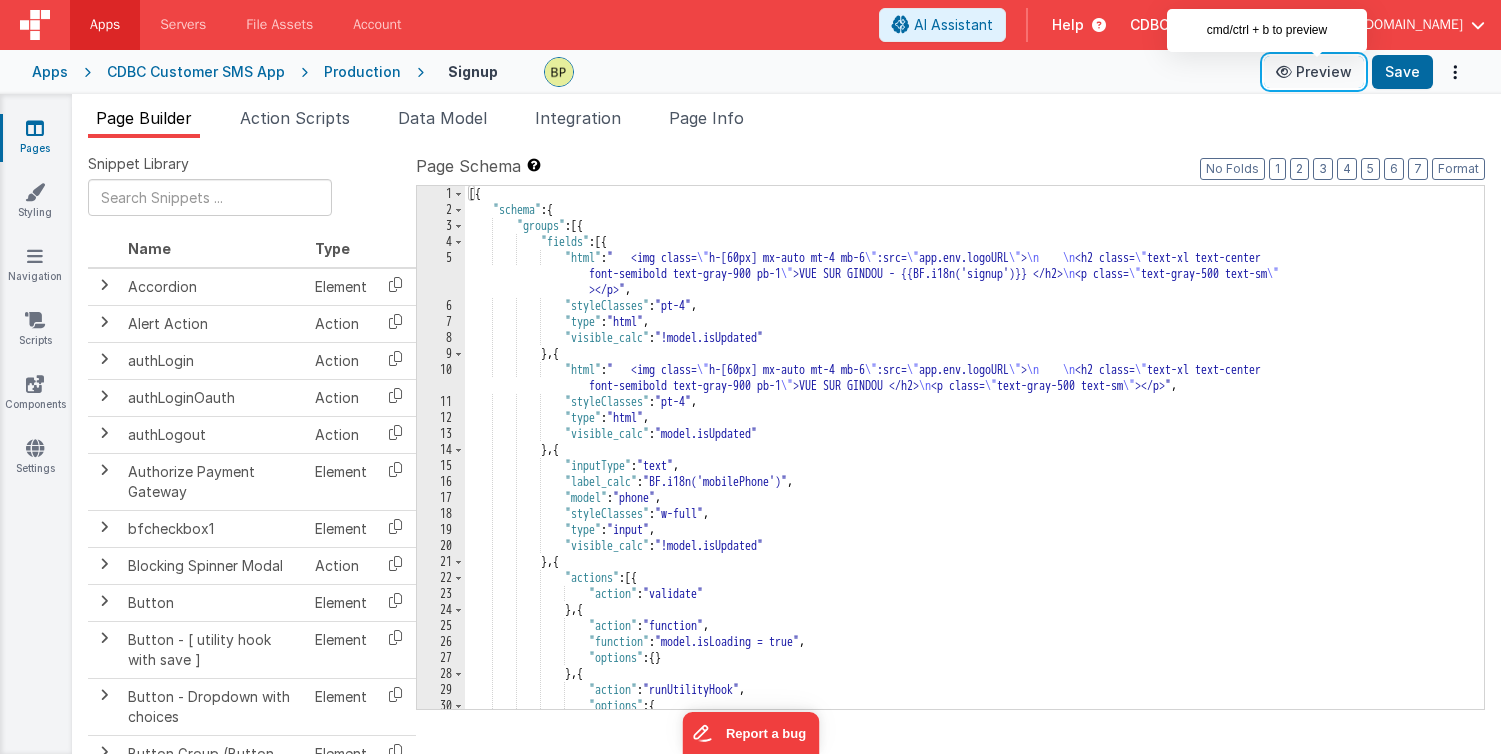 click on "Preview" at bounding box center (1314, 72) 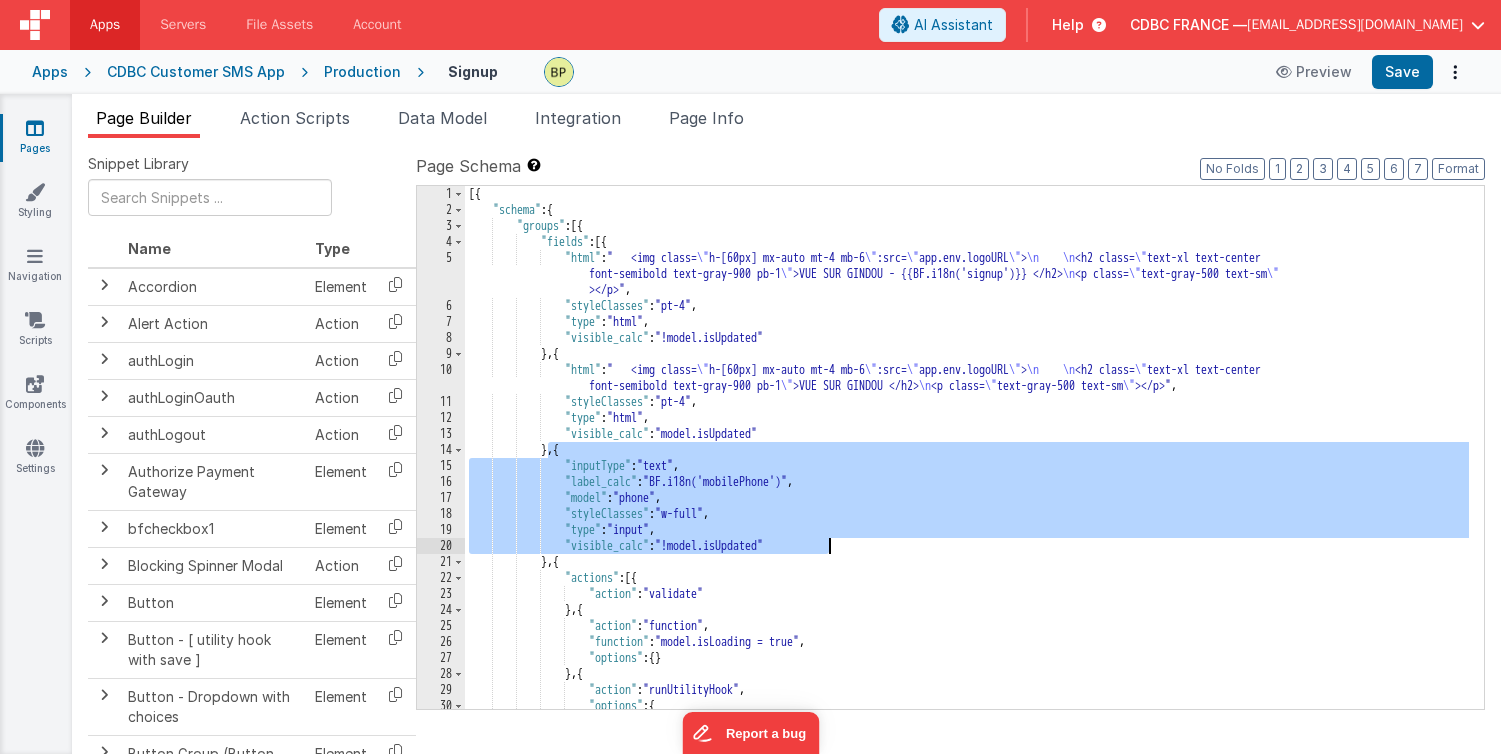 drag, startPoint x: 549, startPoint y: 448, endPoint x: 841, endPoint y: 552, distance: 309.96774 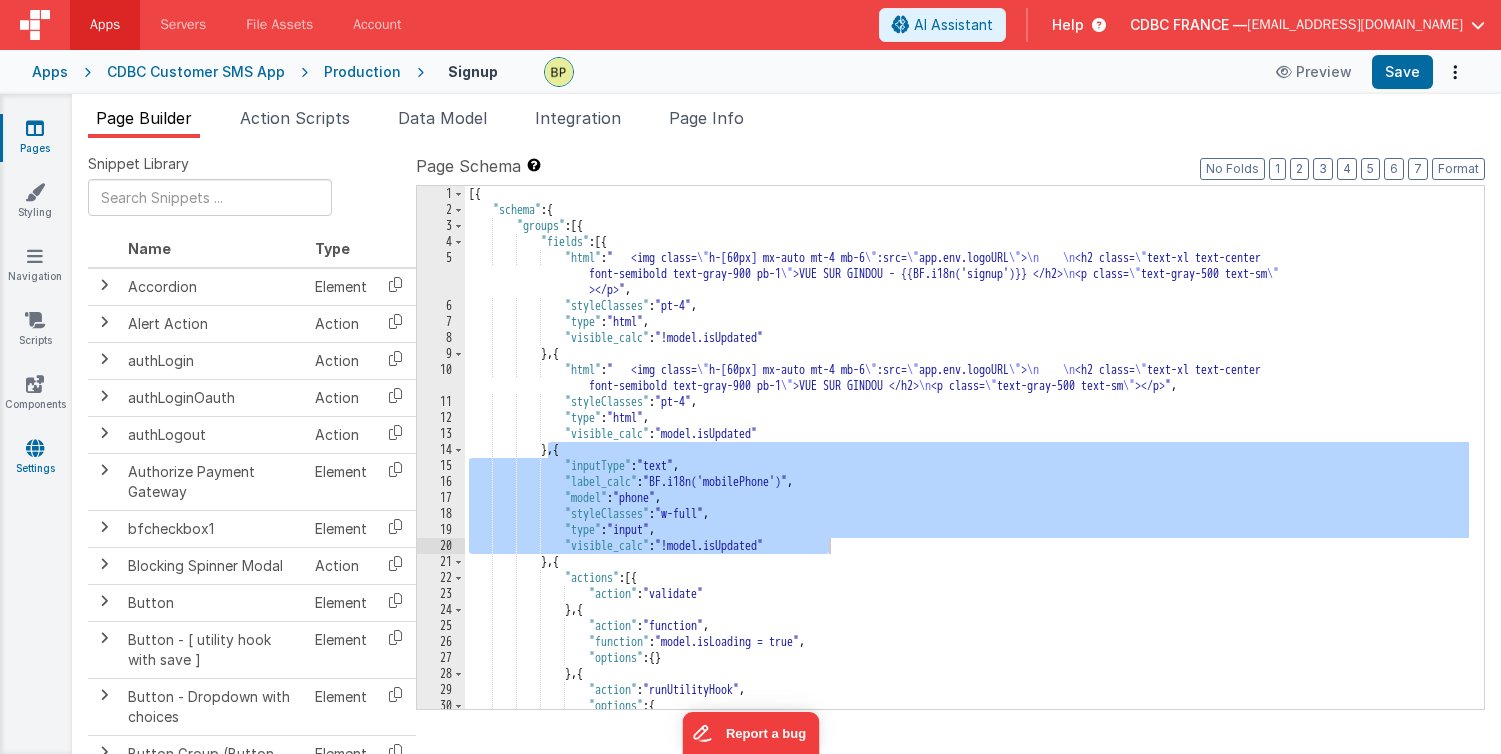 click at bounding box center (35, 448) 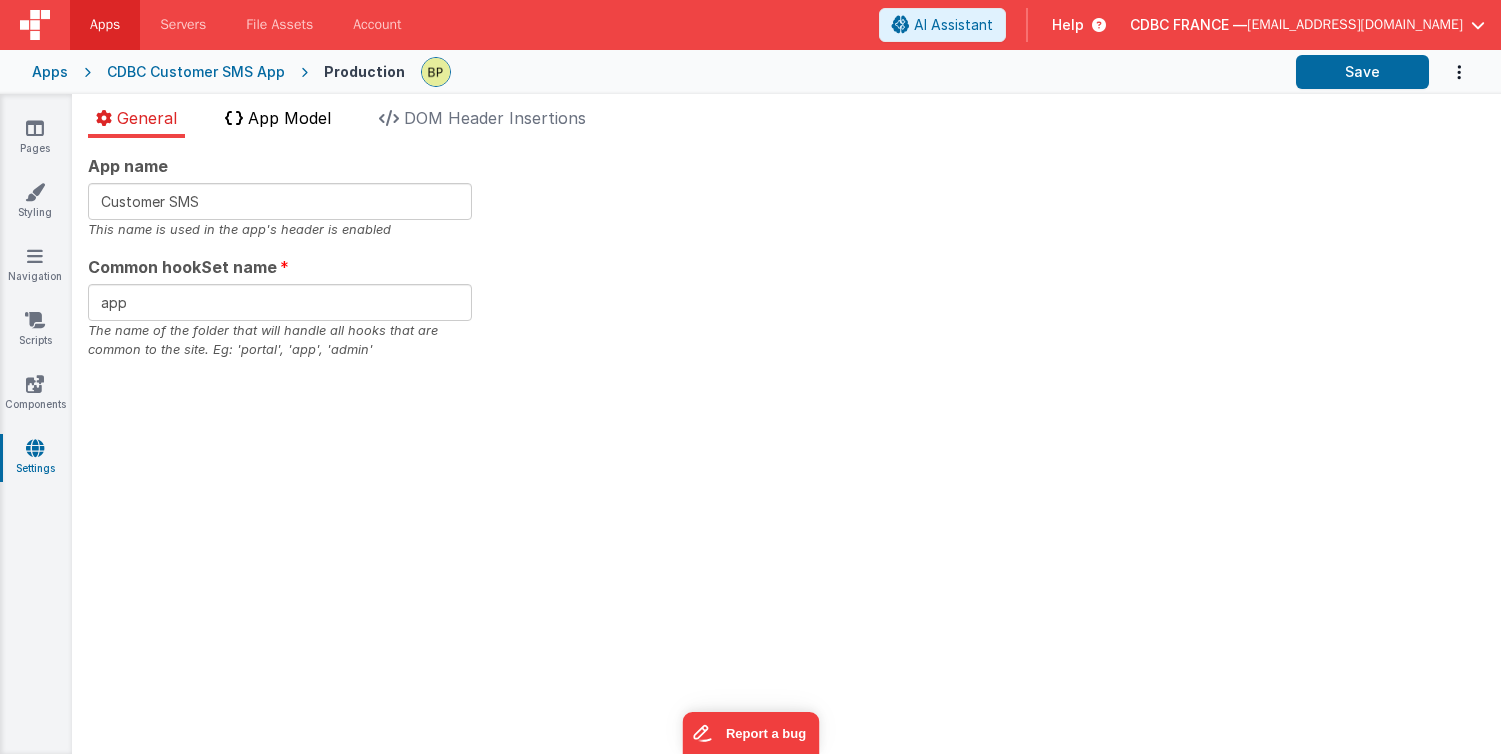 click on "App Model" at bounding box center [289, 118] 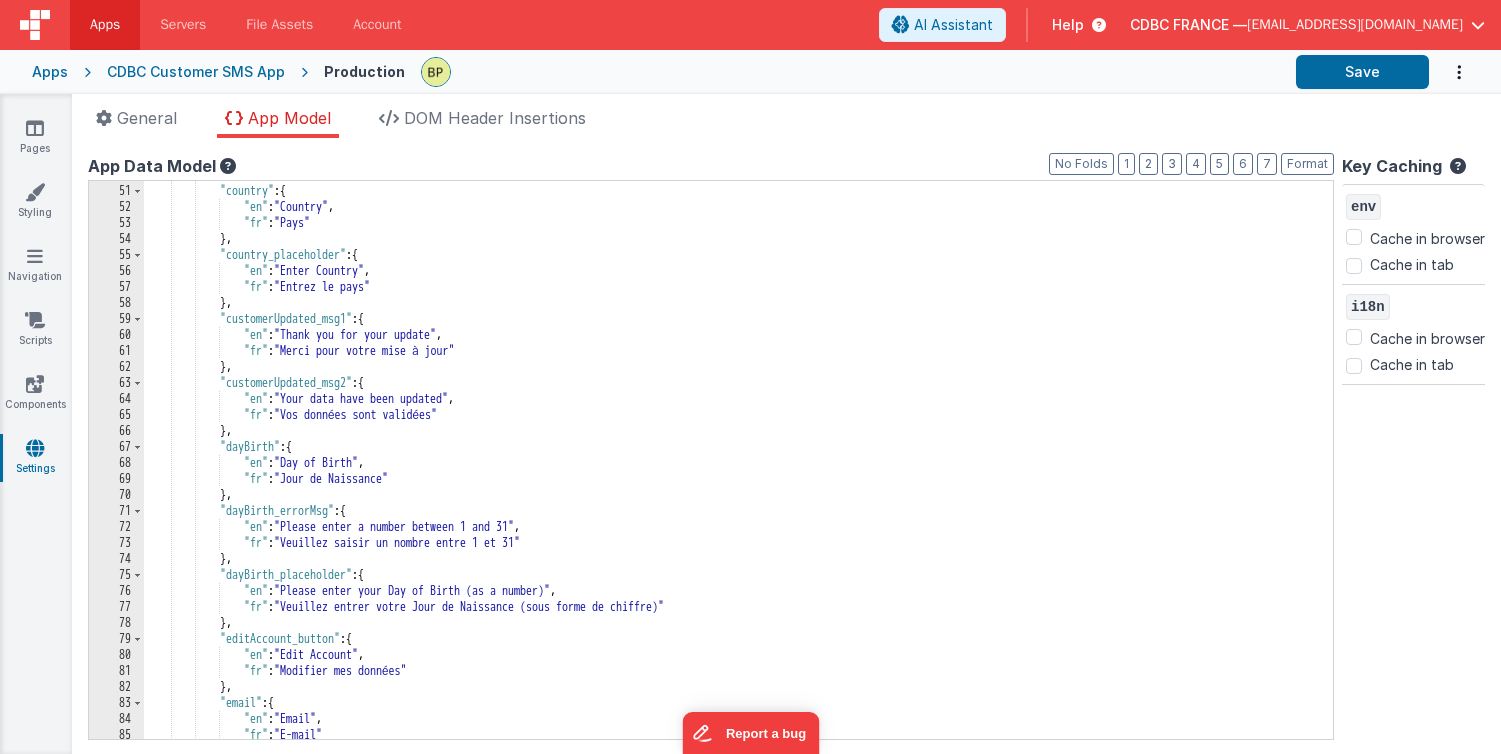 scroll, scrollTop: 614, scrollLeft: 0, axis: vertical 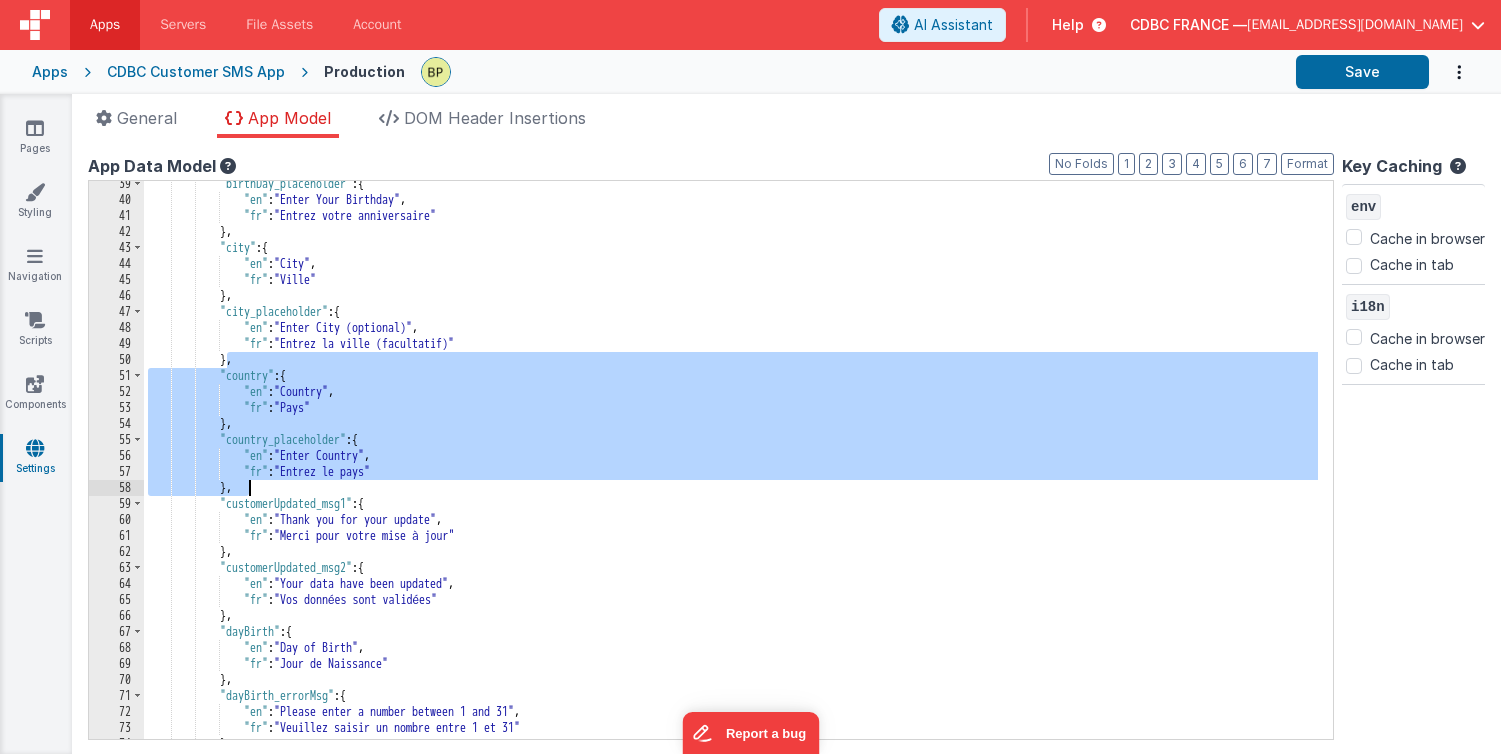 drag, startPoint x: 230, startPoint y: 360, endPoint x: 443, endPoint y: 481, distance: 244.96939 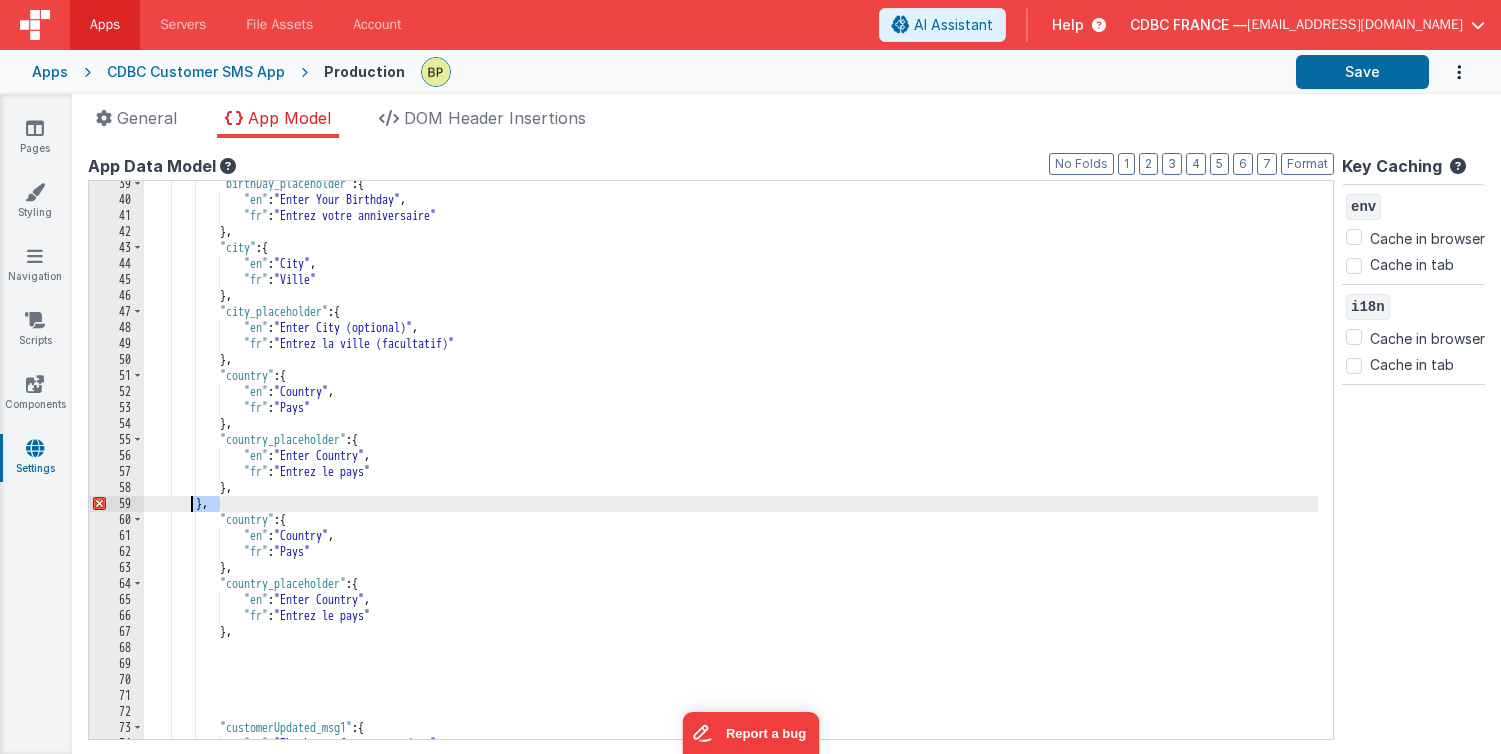 drag, startPoint x: 225, startPoint y: 505, endPoint x: 190, endPoint y: 499, distance: 35.510563 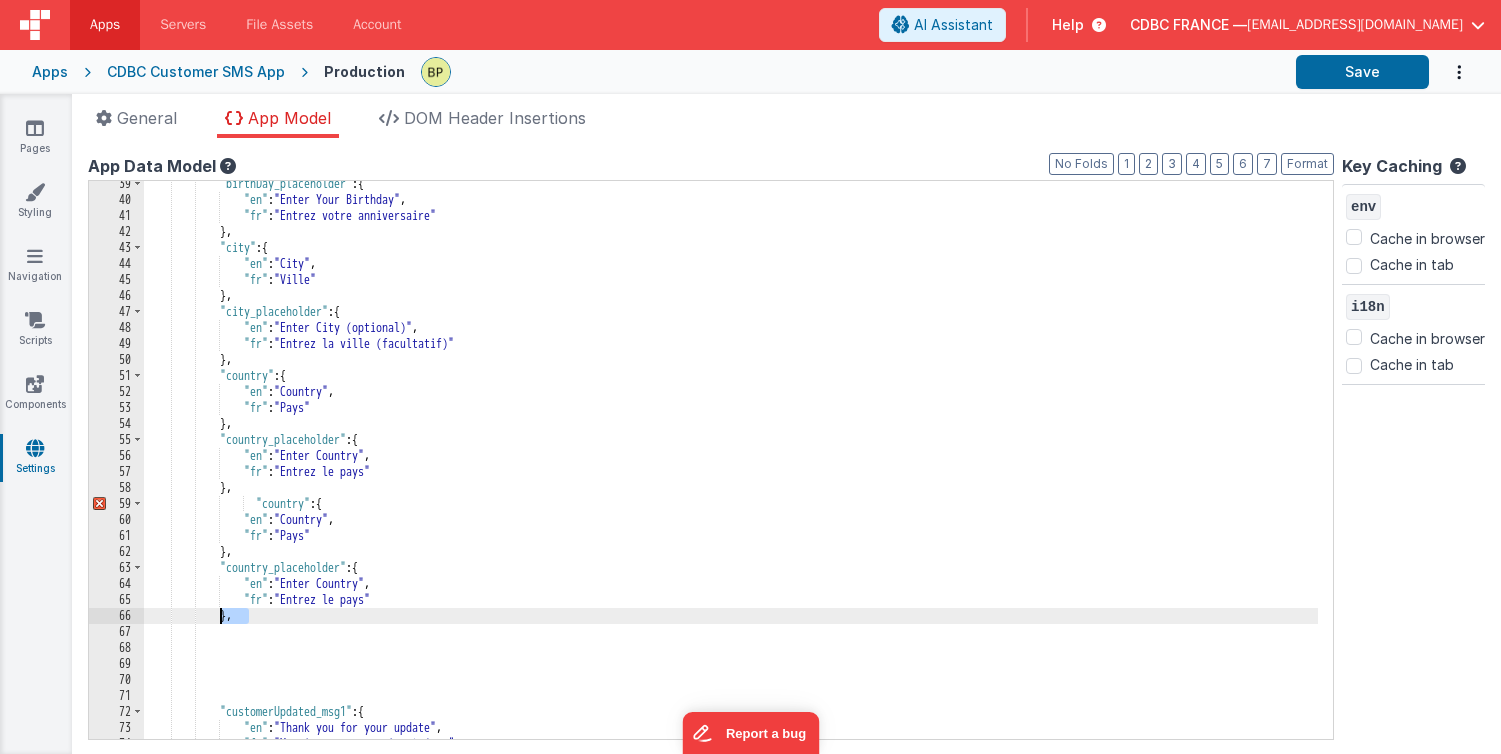 drag, startPoint x: 253, startPoint y: 620, endPoint x: 203, endPoint y: 619, distance: 50.01 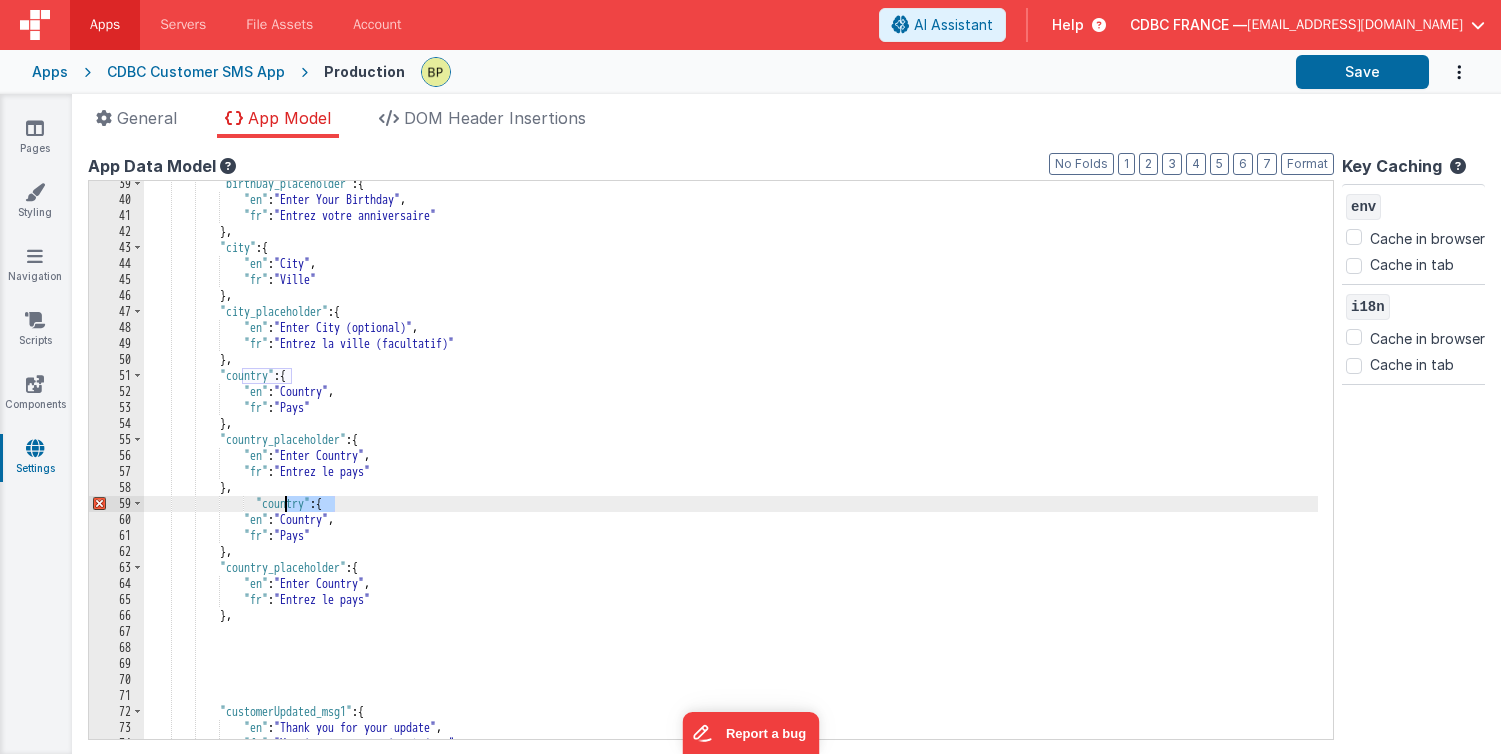 drag, startPoint x: 335, startPoint y: 503, endPoint x: 303, endPoint y: 512, distance: 33.24154 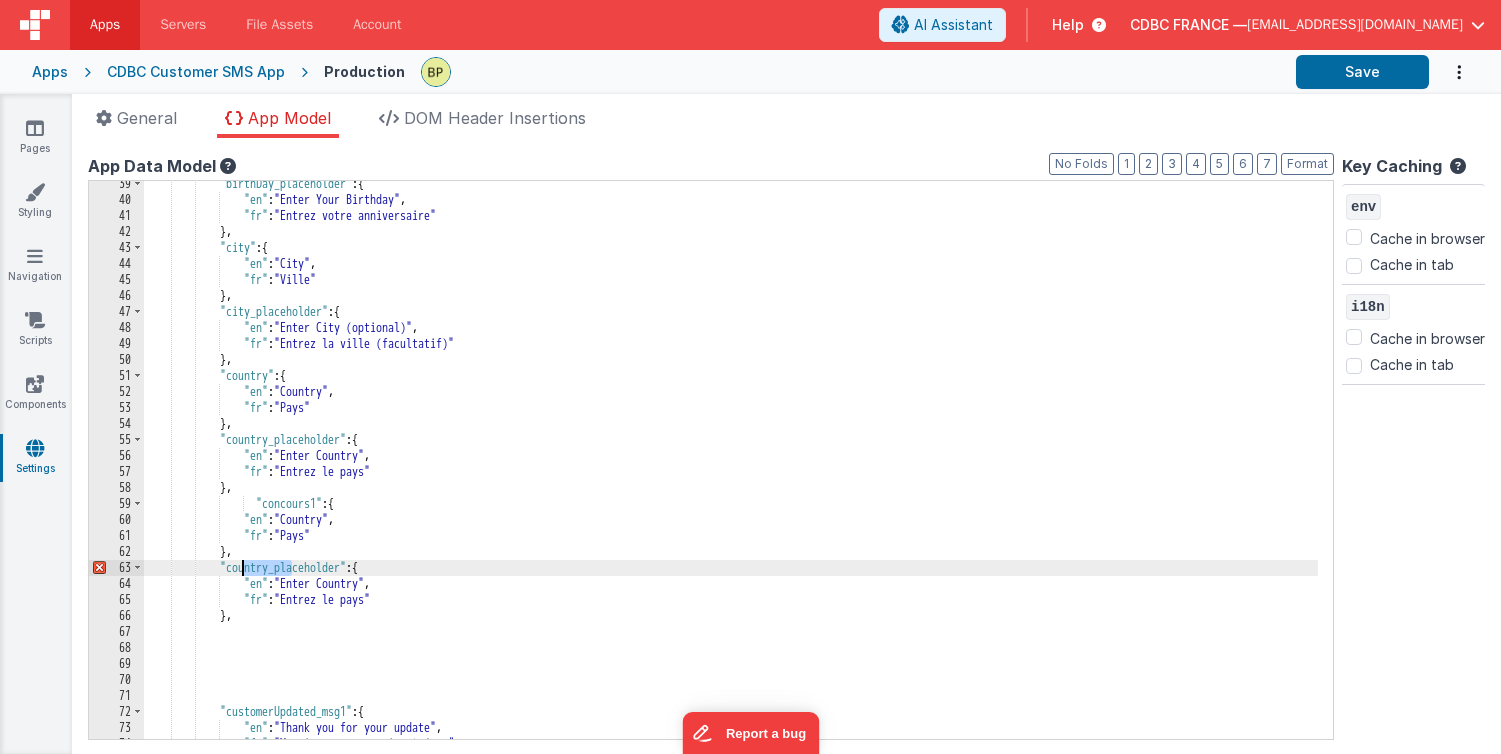 drag, startPoint x: 291, startPoint y: 566, endPoint x: 287, endPoint y: 593, distance: 27.294687 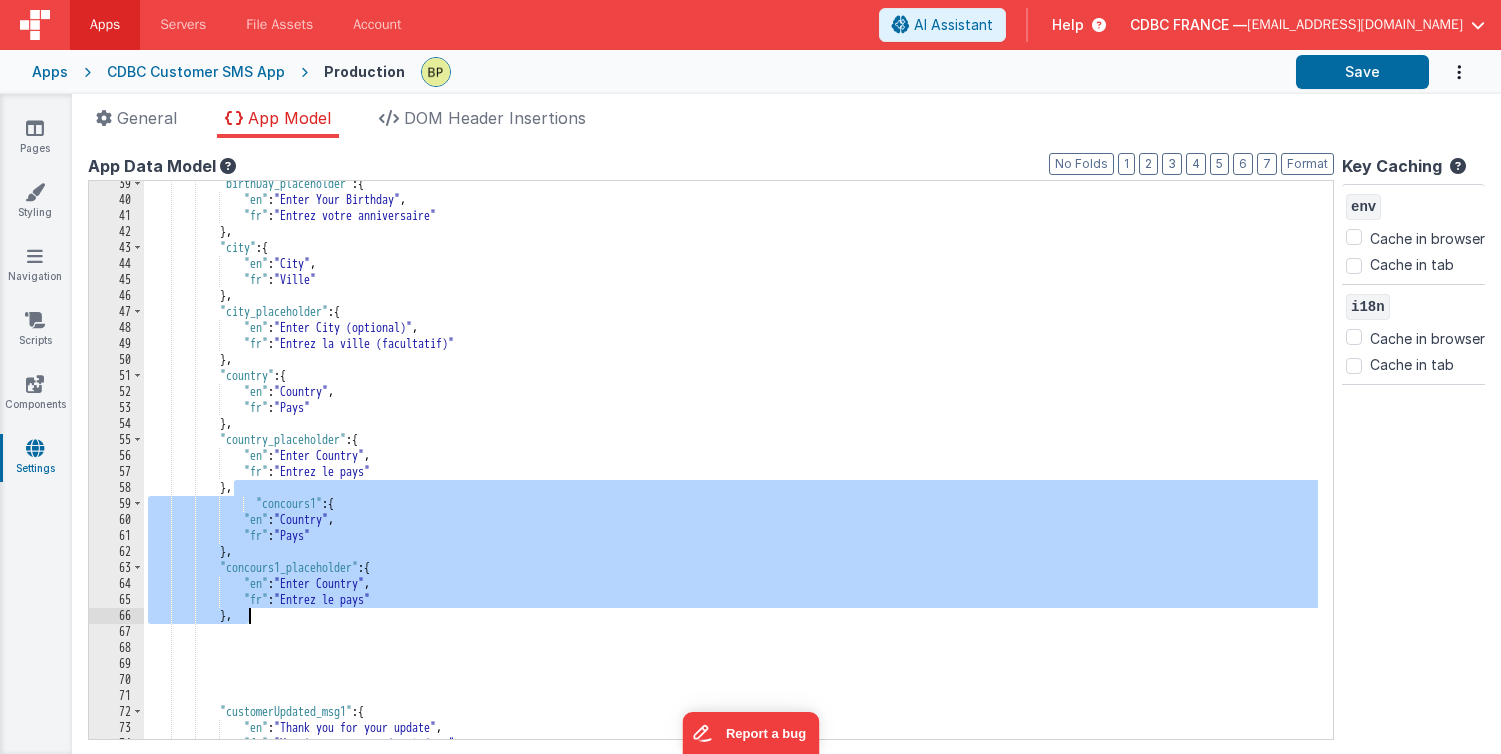 drag, startPoint x: 231, startPoint y: 489, endPoint x: 455, endPoint y: 611, distance: 255.06862 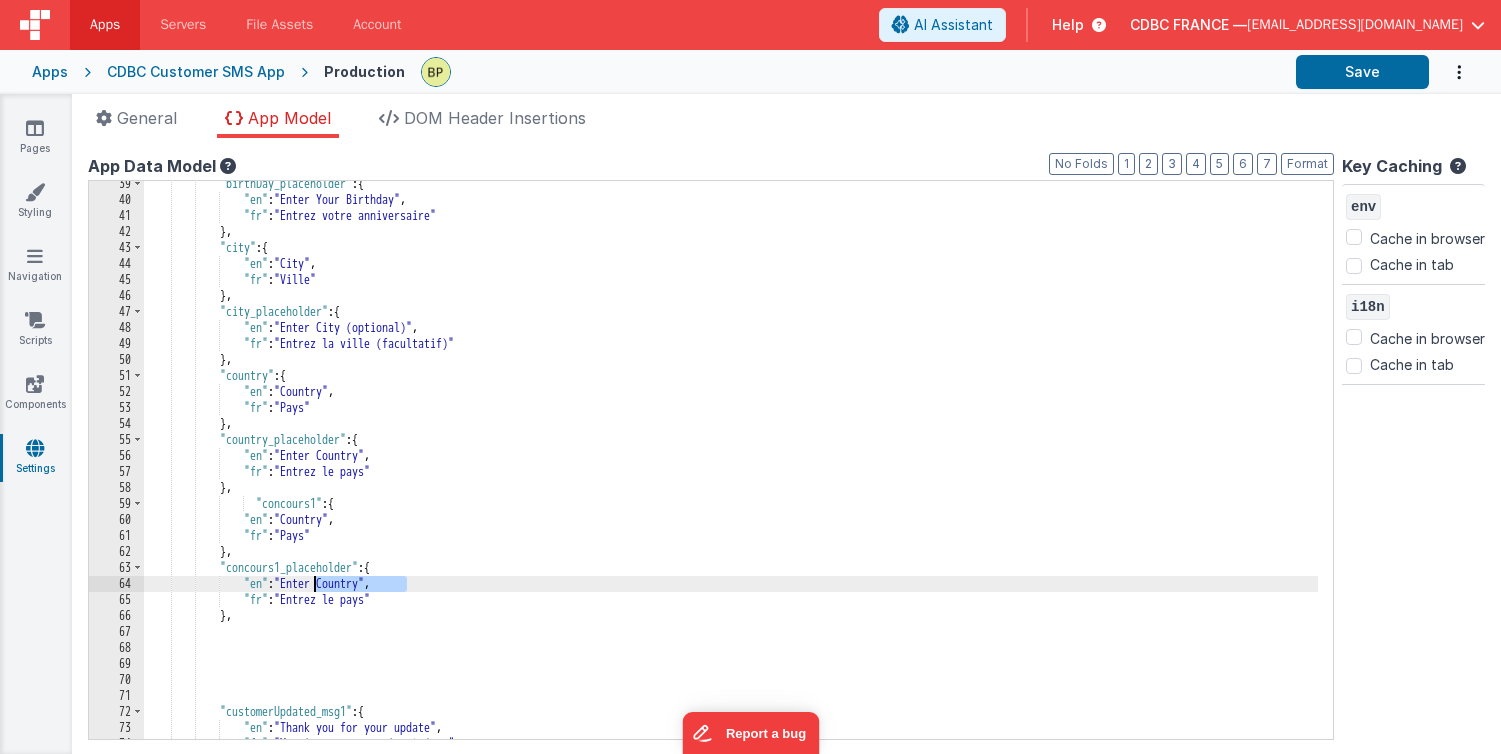 drag, startPoint x: 407, startPoint y: 582, endPoint x: 410, endPoint y: 601, distance: 19.235384 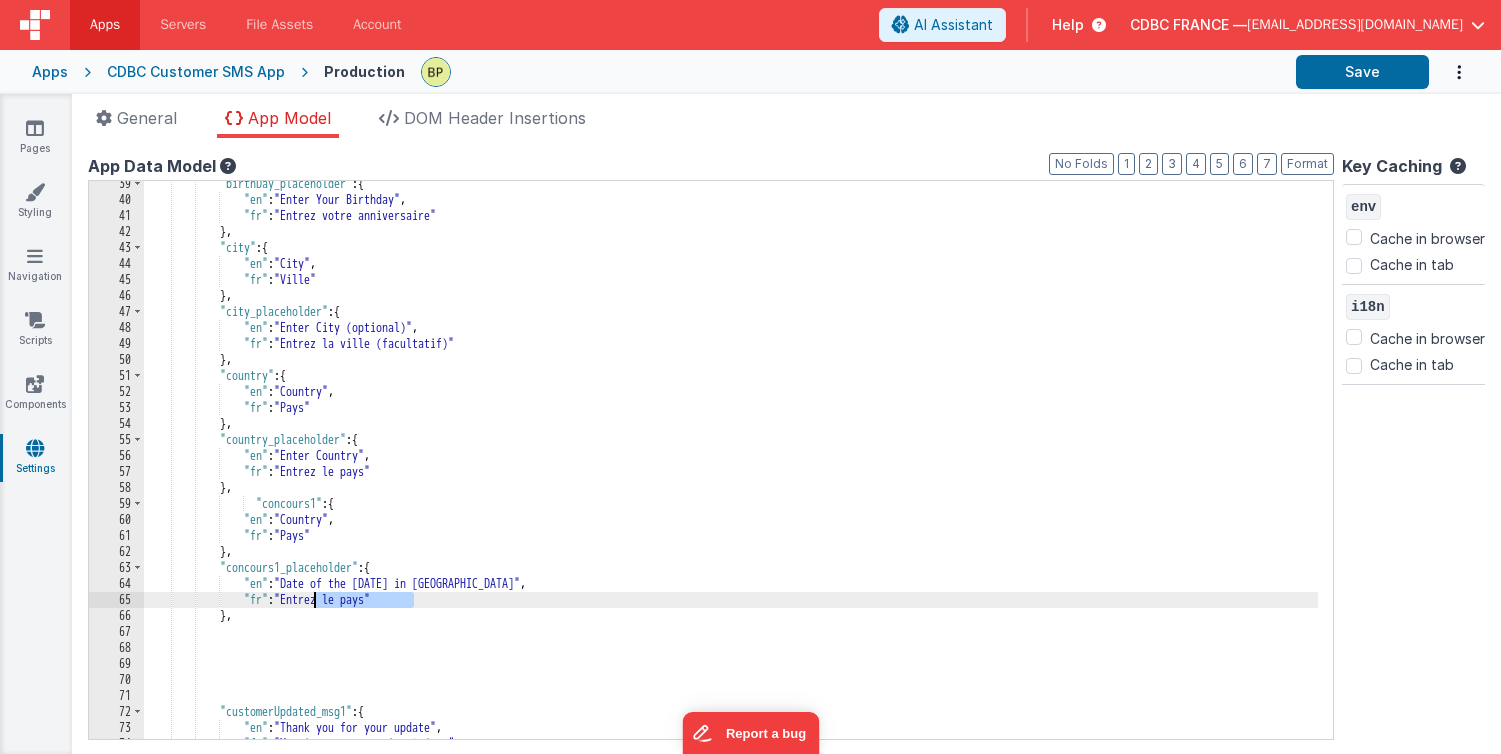 drag, startPoint x: 412, startPoint y: 598, endPoint x: 347, endPoint y: 610, distance: 66.09841 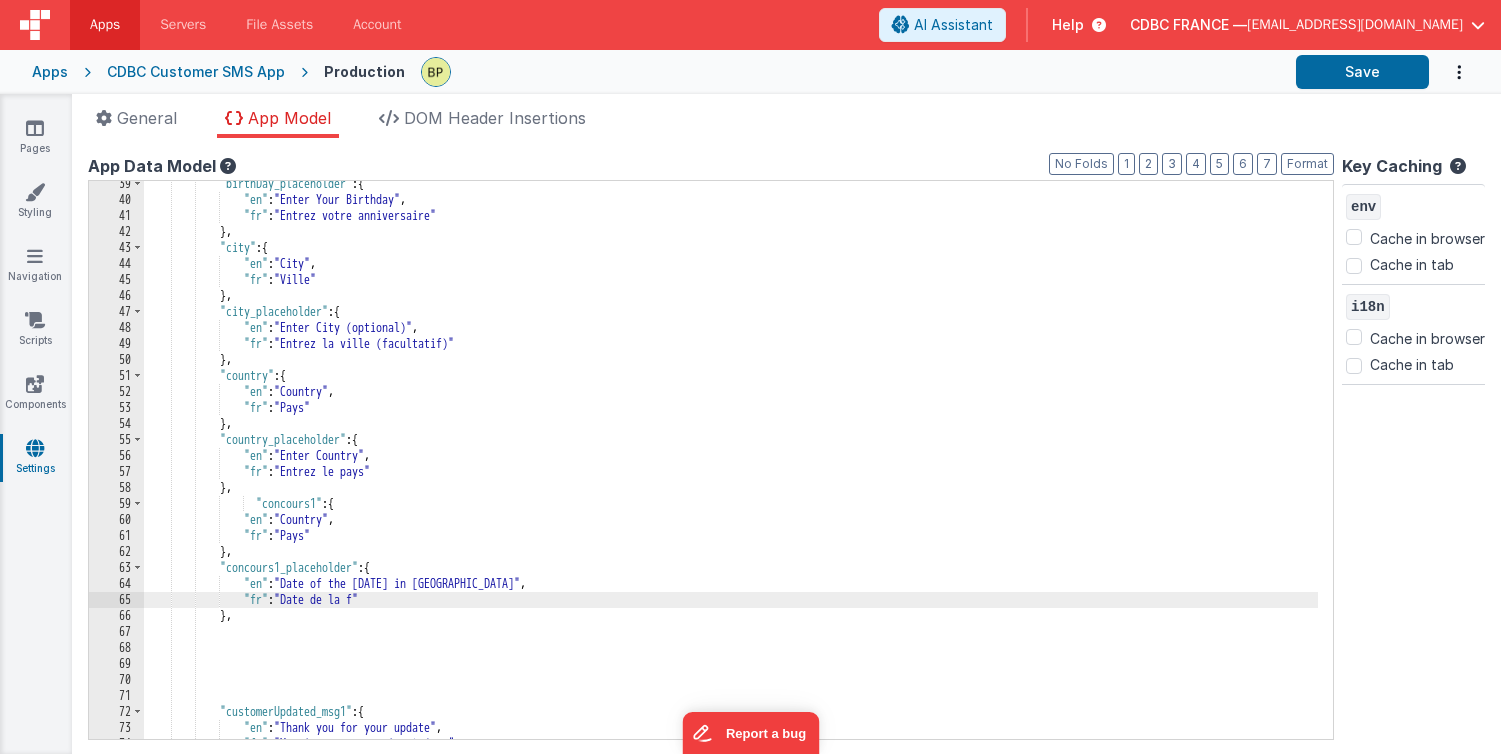 type on "^" 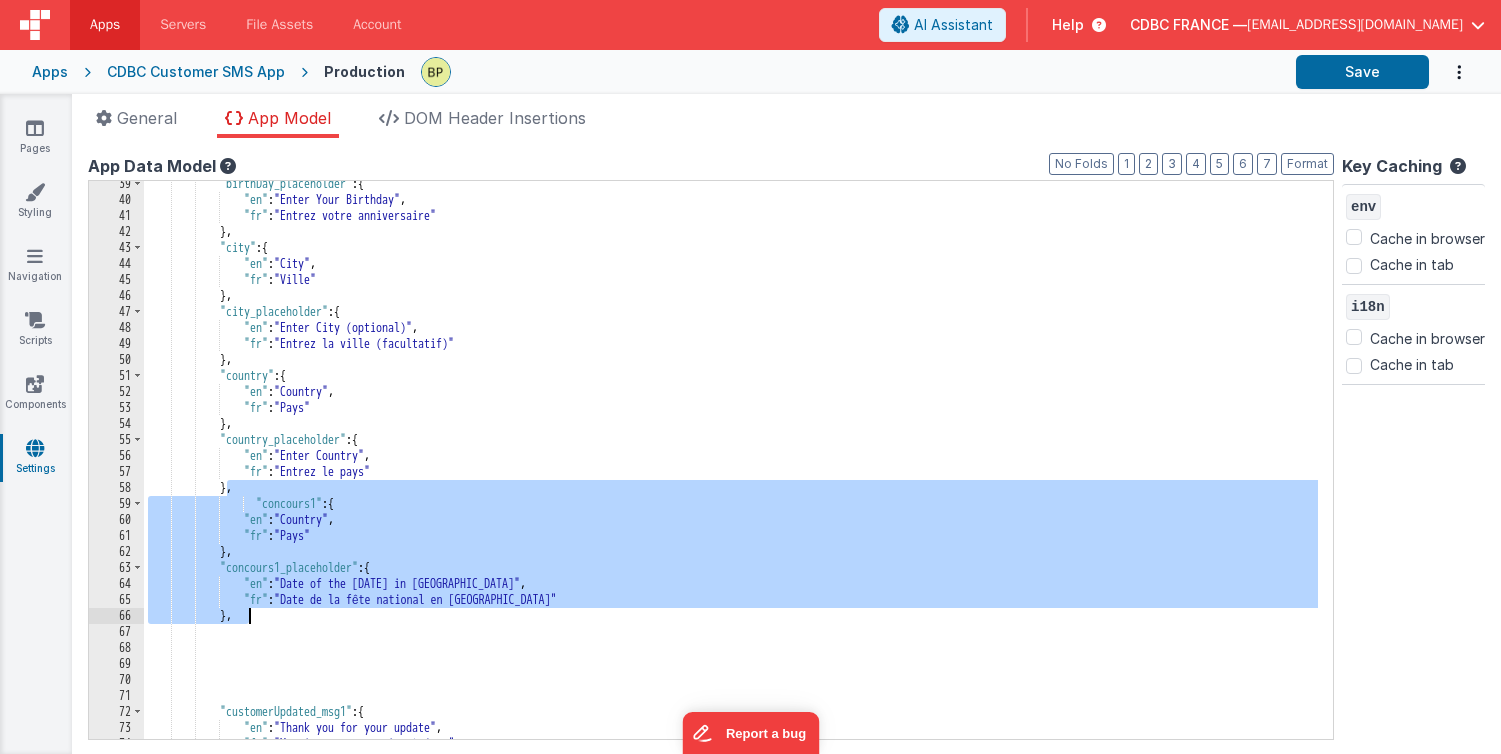 drag, startPoint x: 230, startPoint y: 489, endPoint x: 300, endPoint y: 617, distance: 145.89037 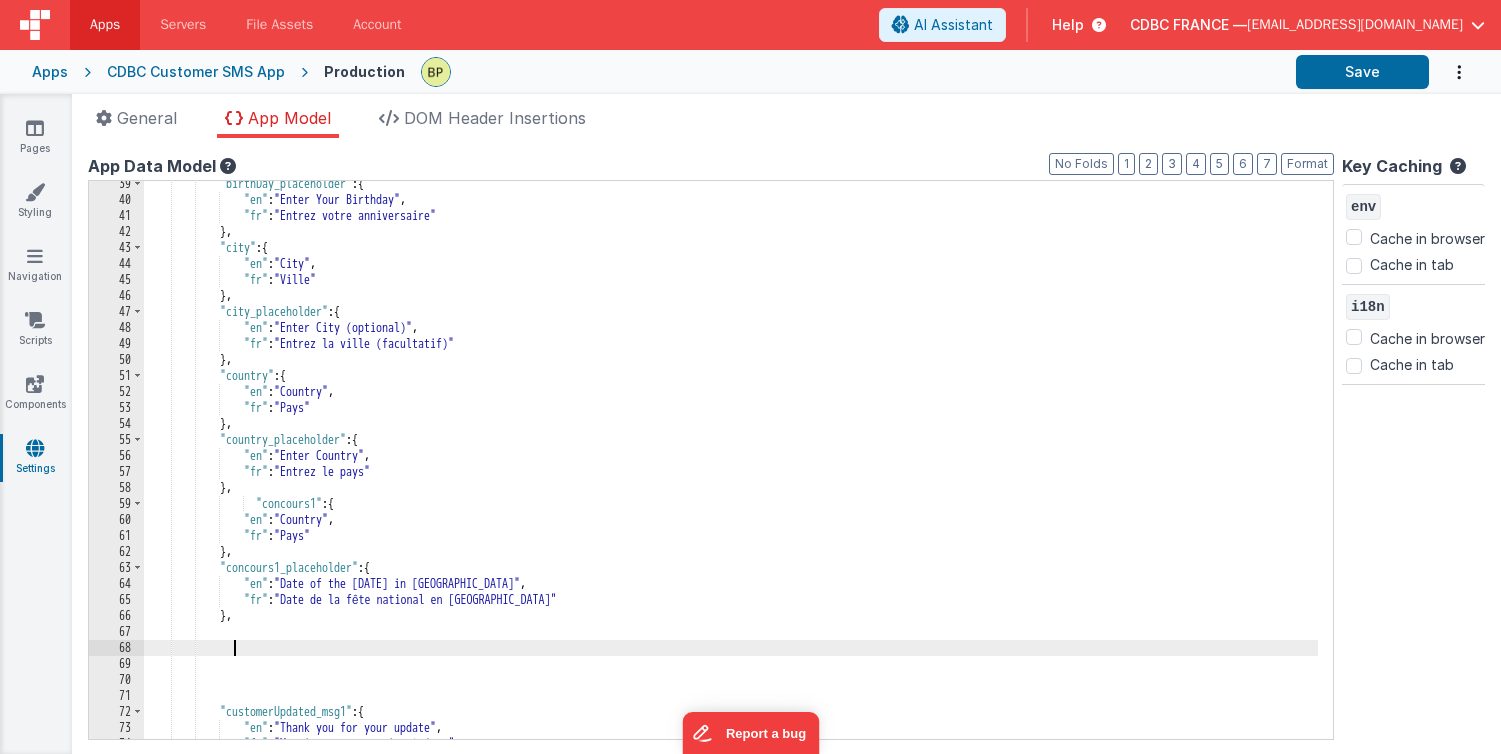 click on ""birthDay_placeholder" :  {                     "en" :  "Enter Your Birthday" ,                     "fr" :  "Entrez votre anniversaire"                } ,                "city" :  {                     "en" :  "City" ,                     "fr" :  "Ville"                } ,                "city_placeholder" :  {                     "en" :  "Enter City (optional)" ,                     "fr" :  "Entrez la ville (facultatif)"                } ,                "country" :  {                     "en" :  "Country" ,                     "fr" :  "Pays"                } ,                "country_placeholder" :  {                     "en" :  "Enter Country" ,                     "fr" :  "Entrez le pays"                } ,                        "concours1" :  {                     "en" :  "Country" ,                     "fr" :  "Pays"                } ,                "concours1_placeholder" :  {                     "en" :  "Date of the [DATE] in [GEOGRAPHIC_DATA]" ,                     "fr" :" at bounding box center [731, 471] 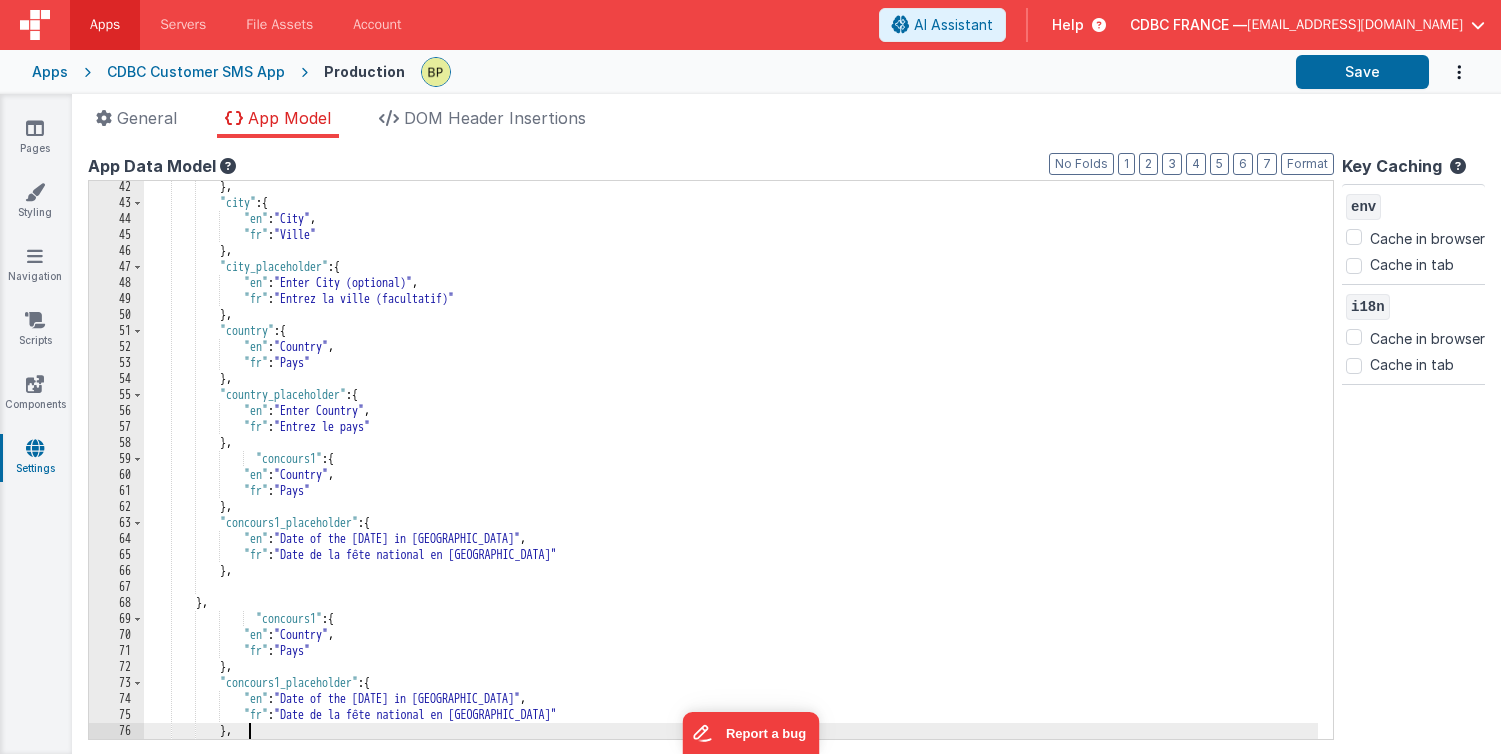 scroll, scrollTop: 658, scrollLeft: 0, axis: vertical 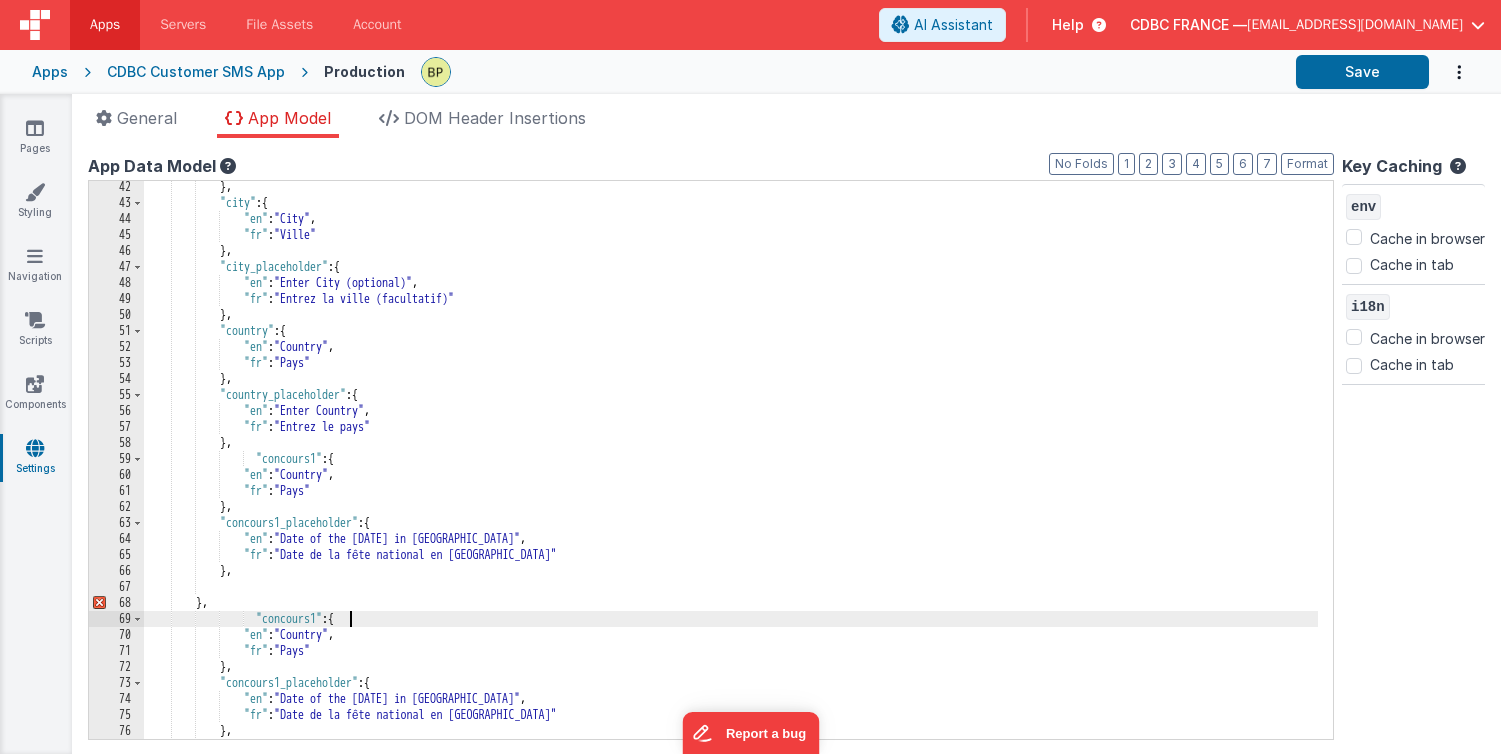 drag, startPoint x: 348, startPoint y: 615, endPoint x: 355, endPoint y: 629, distance: 15.652476 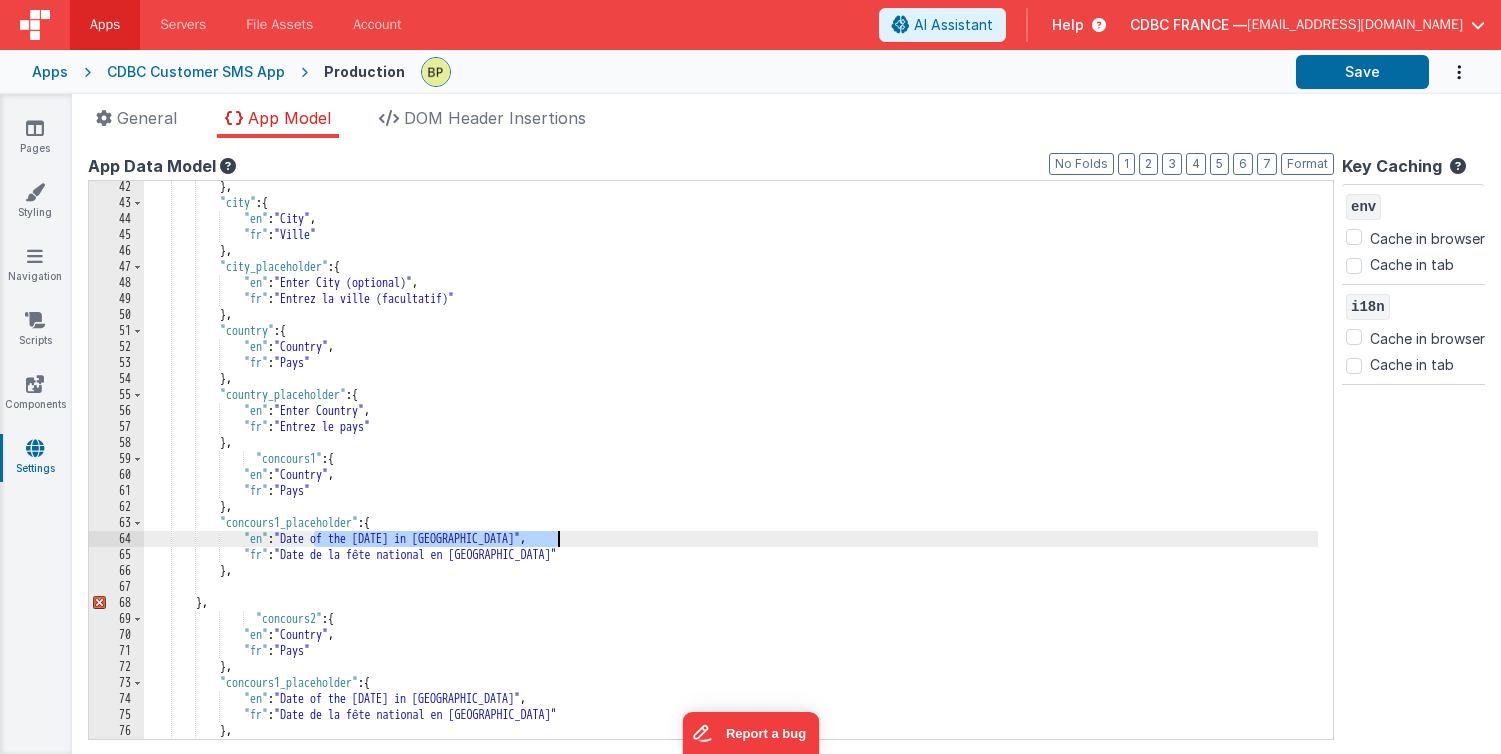 drag, startPoint x: 315, startPoint y: 537, endPoint x: 554, endPoint y: 546, distance: 239.1694 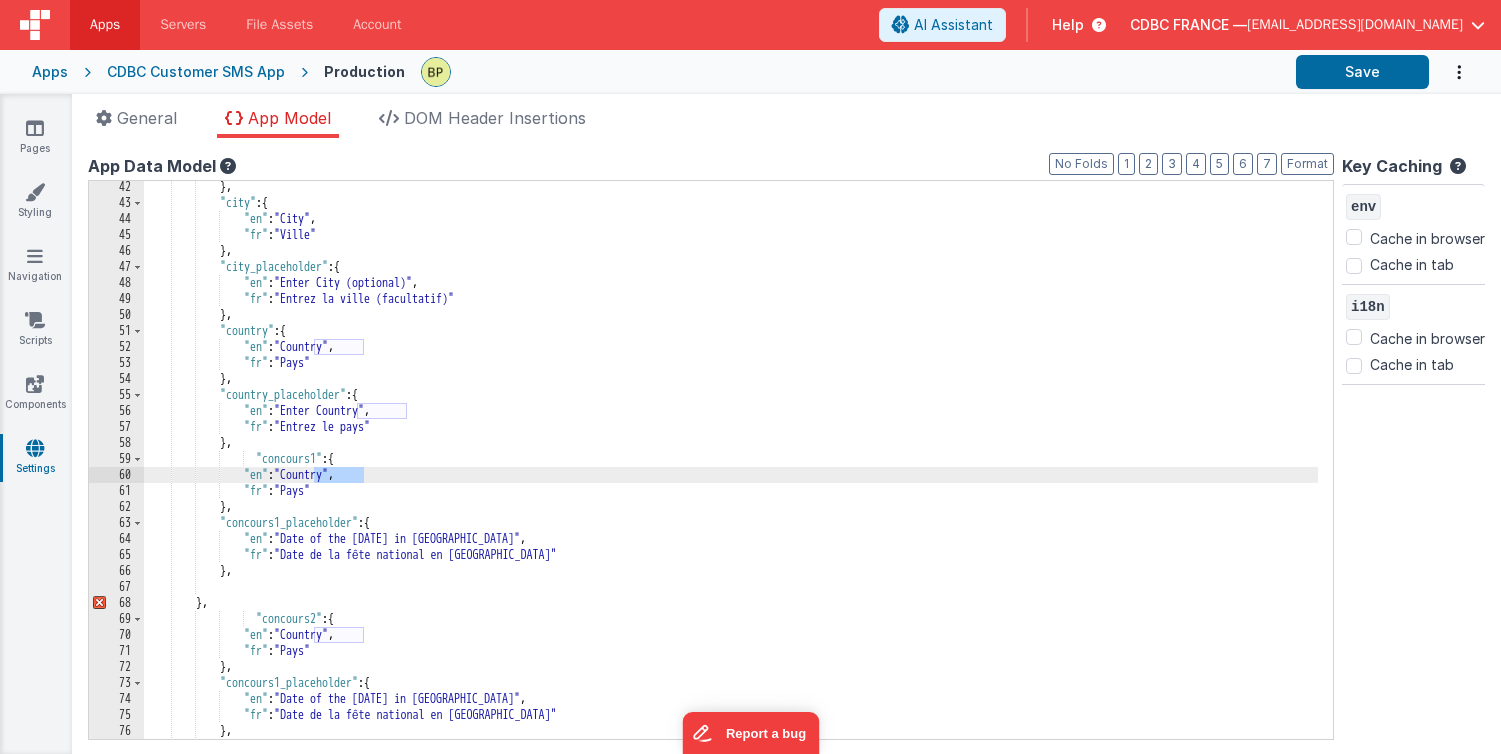 drag, startPoint x: 316, startPoint y: 474, endPoint x: 388, endPoint y: 534, distance: 93.723 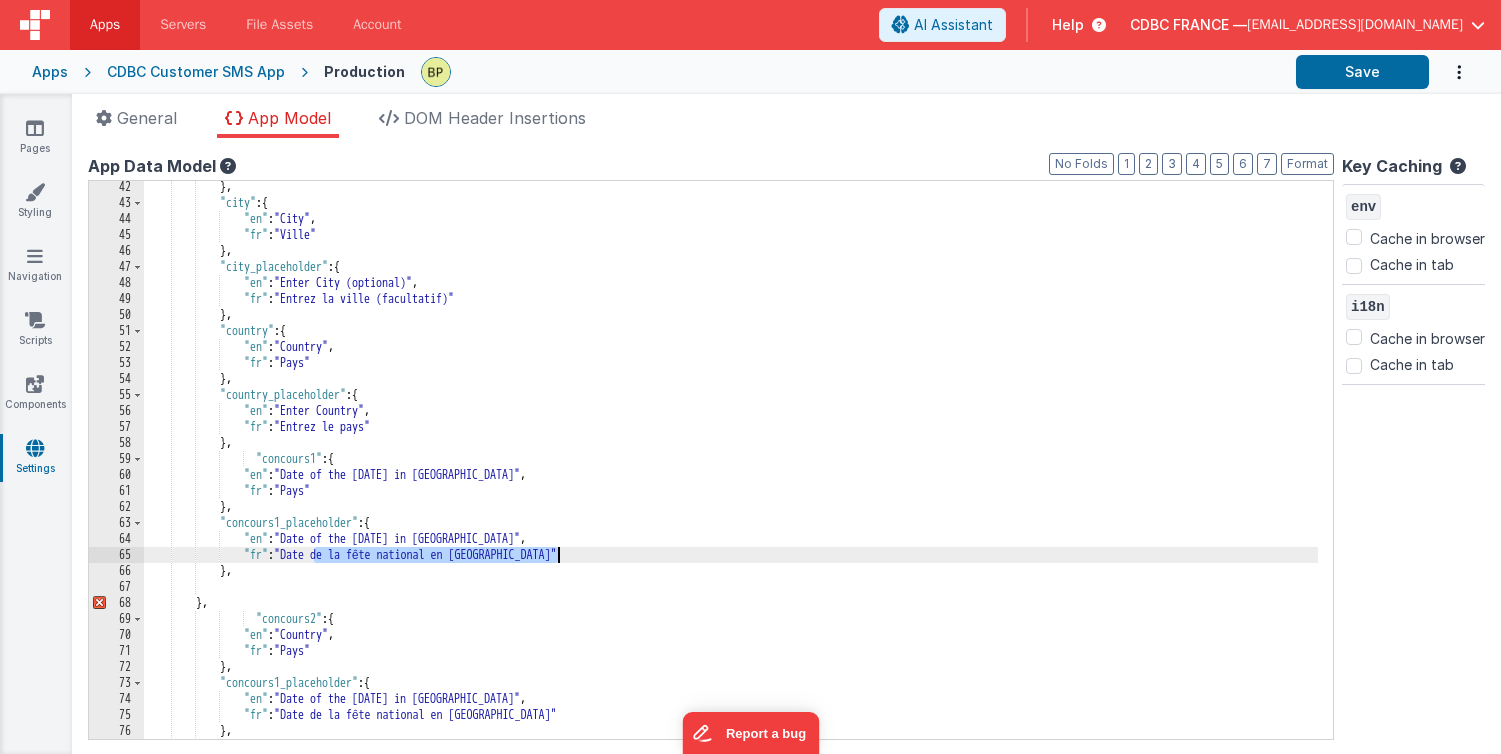 drag, startPoint x: 314, startPoint y: 554, endPoint x: 514, endPoint y: 585, distance: 202.38824 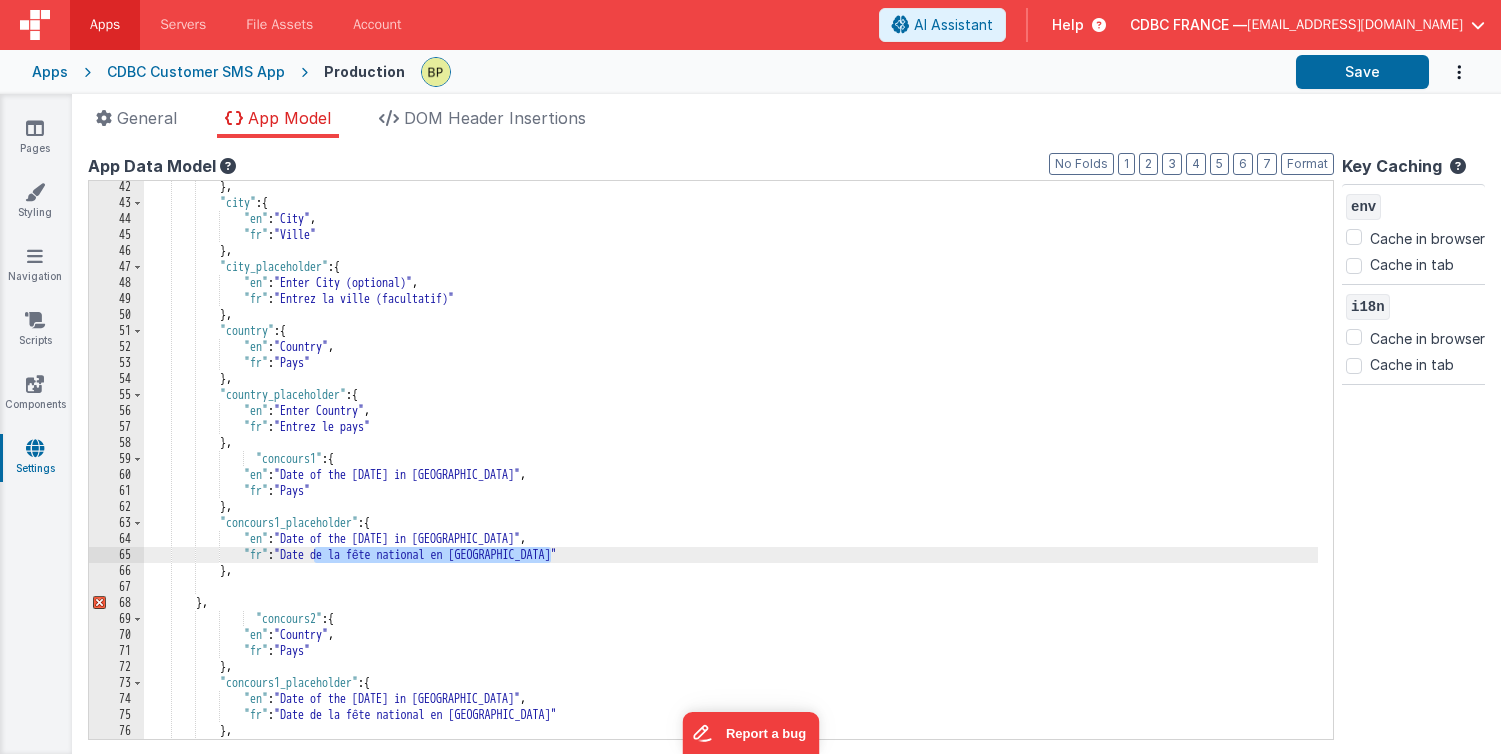 click on "} ,                "city" :  {                     "en" :  "City" ,                     "fr" :  "Ville"                } ,                "city_placeholder" :  {                     "en" :  "Enter City (optional)" ,                     "fr" :  "Entrez la ville (facultatif)"                } ,                "country" :  {                     "en" :  "Country" ,                     "fr" :  "Pays"                } ,                "country_placeholder" :  {                     "en" :  "Enter Country" ,                     "fr" :  "Entrez le pays"                } ,                        "concours1" :  {                     "en" :  "Date of the [DATE] in [GEOGRAPHIC_DATA]" ,                     "fr" :  "Pays"                } ,                "concours1_placeholder" :  {                     "en" :  "Date of the [DATE] in [GEOGRAPHIC_DATA]" ,                     "fr" :  "Date de la fête national en [GEOGRAPHIC_DATA]"                } ,                          } ,                        "concours2" :  {           :" at bounding box center (731, 474) 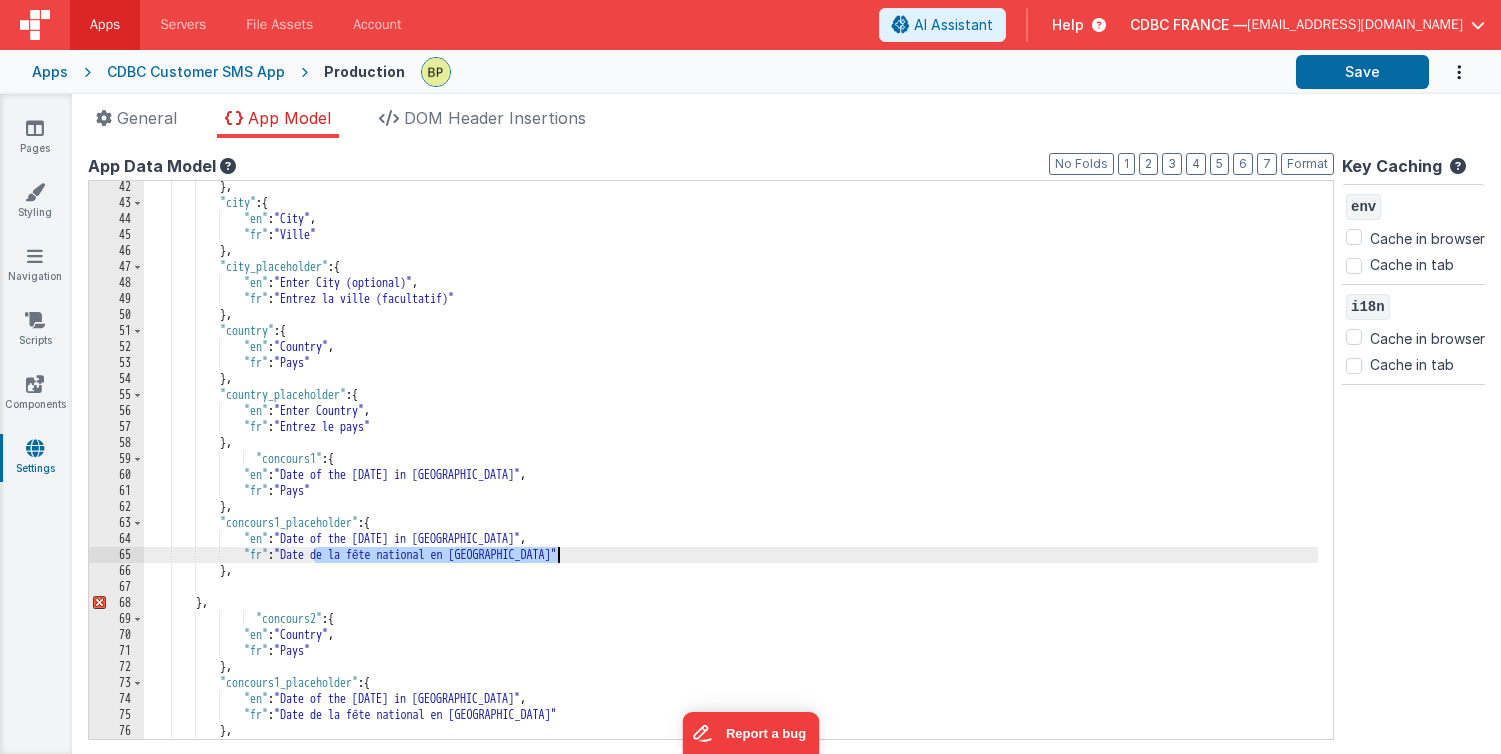 drag, startPoint x: 316, startPoint y: 555, endPoint x: 555, endPoint y: 556, distance: 239.00209 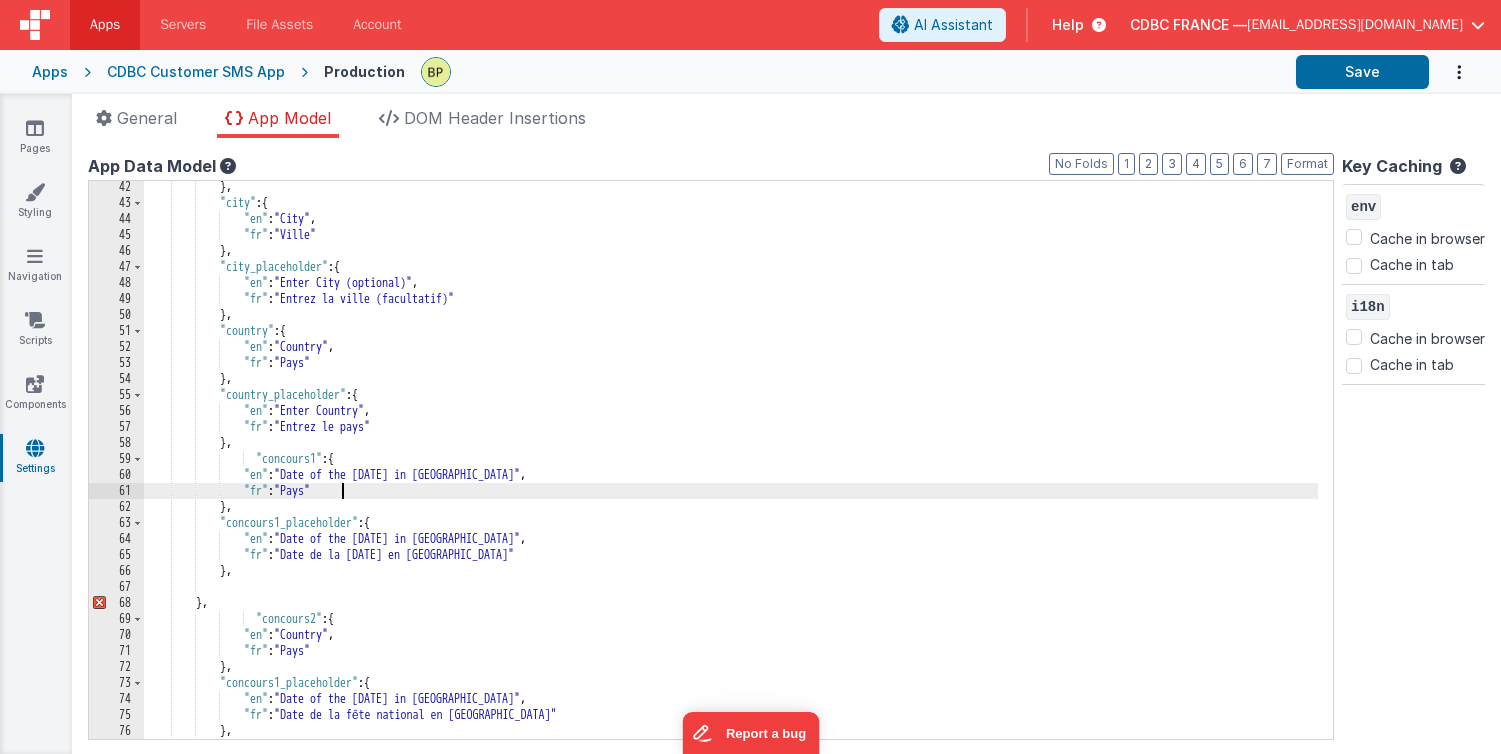 click on "} ,                "city" :  {                     "en" :  "City" ,                     "fr" :  "Ville"                } ,                "city_placeholder" :  {                     "en" :  "Enter City (optional)" ,                     "fr" :  "Entrez la ville (facultatif)"                } ,                "country" :  {                     "en" :  "Country" ,                     "fr" :  "Pays"                } ,                "country_placeholder" :  {                     "en" :  "Enter Country" ,                     "fr" :  "Entrez le pays"                } ,                        "concours1" :  {                     "en" :  "Date of the [DATE] in [GEOGRAPHIC_DATA]" ,                     "fr" :  "Pays"                } ,                "concours1_placeholder" :  {                     "en" :  "Date of the [DATE] in [GEOGRAPHIC_DATA]" ,                     "fr" :  "Date de la [DATE] en [GEOGRAPHIC_DATA]"                } ,                          } ,                        "concours2" :  {           :" at bounding box center (731, 474) 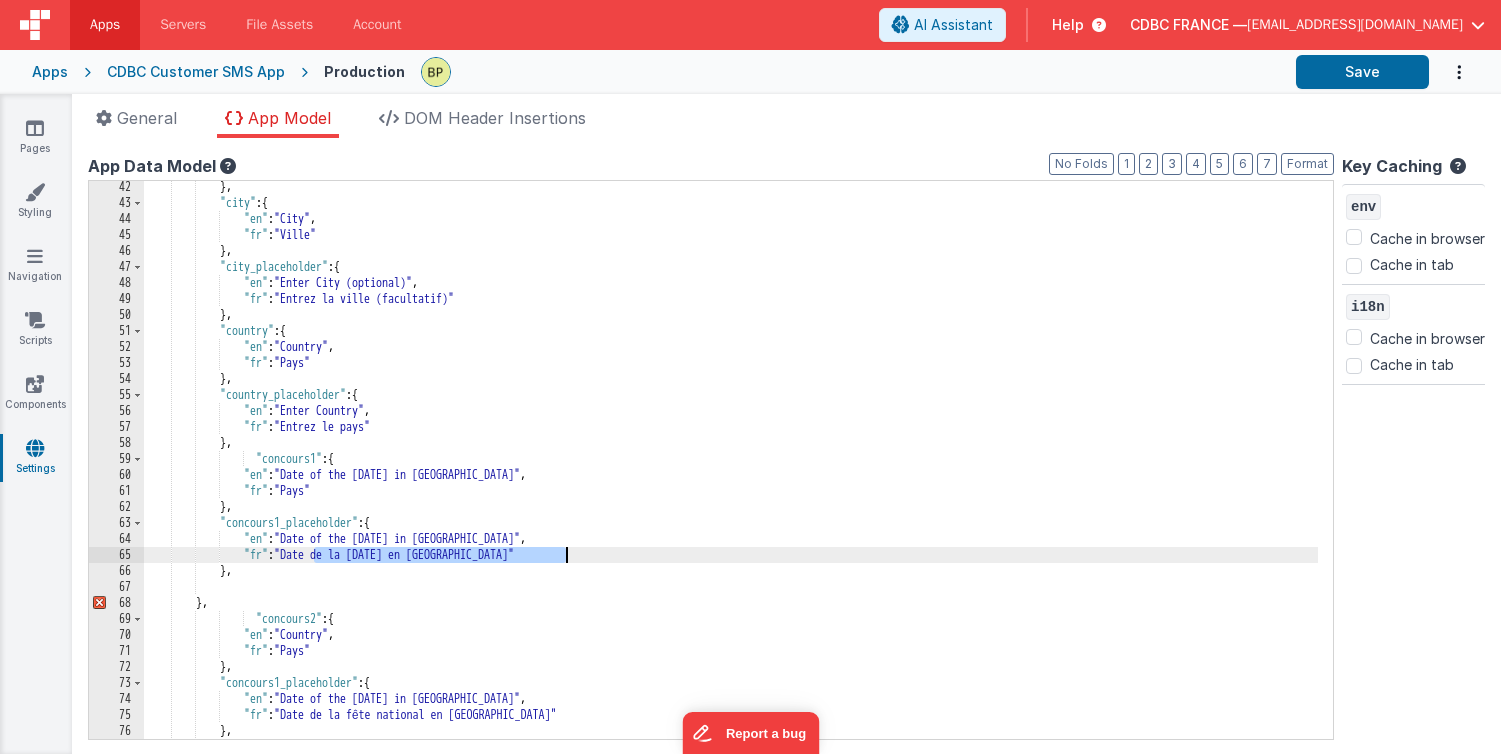 drag, startPoint x: 314, startPoint y: 554, endPoint x: 532, endPoint y: 591, distance: 221.11761 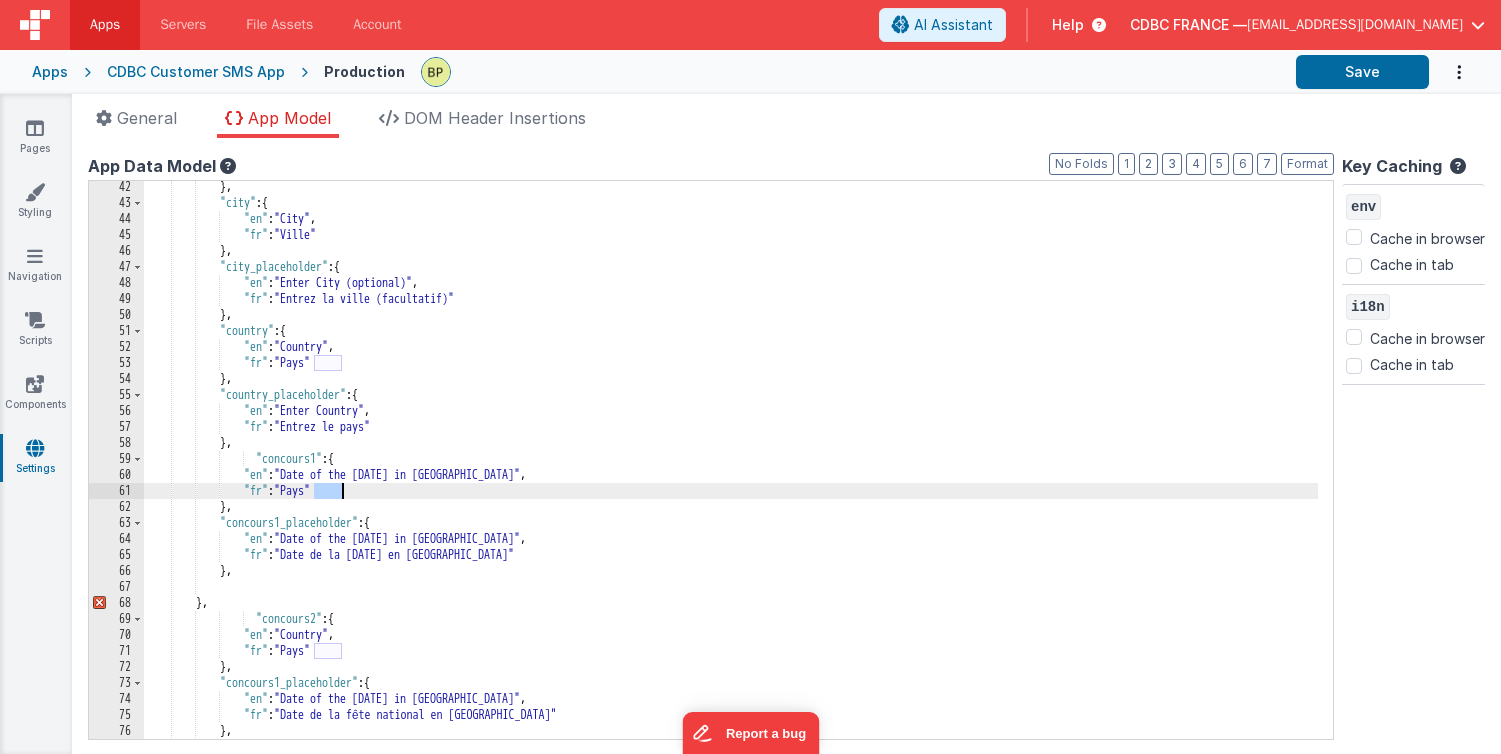 drag, startPoint x: 313, startPoint y: 490, endPoint x: 344, endPoint y: 493, distance: 31.144823 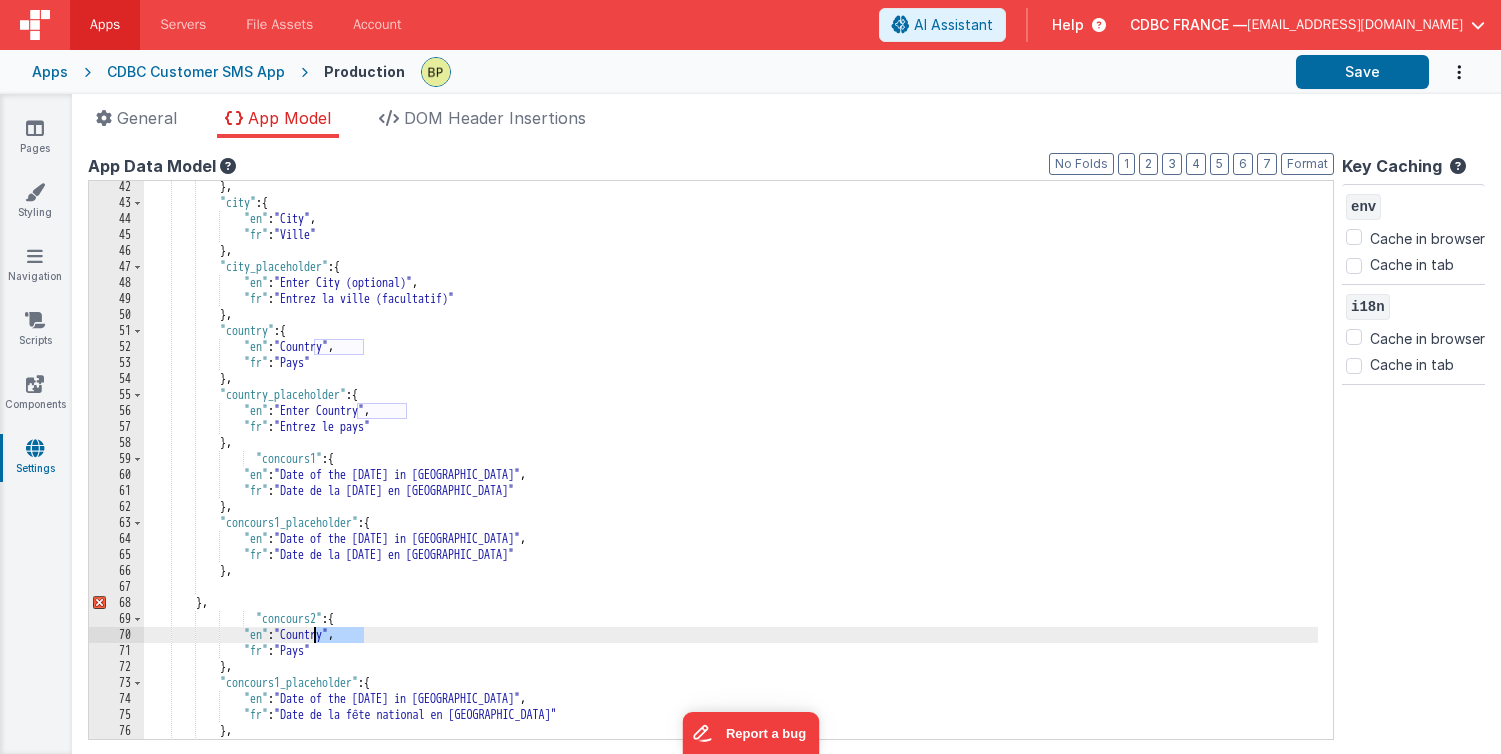 click on "} ,                "city" :  {                     "en" :  "City" ,                     "fr" :  "Ville"                } ,                "city_placeholder" :  {                     "en" :  "Enter City (optional)" ,                     "fr" :  "Entrez la ville (facultatif)"                } ,                "country" :  {                     "en" :  "Country" ,                     "fr" :  "Pays"                } ,                "country_placeholder" :  {                     "en" :  "Enter Country" ,                     "fr" :  "Entrez le pays"                } ,                        "concours1" :  {                     "en" :  "Date of the [DATE] in [GEOGRAPHIC_DATA]" ,                     "fr" :  "Date de la [DATE] en [GEOGRAPHIC_DATA]"                } ,                "concours1_placeholder" :  {                     "en" :  "Date of the [DATE] in [GEOGRAPHIC_DATA]" ,                     "fr" :  "Date de la [DATE] en [GEOGRAPHIC_DATA]"                } ,                          } ," at bounding box center [731, 474] 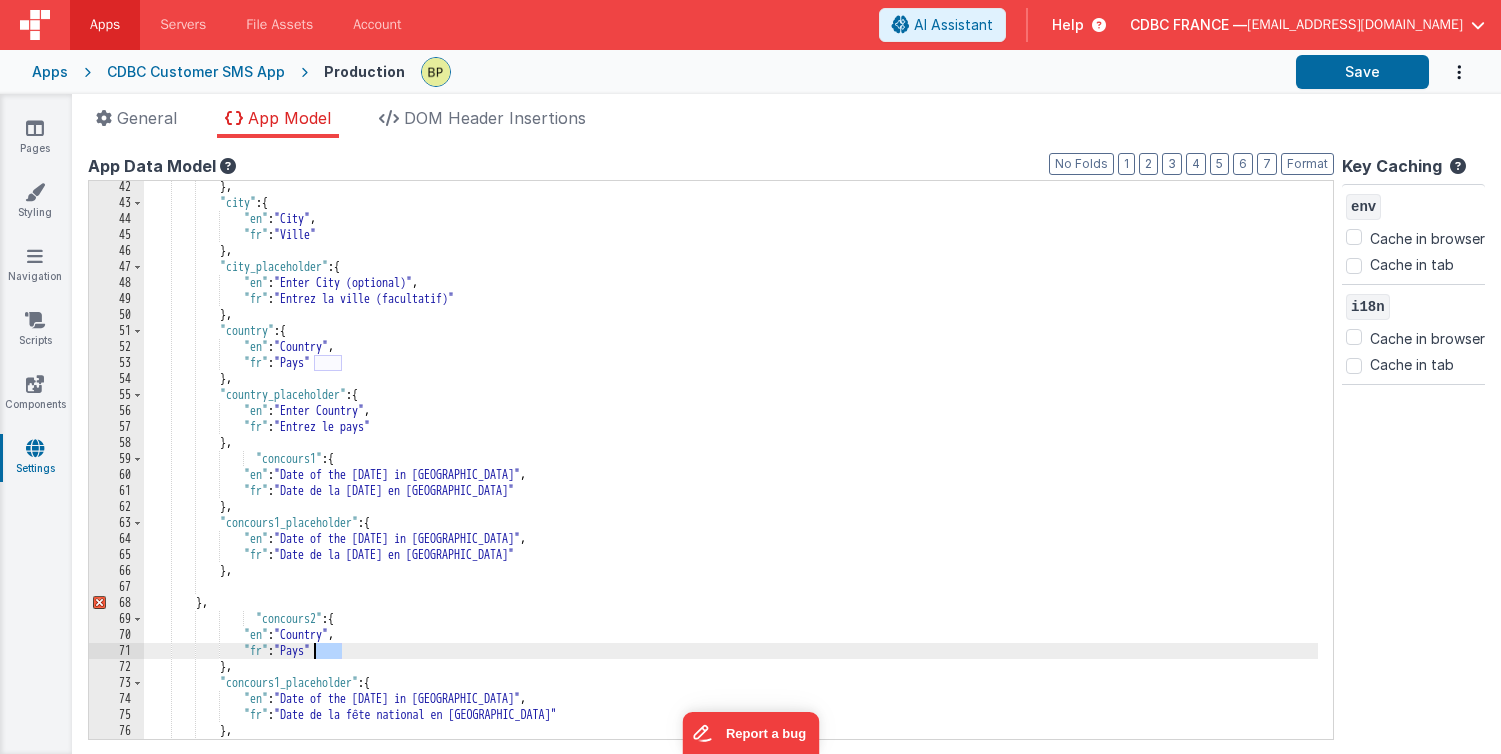 drag, startPoint x: 340, startPoint y: 652, endPoint x: 319, endPoint y: 652, distance: 21 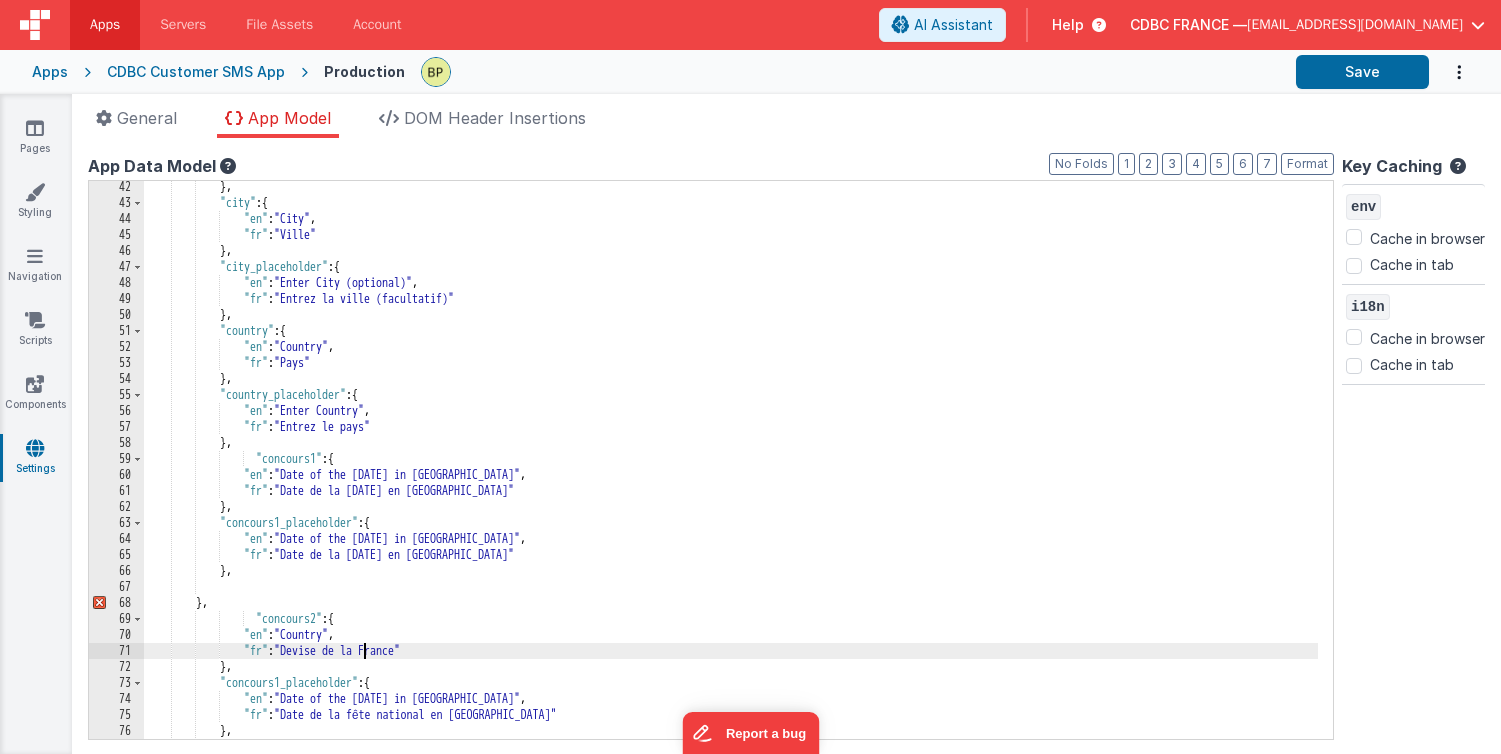 drag, startPoint x: 367, startPoint y: 647, endPoint x: 392, endPoint y: 668, distance: 32.649654 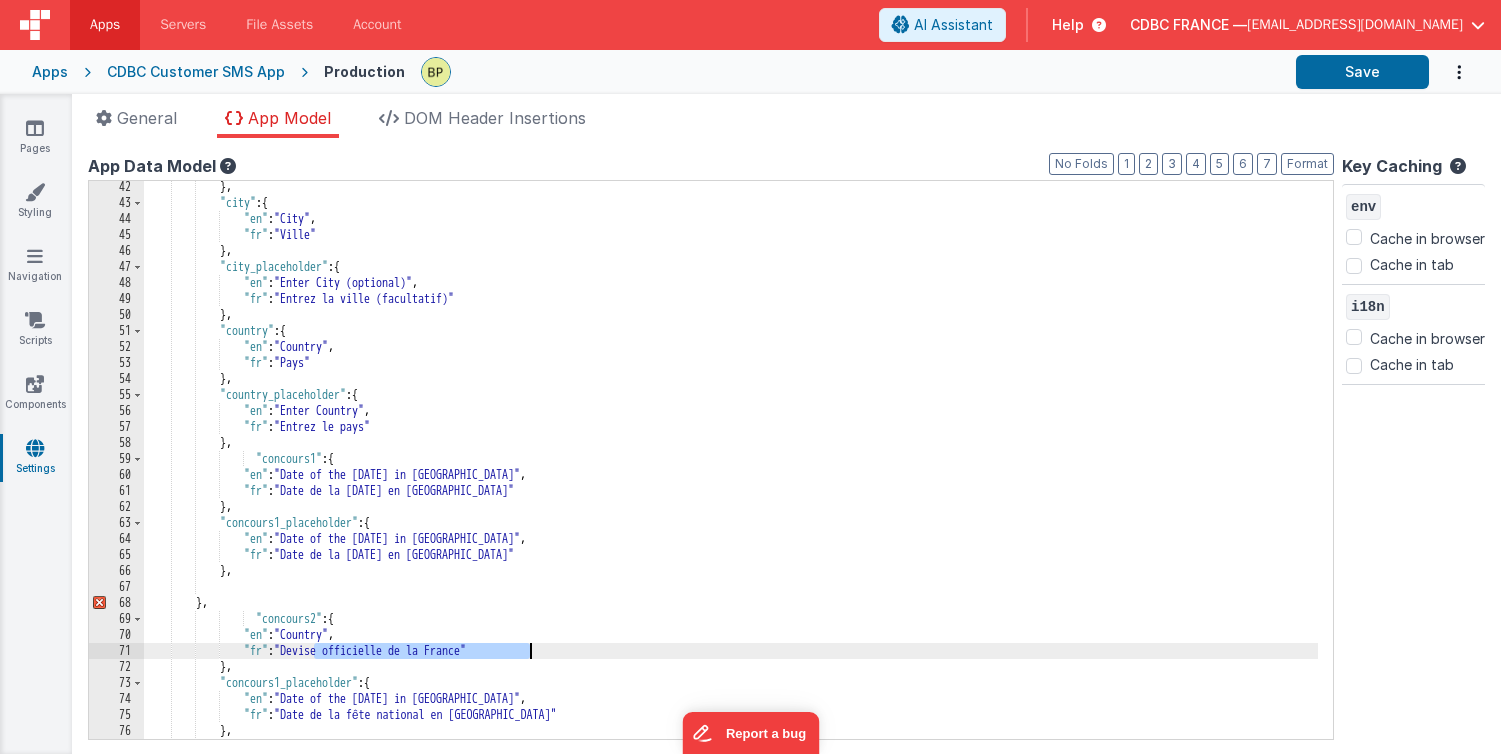 drag, startPoint x: 317, startPoint y: 649, endPoint x: 528, endPoint y: 687, distance: 214.3945 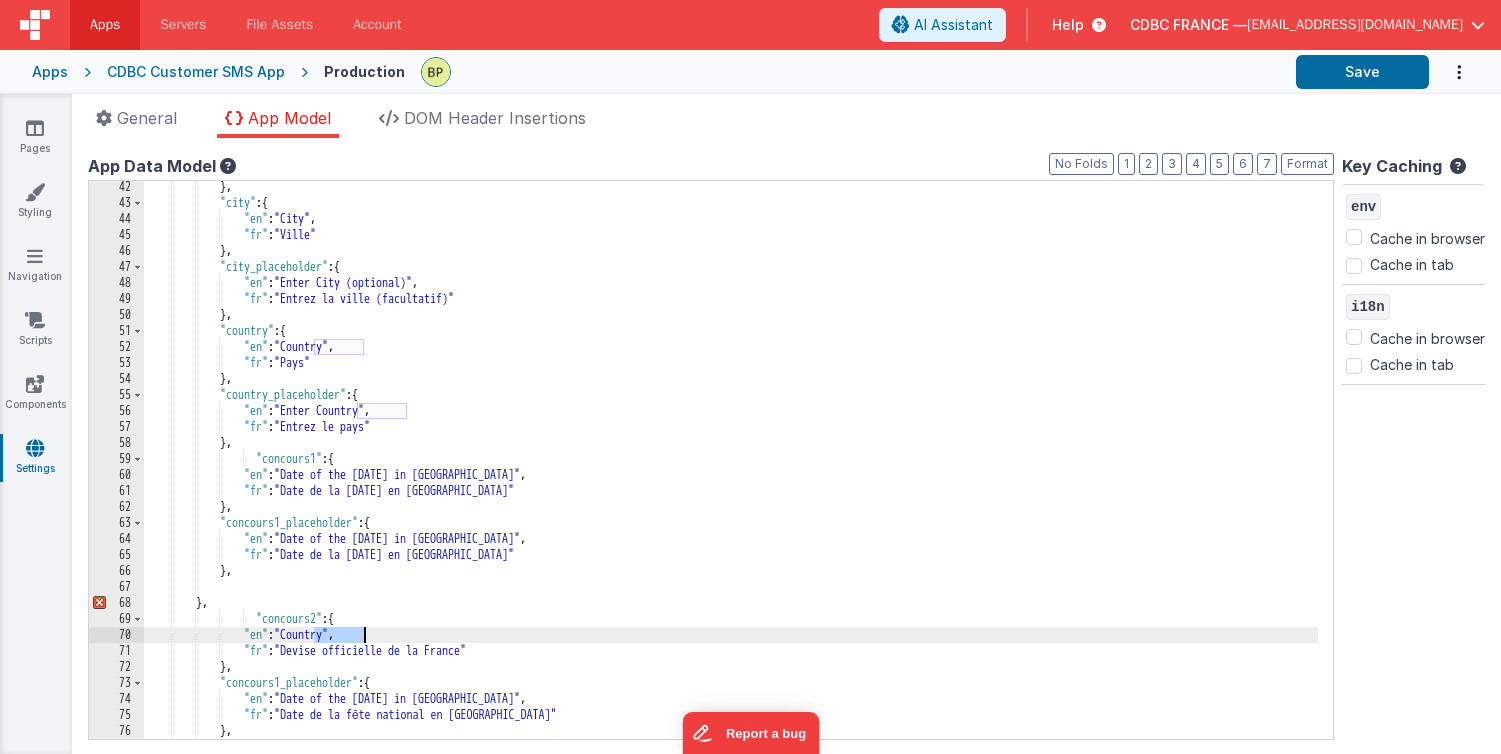 drag, startPoint x: 316, startPoint y: 633, endPoint x: 366, endPoint y: 665, distance: 59.36329 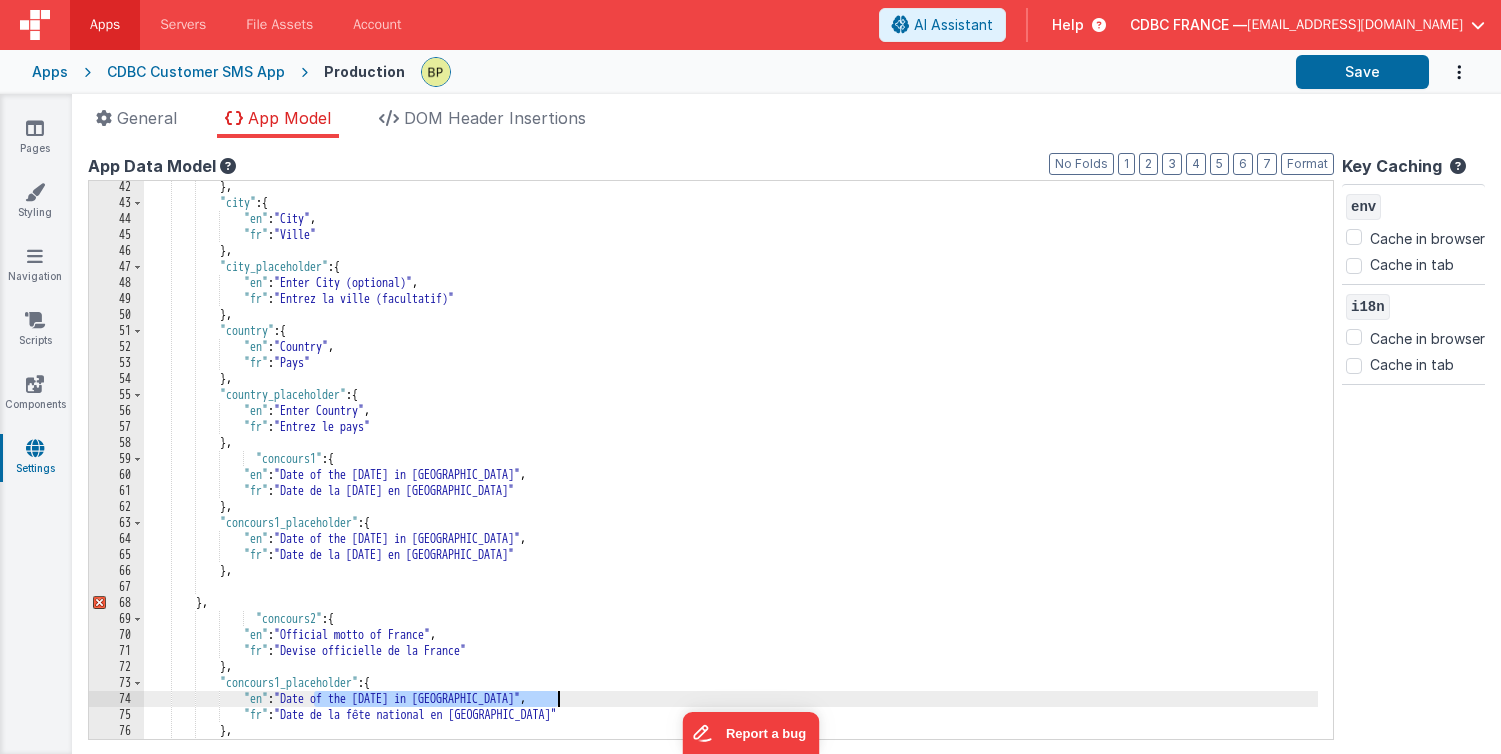 drag, startPoint x: 312, startPoint y: 695, endPoint x: 557, endPoint y: 698, distance: 245.01837 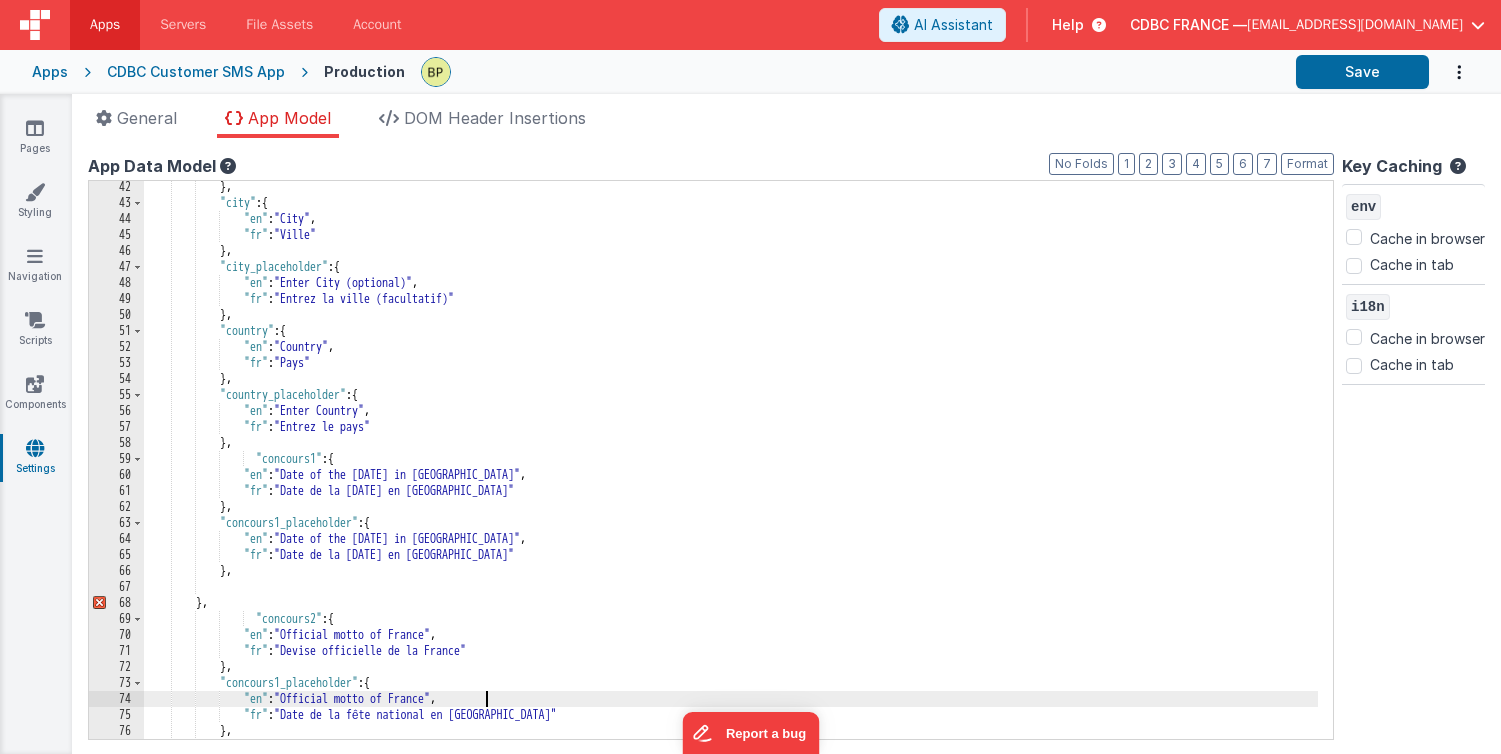 click on "} ,                "city" :  {                     "en" :  "City" ,                     "fr" :  "Ville"                } ,                "city_placeholder" :  {                     "en" :  "Enter City (optional)" ,                     "fr" :  "Entrez la ville (facultatif)"                } ,                "country" :  {                     "en" :  "Country" ,                     "fr" :  "Pays"                } ,                "country_placeholder" :  {                     "en" :  "Enter Country" ,                     "fr" :  "Entrez le pays"                } ,                        "concours1" :  {                     "en" :  "Date of the [DATE] in [GEOGRAPHIC_DATA]" ,                     "fr" :  "Date de la [DATE] en [GEOGRAPHIC_DATA]"                } ,                "concours1_placeholder" :  {                     "en" :  "Date of the [DATE] in [GEOGRAPHIC_DATA]" ,                     "fr" :  "Date de la [DATE] en [GEOGRAPHIC_DATA]"                } ,                          } ," at bounding box center [731, 474] 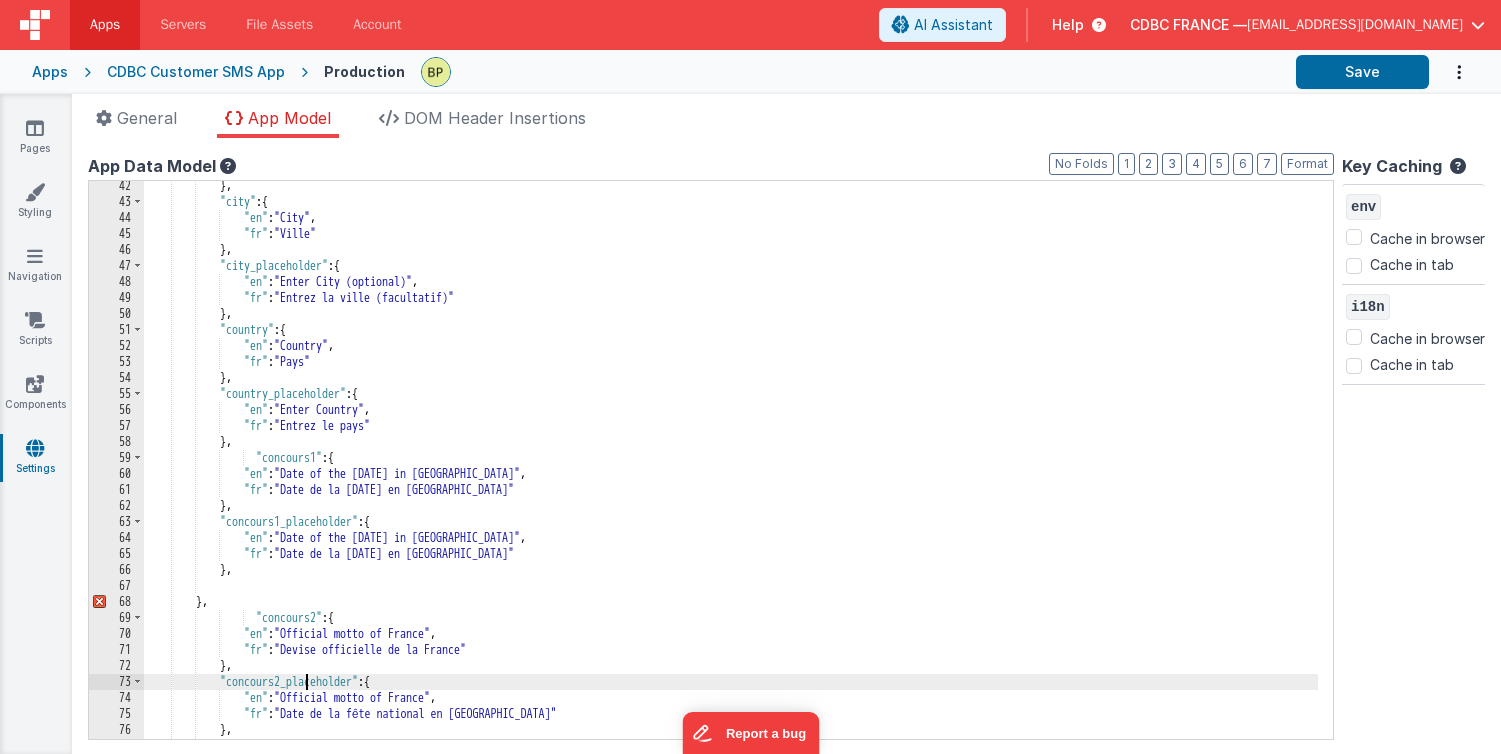 scroll, scrollTop: 835, scrollLeft: 0, axis: vertical 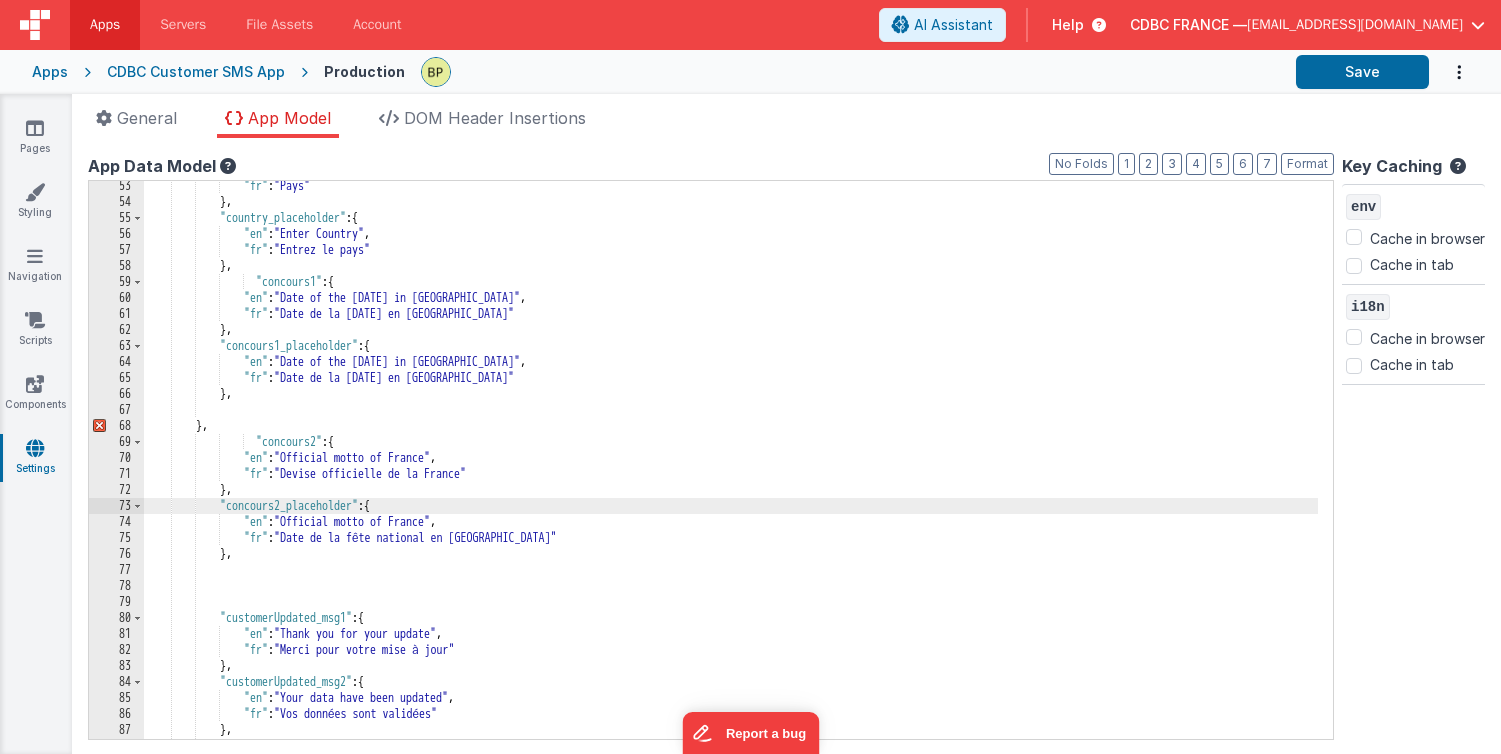 click on ""fr" :  "Pays"                } ,                "country_placeholder" :  {                     "en" :  "Enter Country" ,                     "fr" :  "Entrez le pays"                } ,                        "concours1" :  {                     "en" :  "Date of the [DATE] in [GEOGRAPHIC_DATA]" ,                     "fr" :  "Date de la [DATE] en [GEOGRAPHIC_DATA]"                } ,                "concours1_placeholder" :  {                     "en" :  "Date of the [DATE] in [GEOGRAPHIC_DATA]" ,                     "fr" :  "Date de la [DATE] en [GEOGRAPHIC_DATA]"                } ,                          } ,                        "concours2" :  {                     "en" :  "Official motto of France" ,                     "fr" :  "Devise officielle de la France"                } ,                "concours2_placeholder" :  {                     "en" :  "Official motto of France" ,                     "fr" :  "Date de la fête national en [GEOGRAPHIC_DATA]"                } ,                                    {" at bounding box center (731, 473) 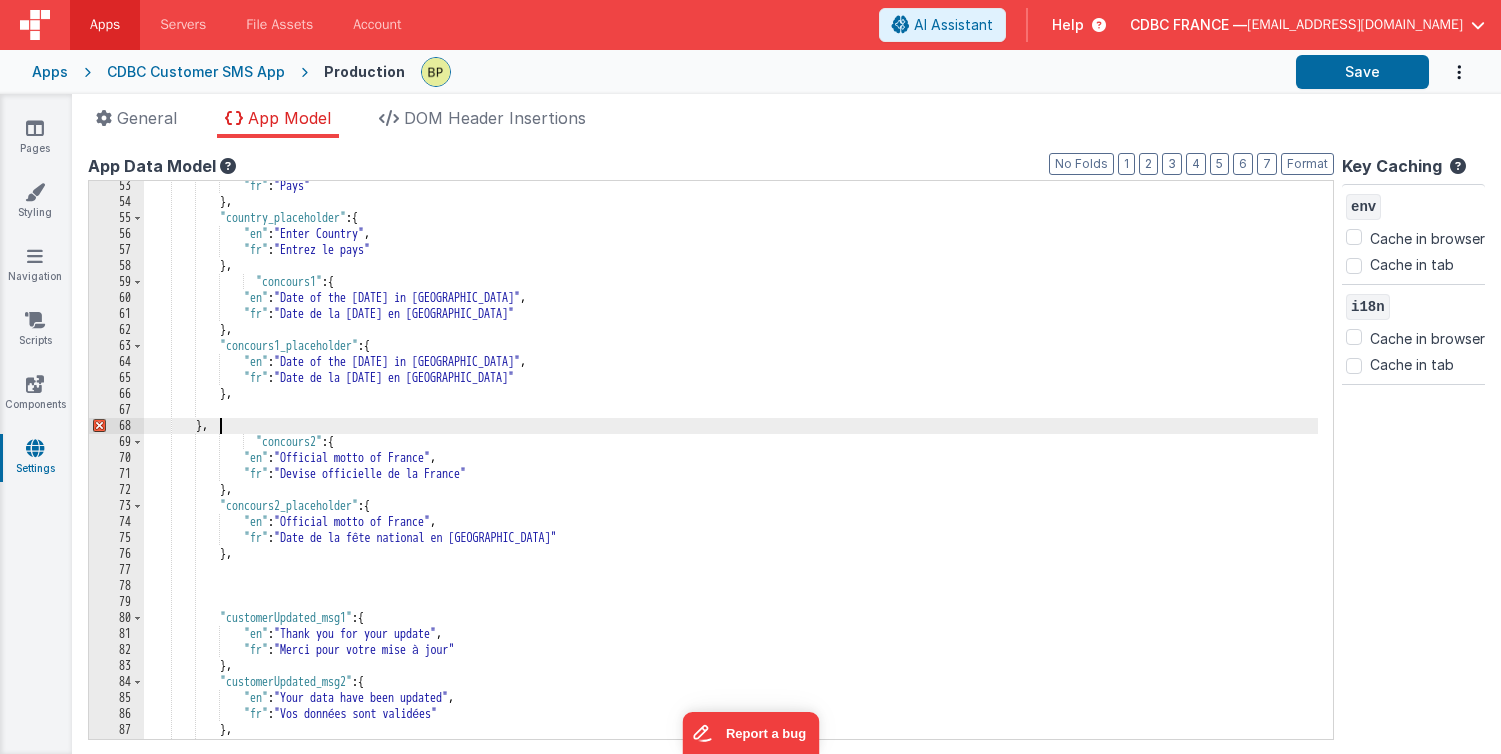 drag, startPoint x: 218, startPoint y: 427, endPoint x: 169, endPoint y: 424, distance: 49.09175 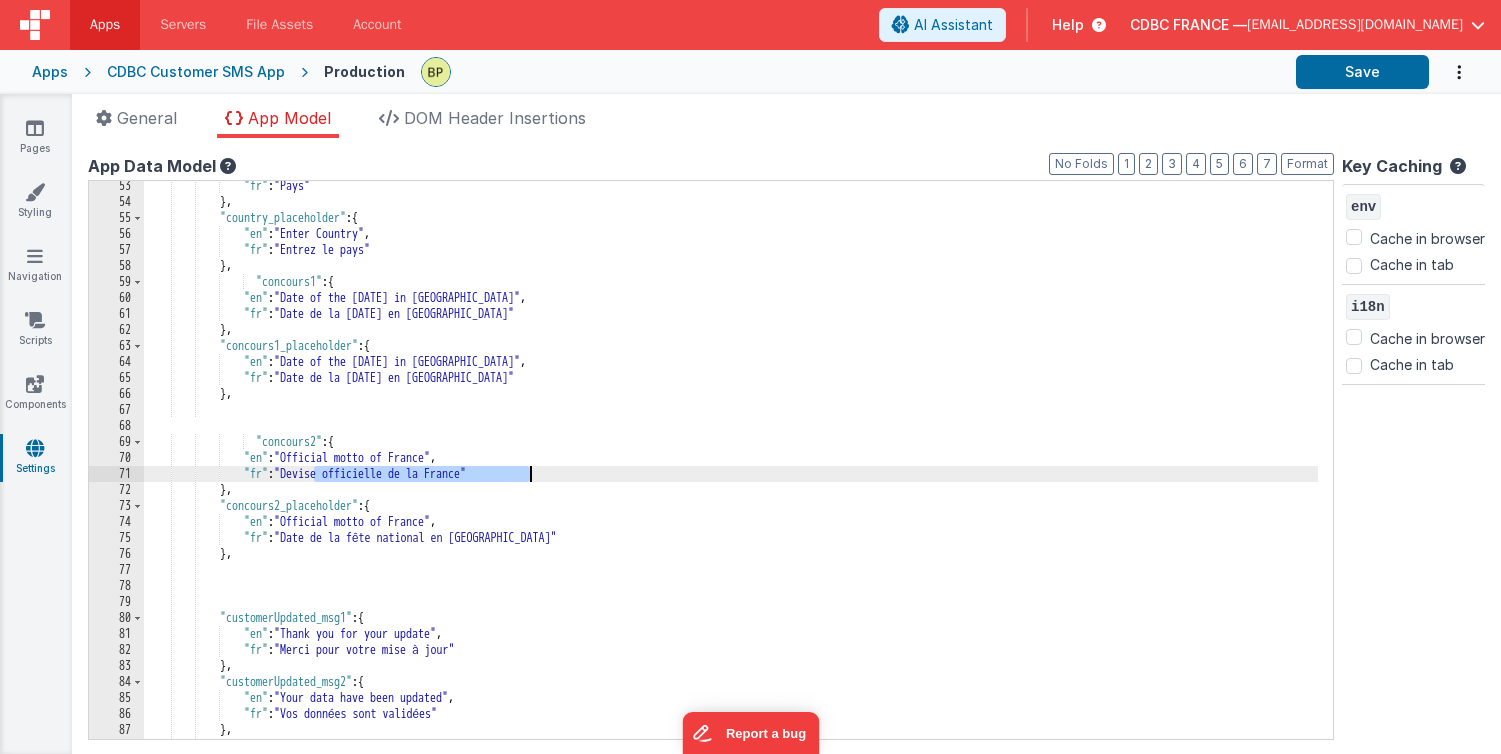 drag, startPoint x: 311, startPoint y: 473, endPoint x: 517, endPoint y: 551, distance: 220.27255 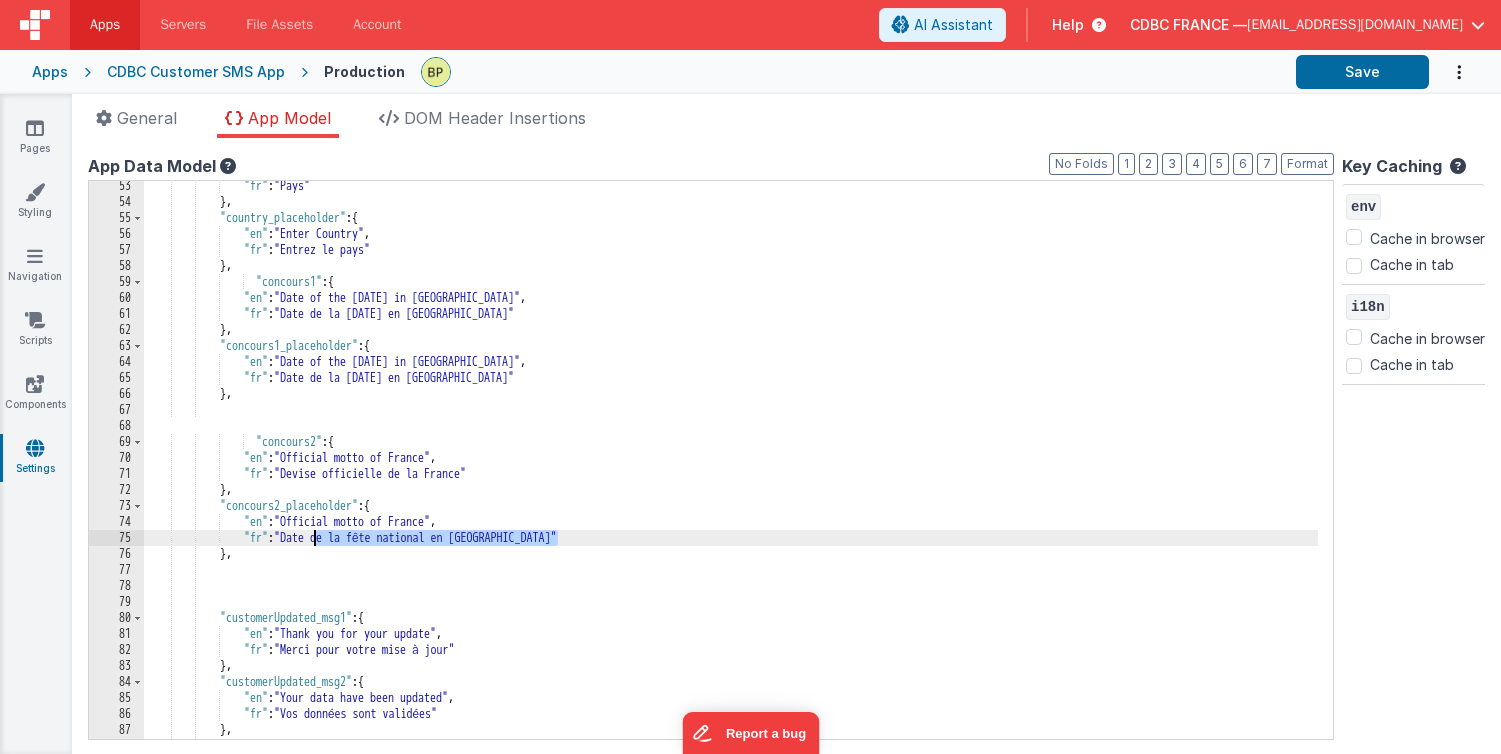 drag, startPoint x: 556, startPoint y: 539, endPoint x: 317, endPoint y: 541, distance: 239.00836 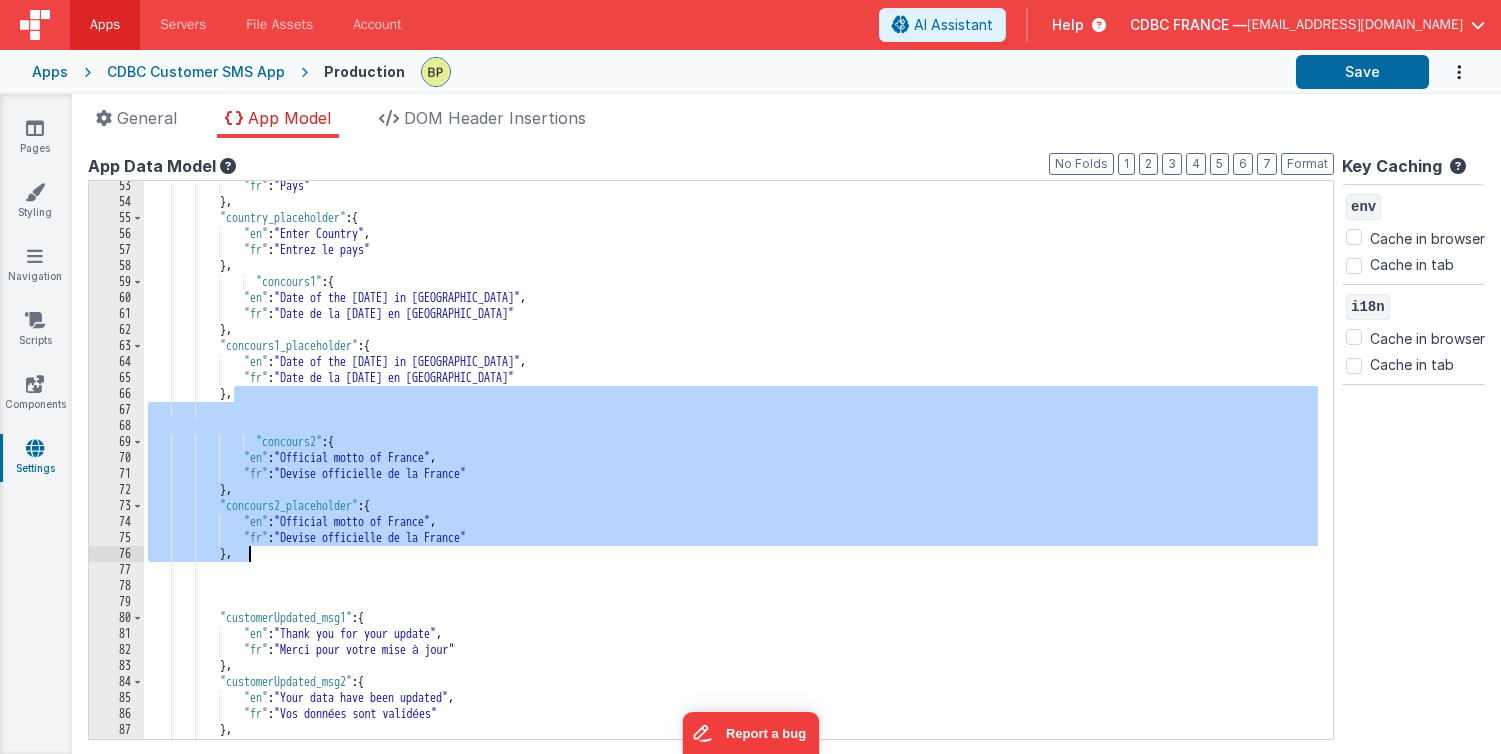 drag, startPoint x: 232, startPoint y: 395, endPoint x: 309, endPoint y: 554, distance: 176.66353 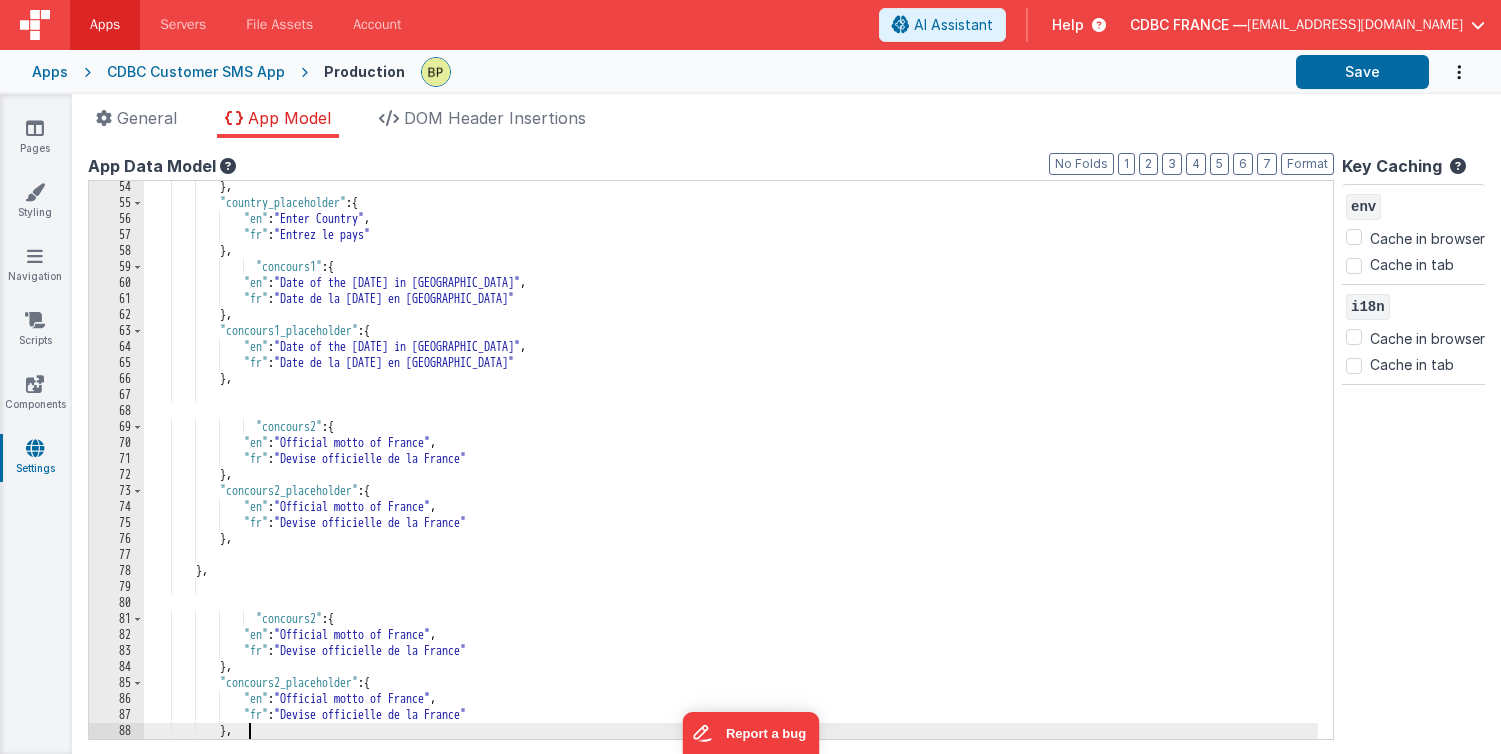 scroll, scrollTop: 850, scrollLeft: 0, axis: vertical 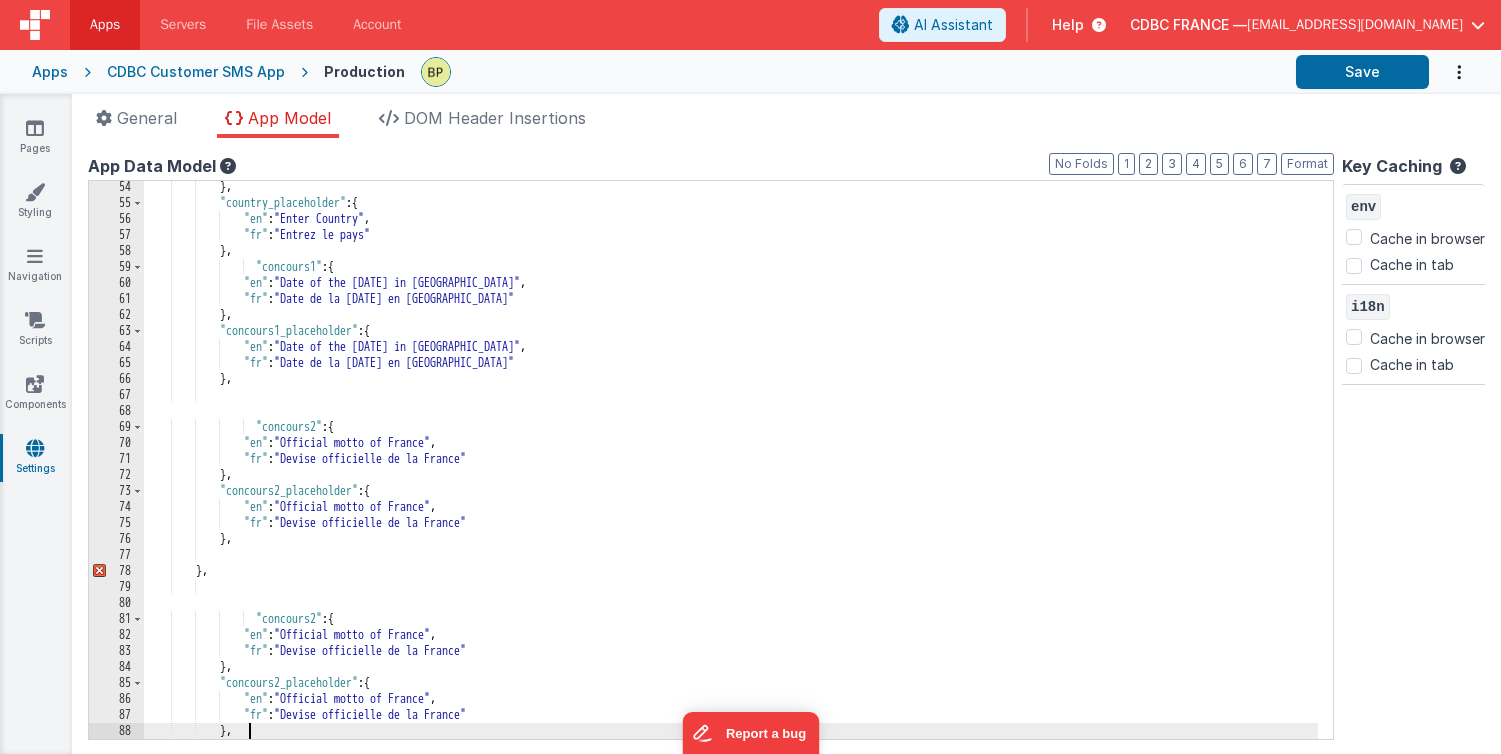 drag, startPoint x: 347, startPoint y: 620, endPoint x: 359, endPoint y: 637, distance: 20.808653 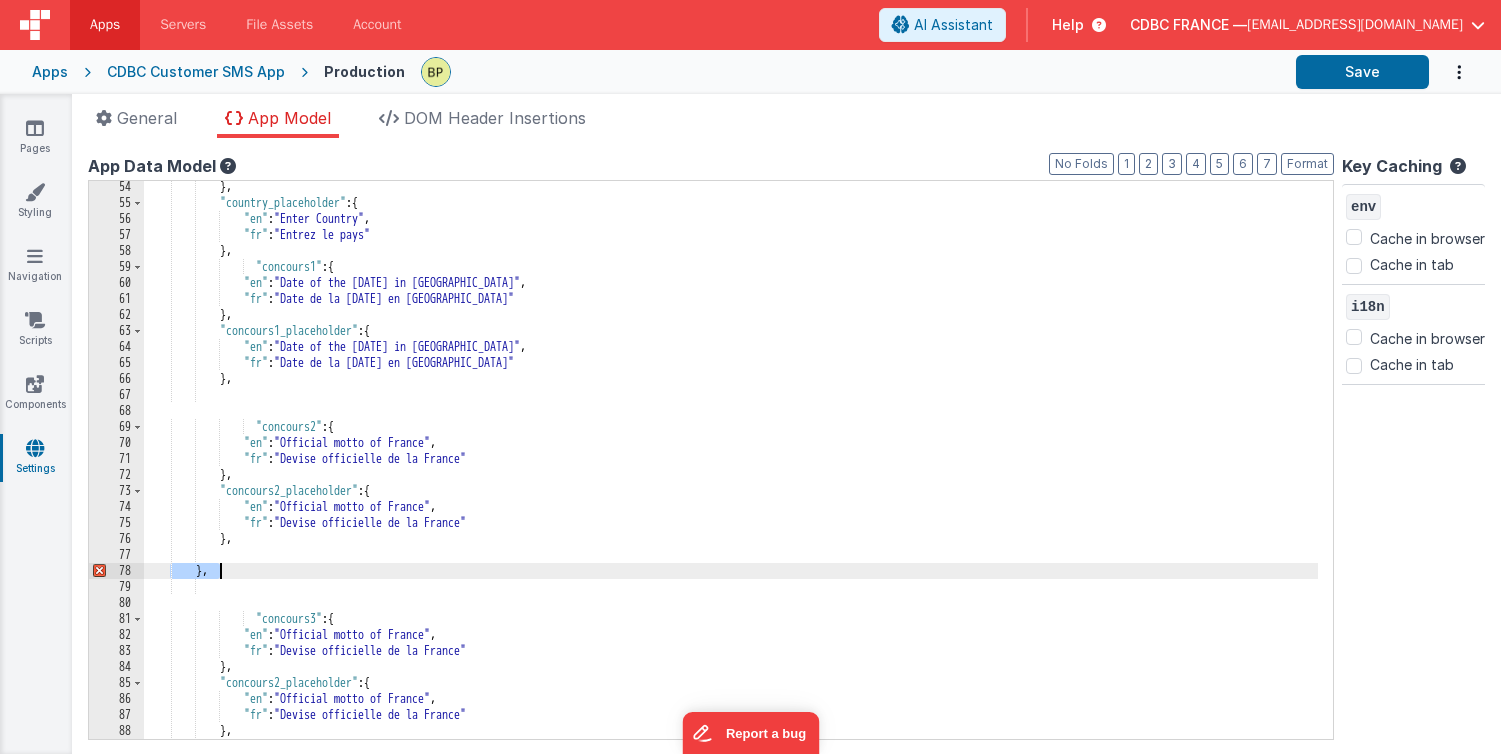 drag, startPoint x: 172, startPoint y: 575, endPoint x: 264, endPoint y: 569, distance: 92.19544 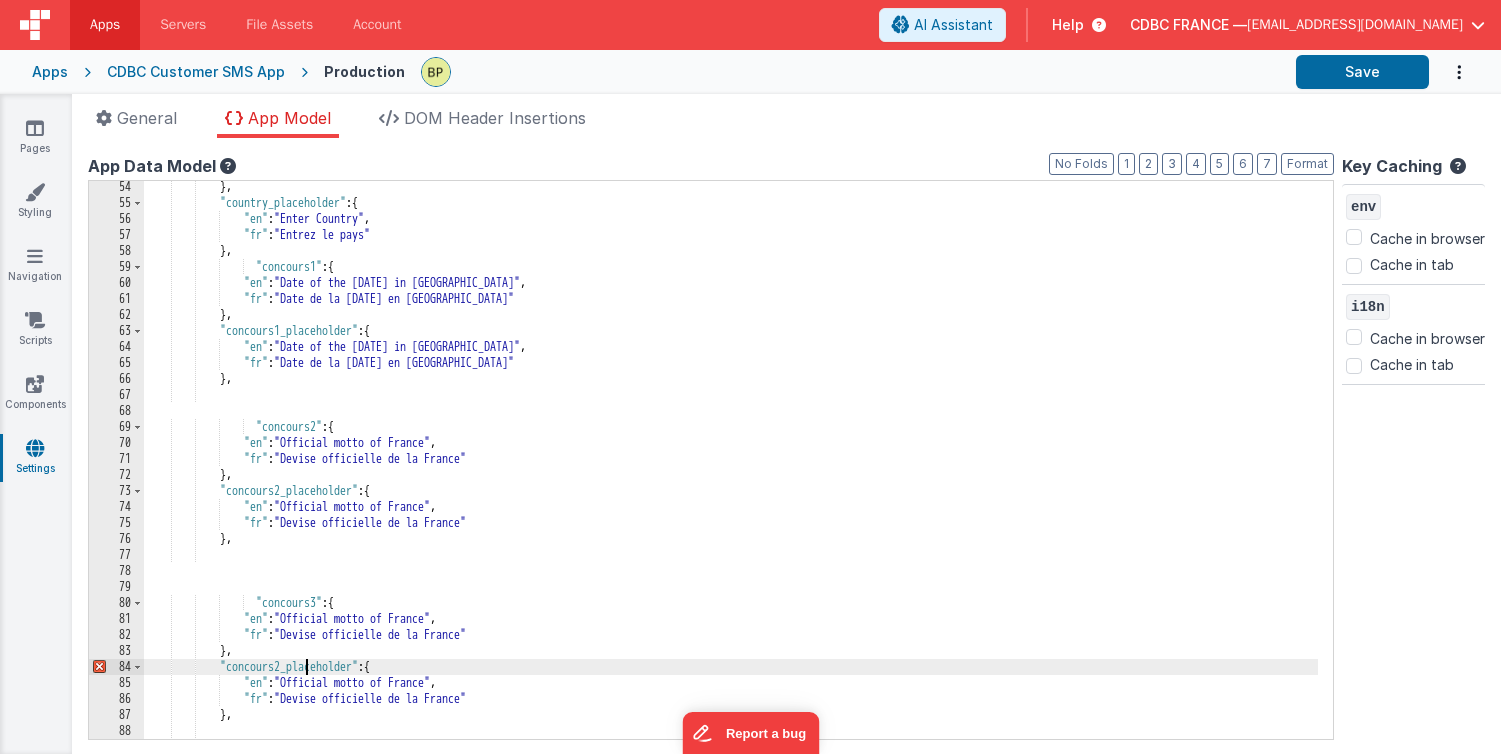drag, startPoint x: 303, startPoint y: 664, endPoint x: 309, endPoint y: 684, distance: 20.880613 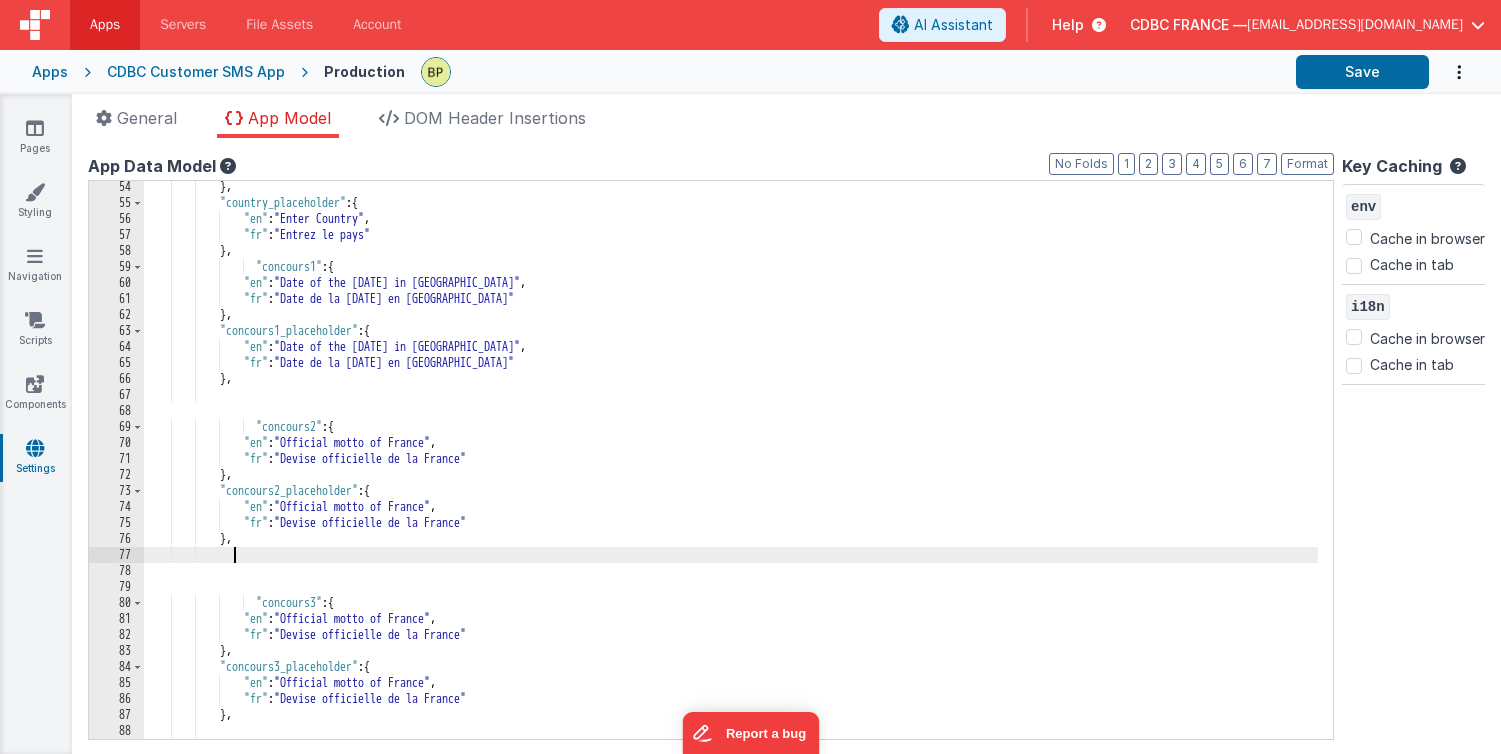 click on "} ,                "country_placeholder" :  {                     "en" :  "Enter Country" ,                     "fr" :  "Entrez le pays"                } ,                        "concours1" :  {                     "en" :  "Date of the [DATE] in [GEOGRAPHIC_DATA]" ,                     "fr" :  "Date de la [DATE] en [GEOGRAPHIC_DATA]"                } ,                "concours1_placeholder" :  {                     "en" :  "Date of the [DATE] in [GEOGRAPHIC_DATA]" ,                     "fr" :  "Date de la [DATE] en [GEOGRAPHIC_DATA]"                } ,                                           "concours2" :  {                     "en" :  "Official motto of France" ,                     "fr" :  "Devise officielle de la France"                } ,                "concours2_placeholder" :  {                     "en" :  "Official motto of France" ,                     "fr" :  "Devise officielle de la France"                } ,                                               "concours3" :  {                     :" at bounding box center (731, 474) 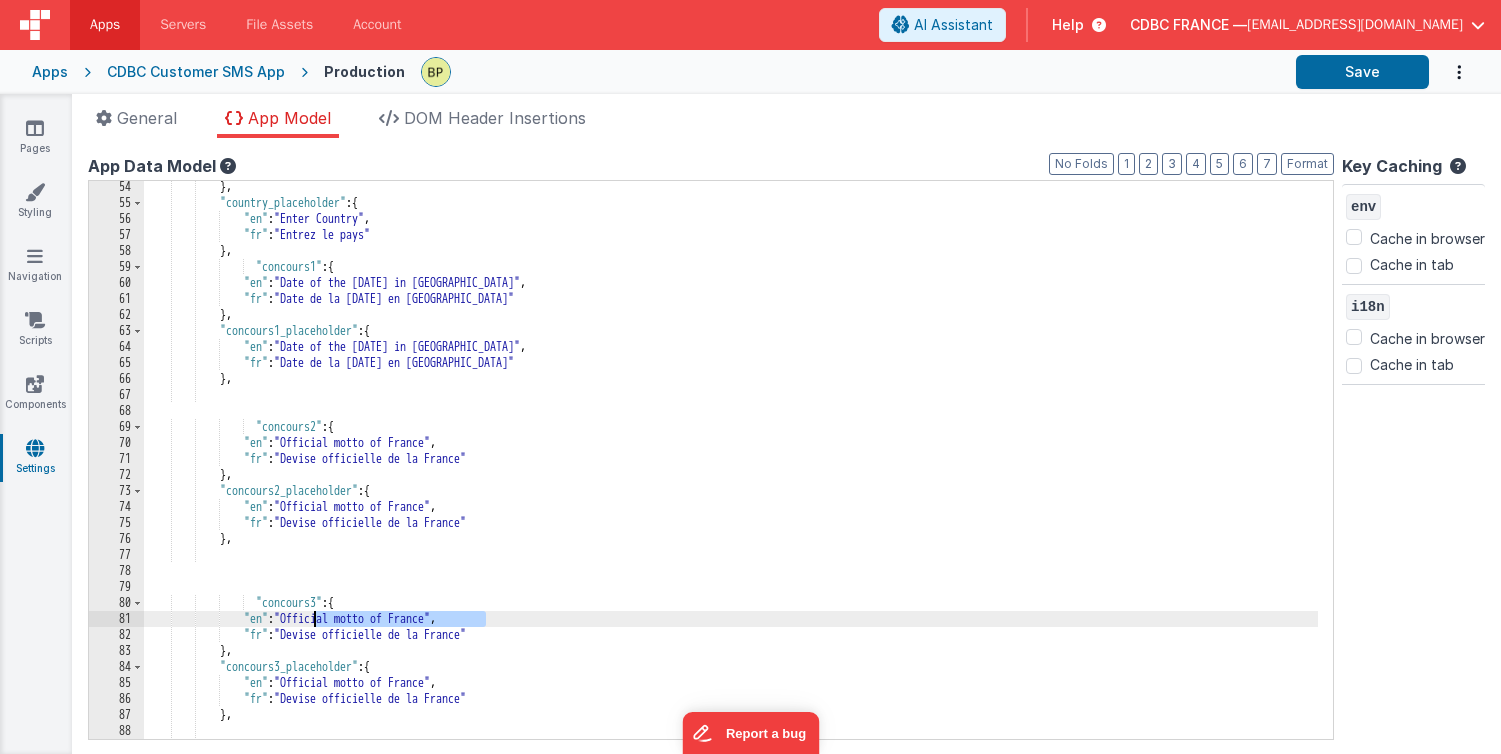 drag, startPoint x: 485, startPoint y: 616, endPoint x: 312, endPoint y: 631, distance: 173.64908 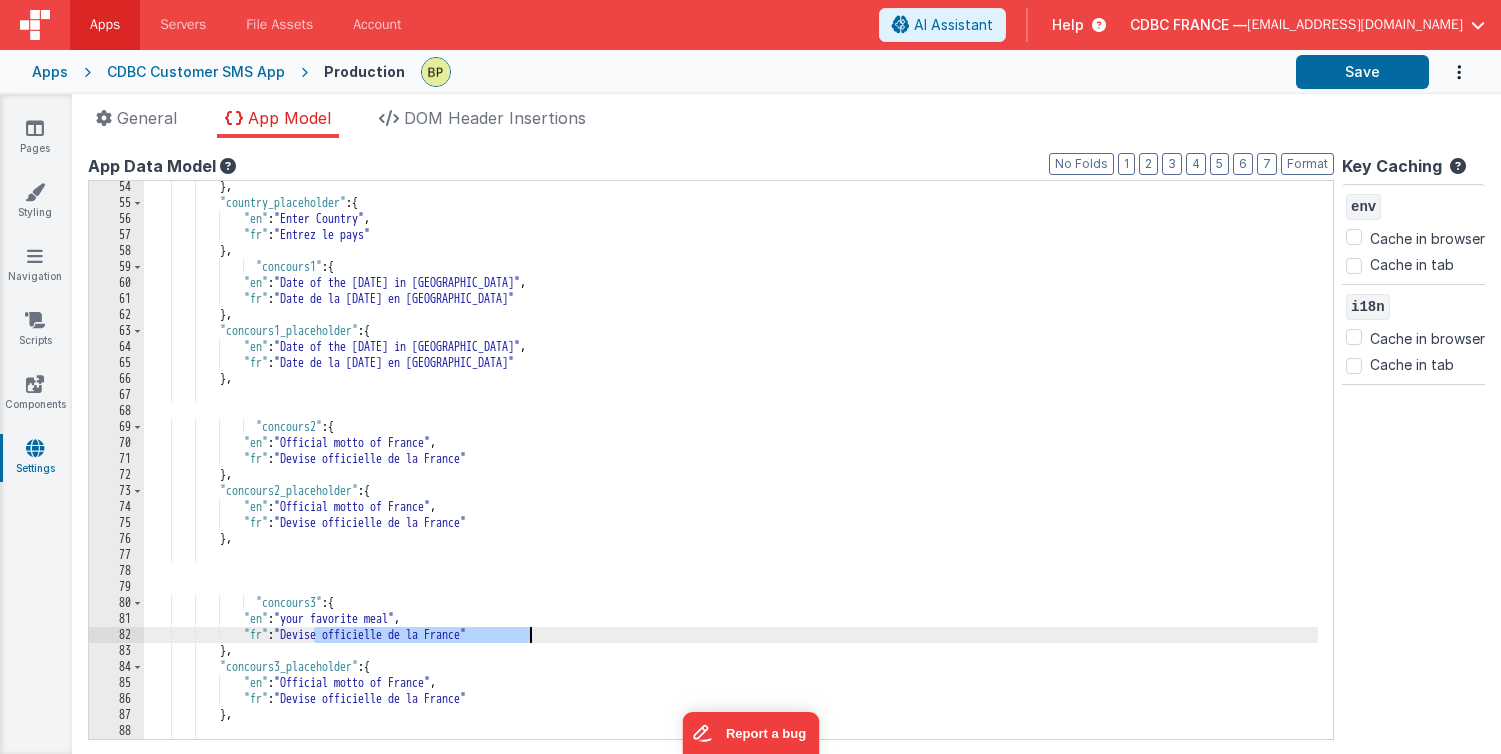 drag, startPoint x: 316, startPoint y: 633, endPoint x: 525, endPoint y: 672, distance: 212.60762 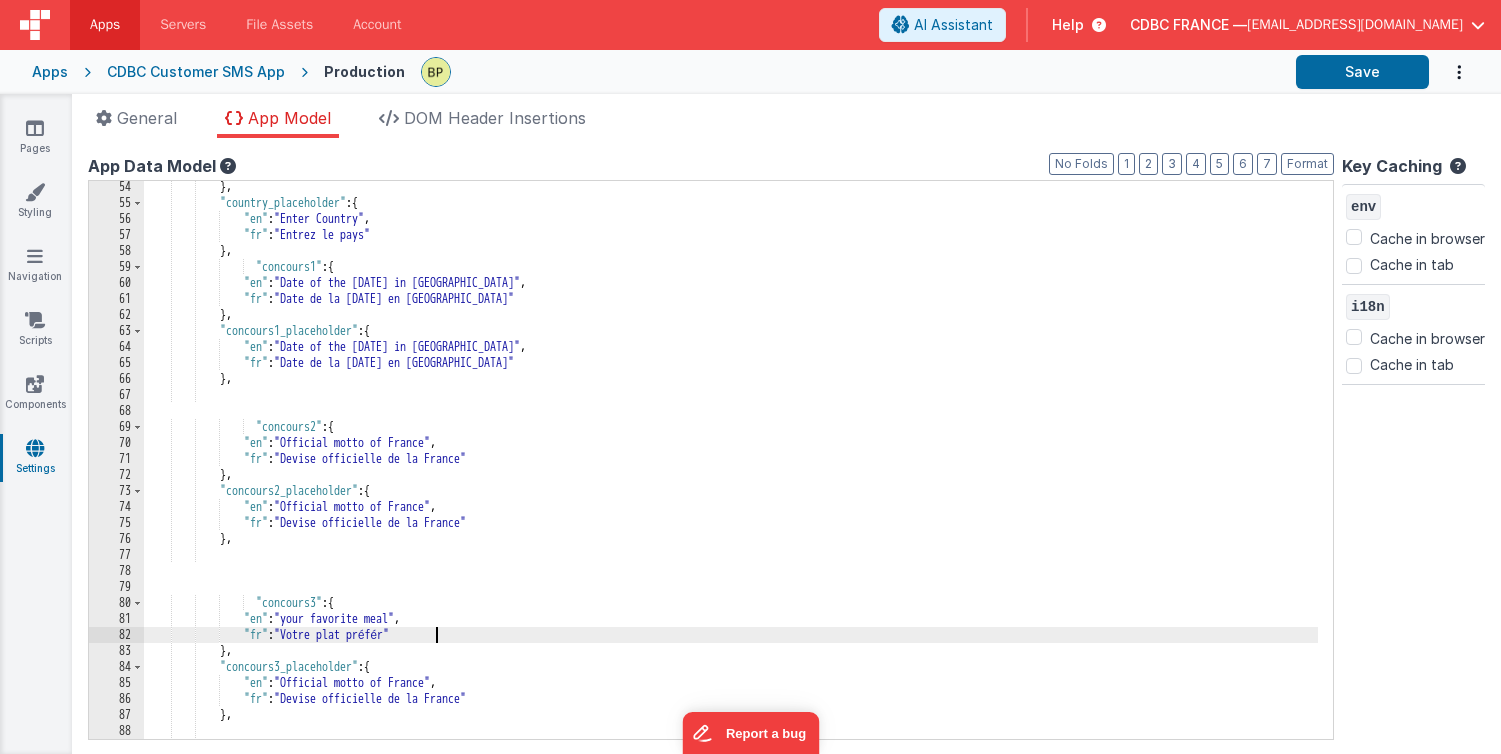 type 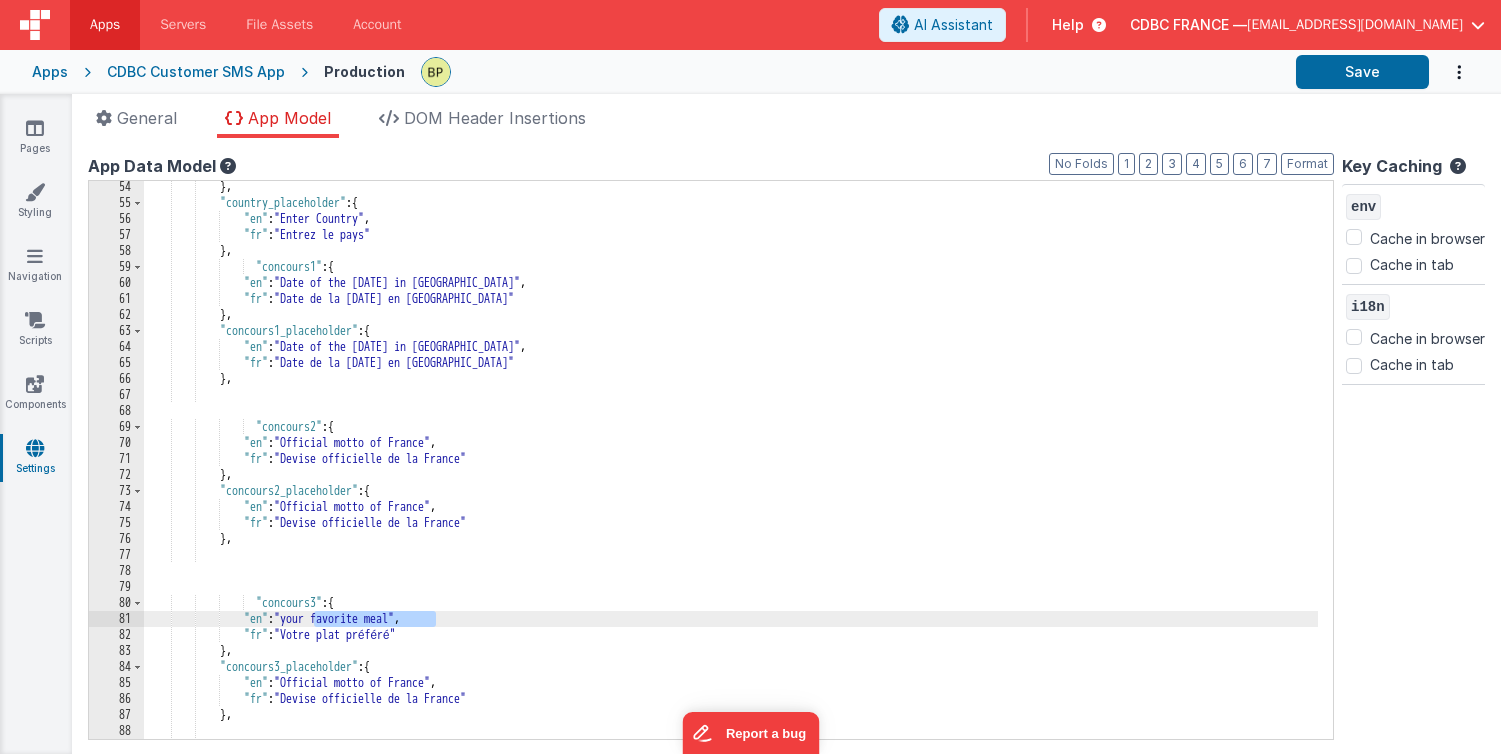 drag, startPoint x: 315, startPoint y: 616, endPoint x: 453, endPoint y: 636, distance: 139.44174 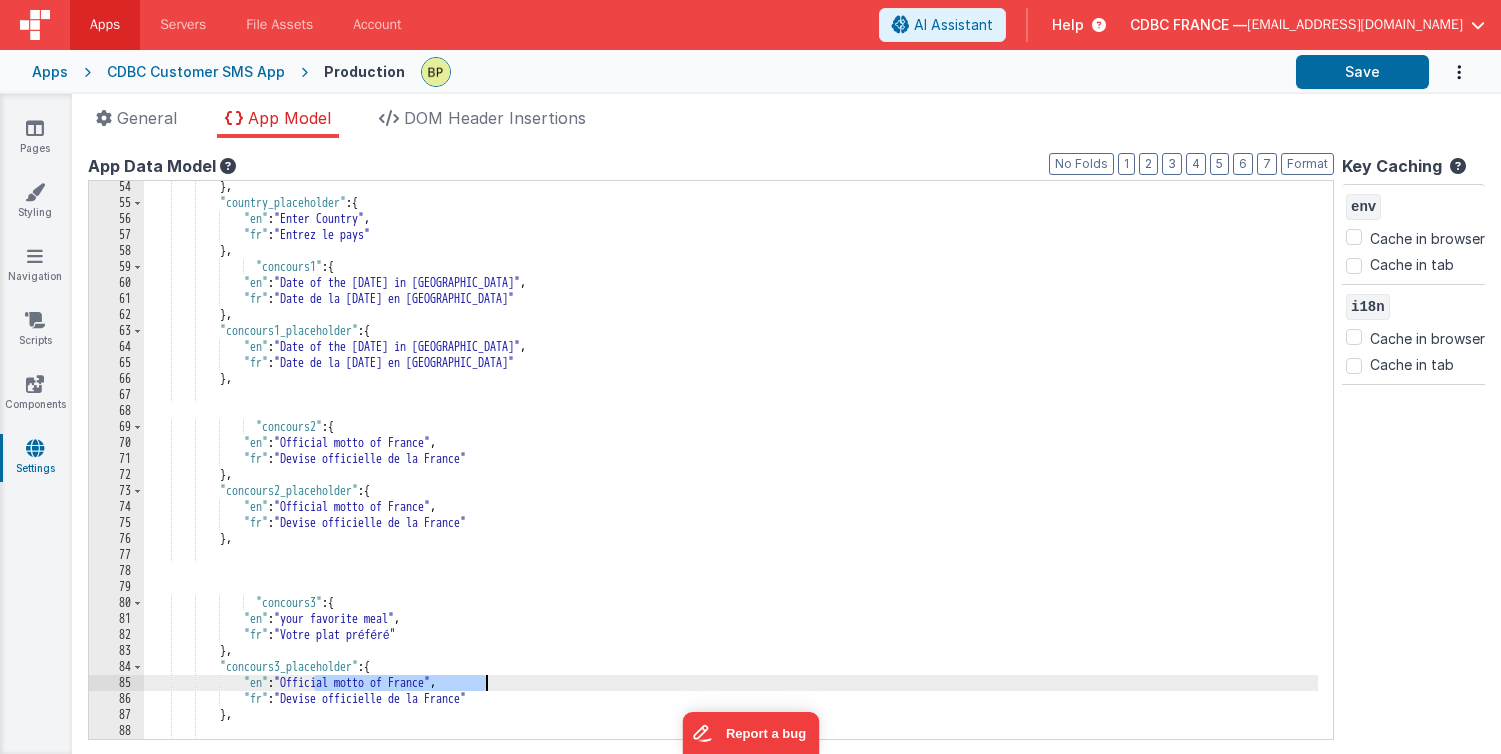 drag, startPoint x: 313, startPoint y: 679, endPoint x: 473, endPoint y: 696, distance: 160.90059 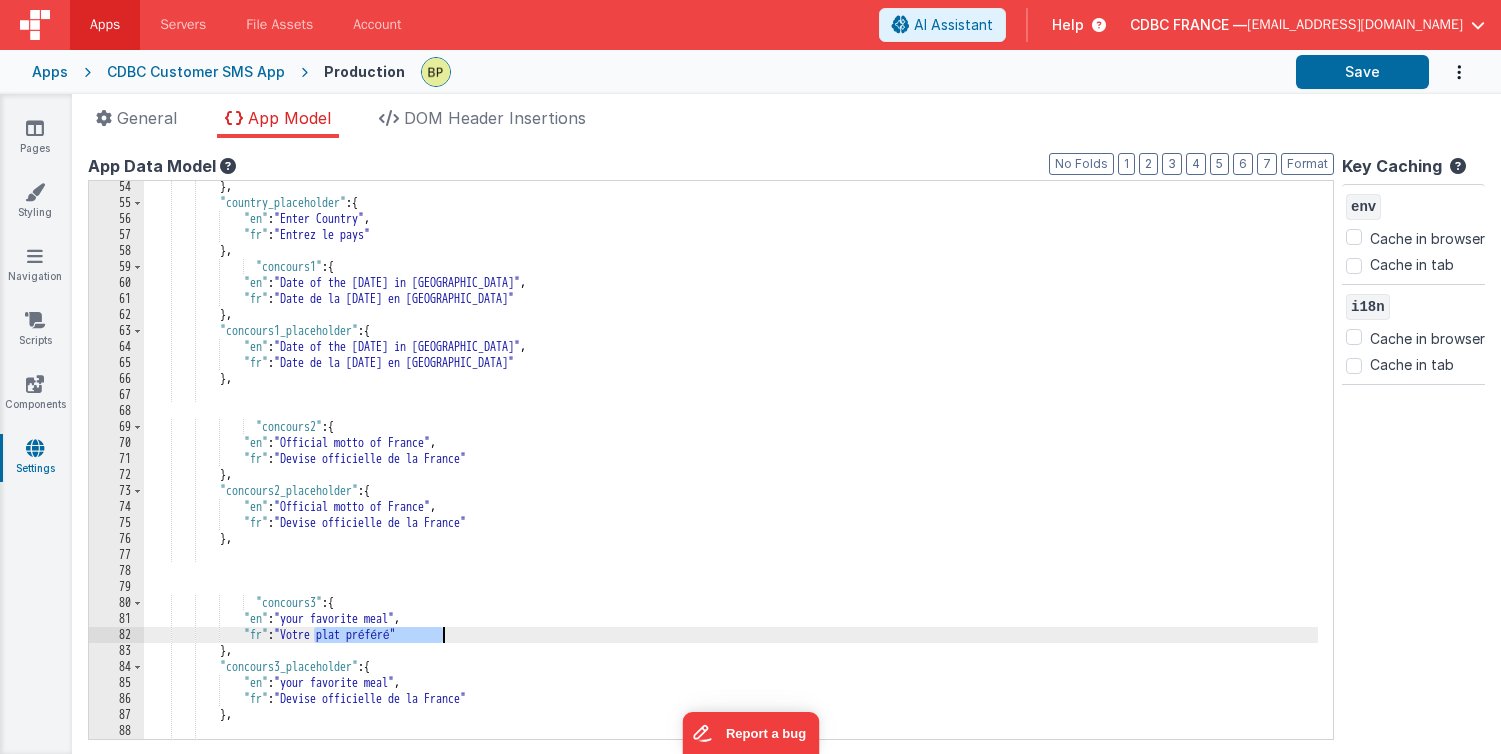 drag, startPoint x: 314, startPoint y: 631, endPoint x: 422, endPoint y: 686, distance: 121.19818 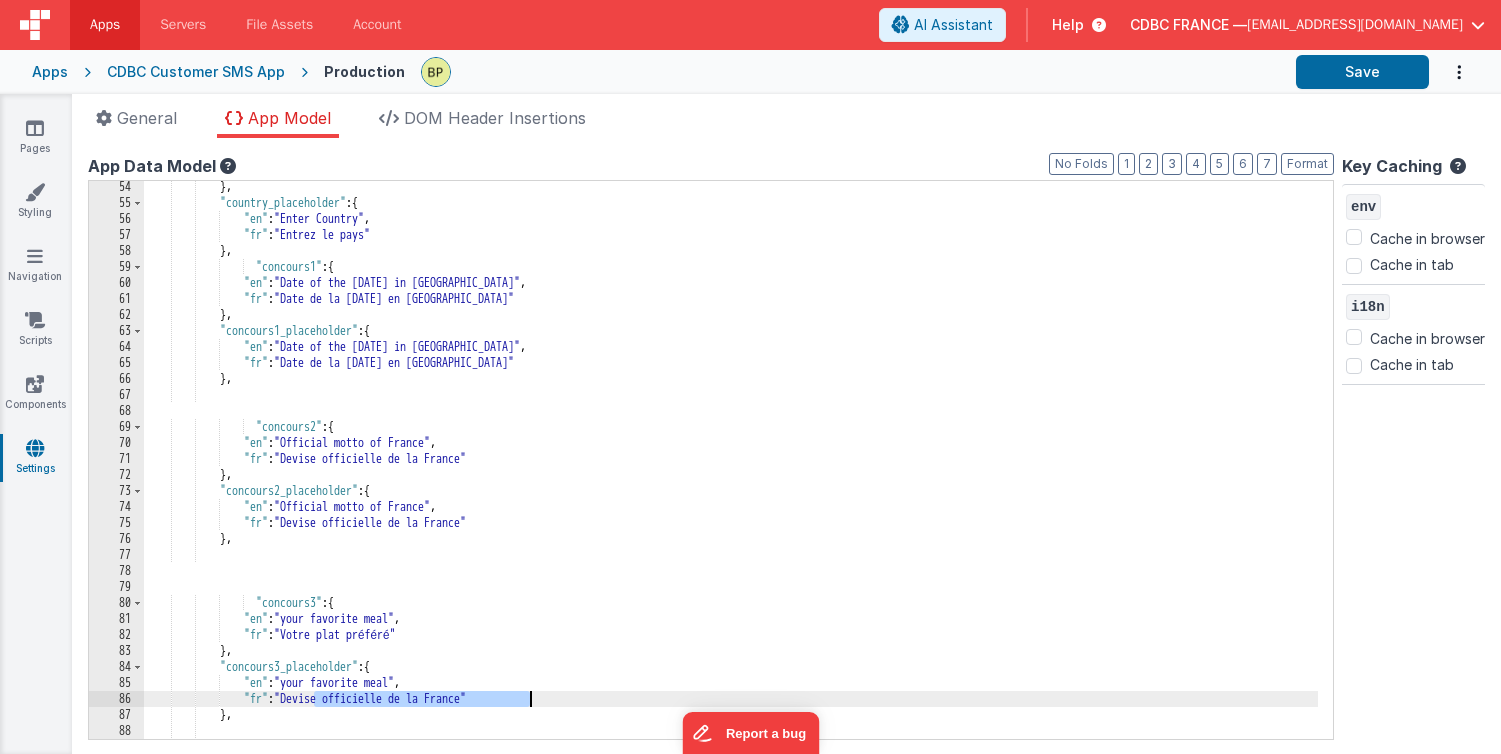 drag, startPoint x: 315, startPoint y: 698, endPoint x: 517, endPoint y: 709, distance: 202.29929 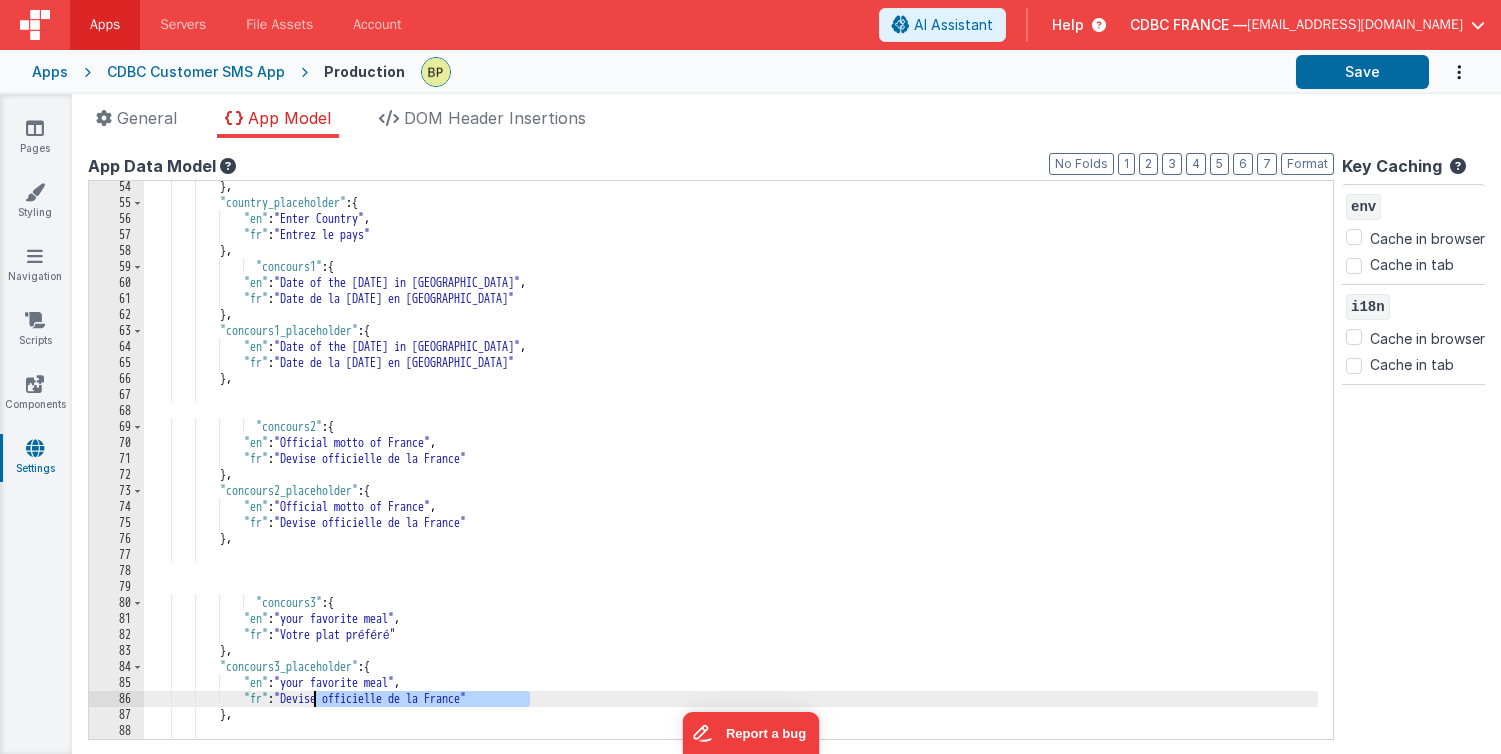 drag, startPoint x: 530, startPoint y: 700, endPoint x: 356, endPoint y: 709, distance: 174.2326 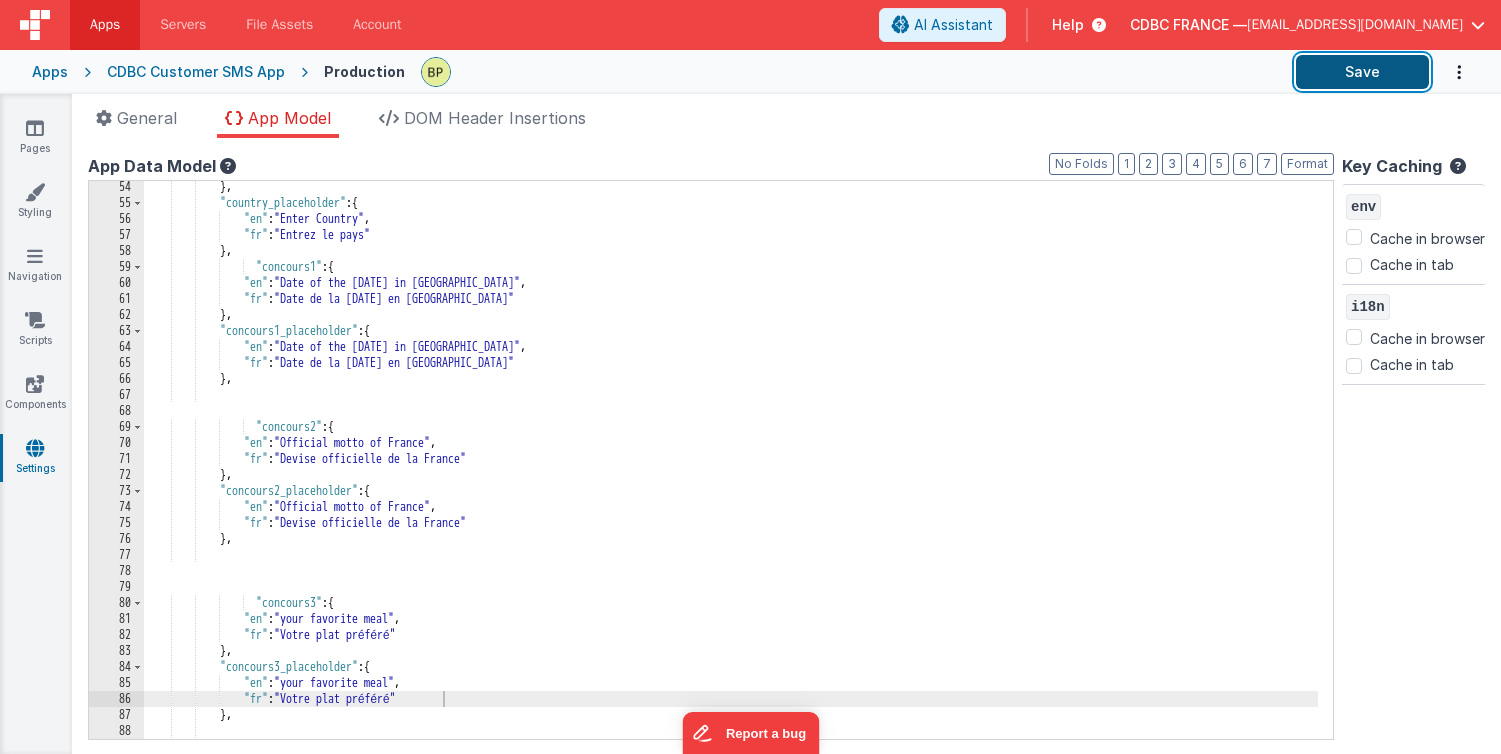 click on "Save" at bounding box center [1362, 72] 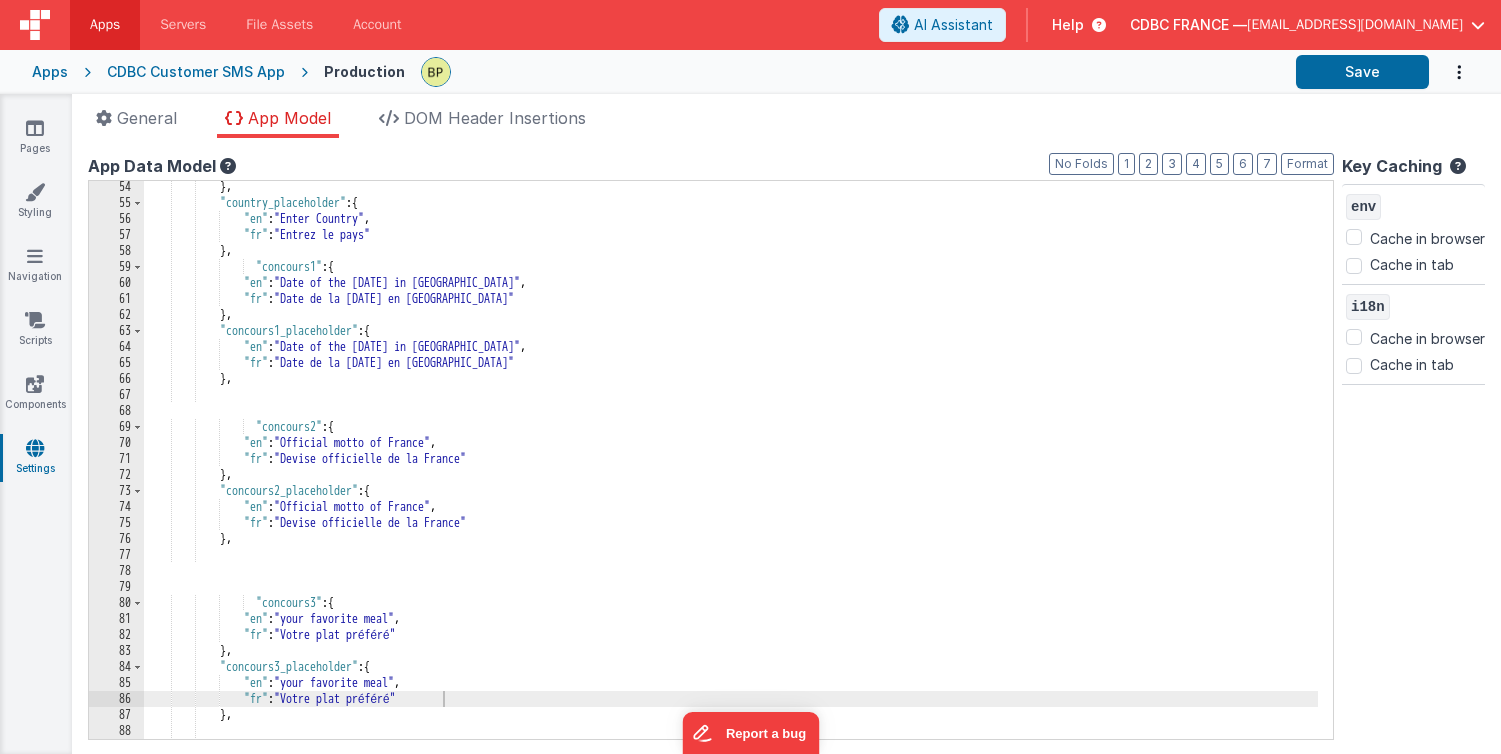 click on "CDBC Customer SMS App" at bounding box center (196, 72) 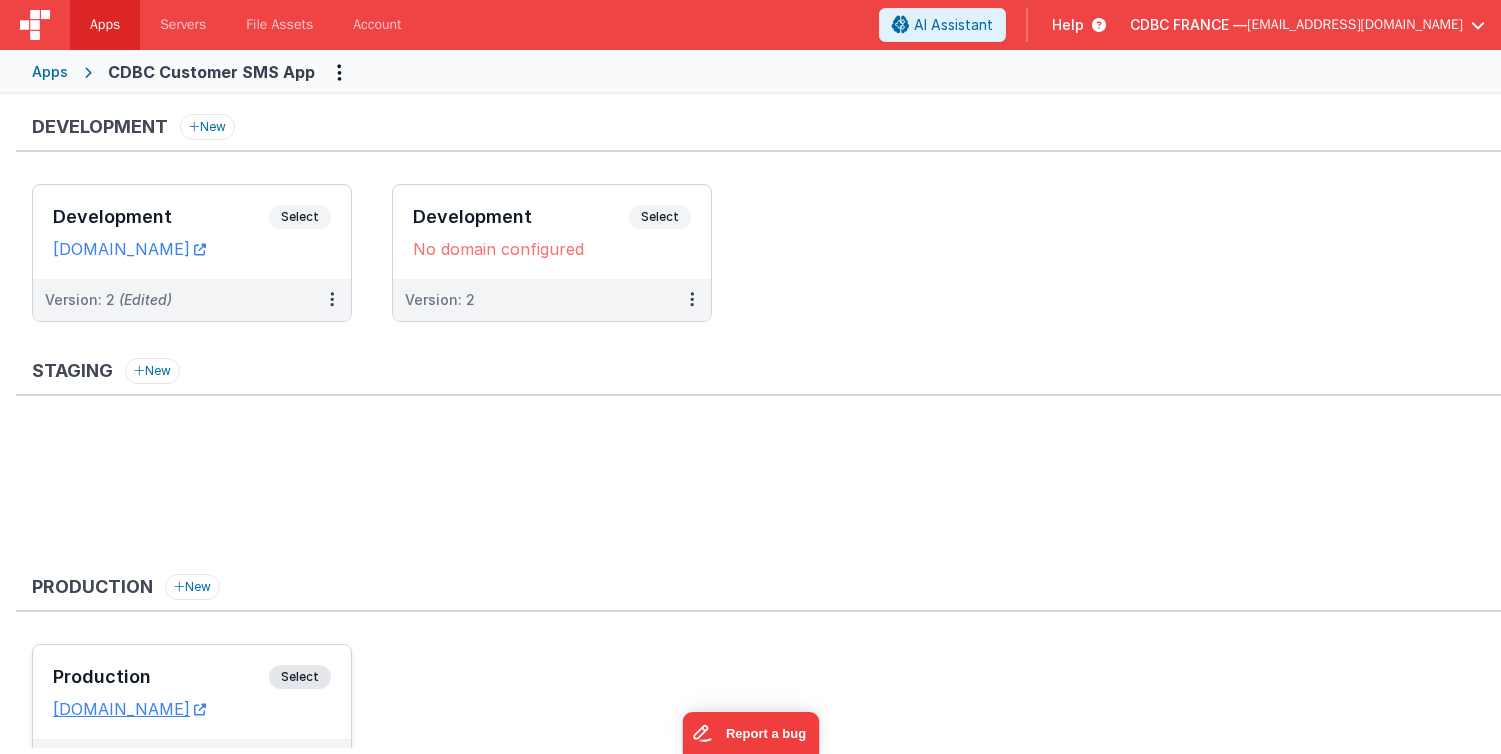 click on "Select" at bounding box center (300, 677) 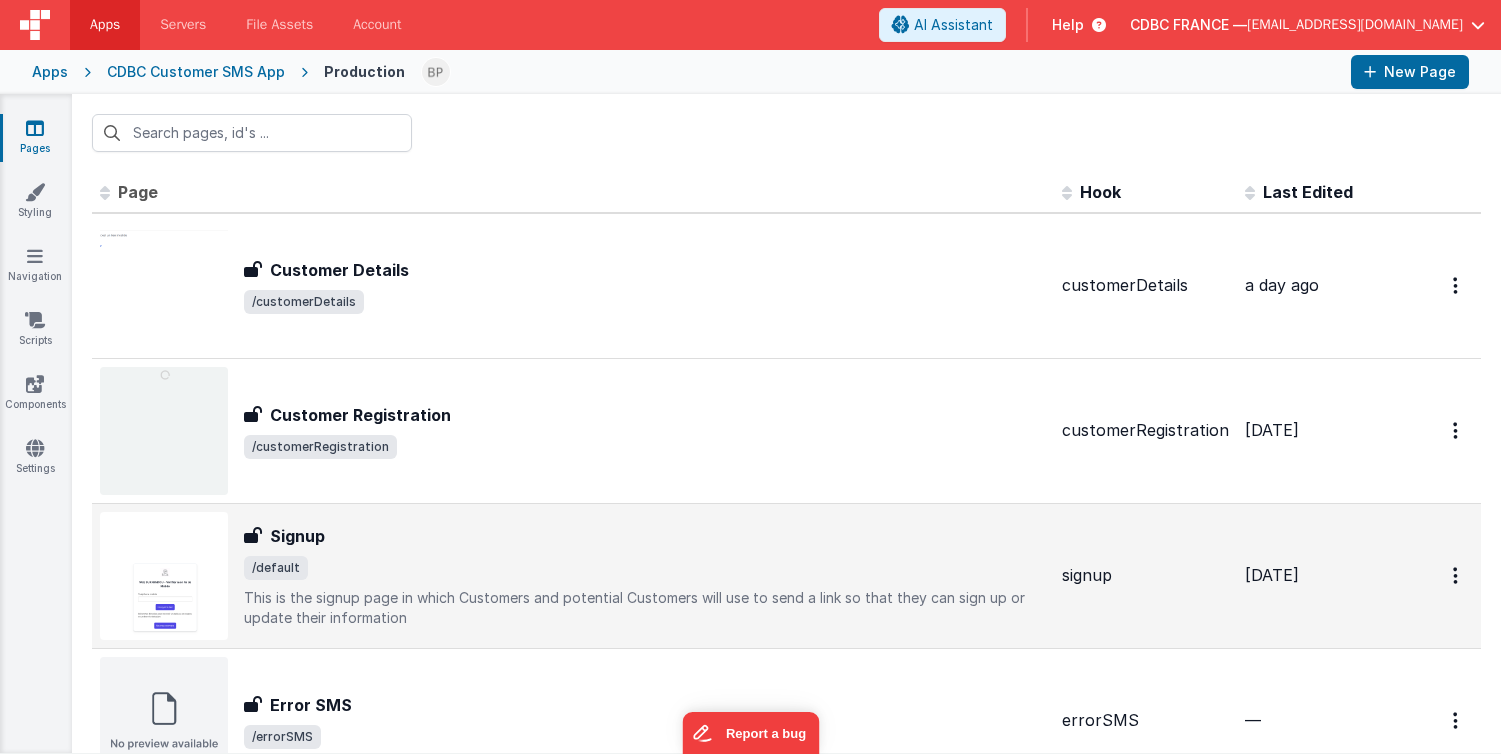click on "Signup" at bounding box center (645, 536) 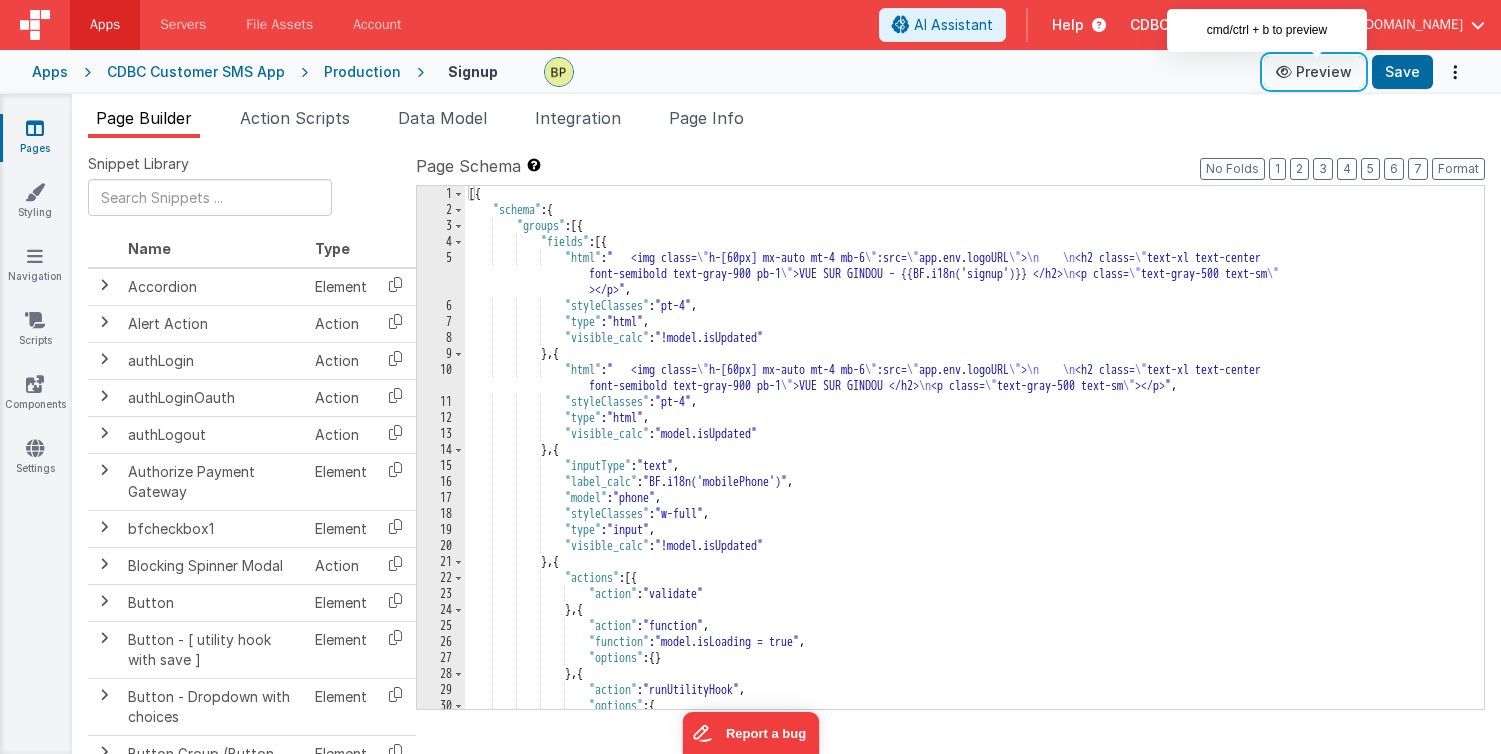 drag, startPoint x: 1313, startPoint y: 78, endPoint x: 1302, endPoint y: 81, distance: 11.401754 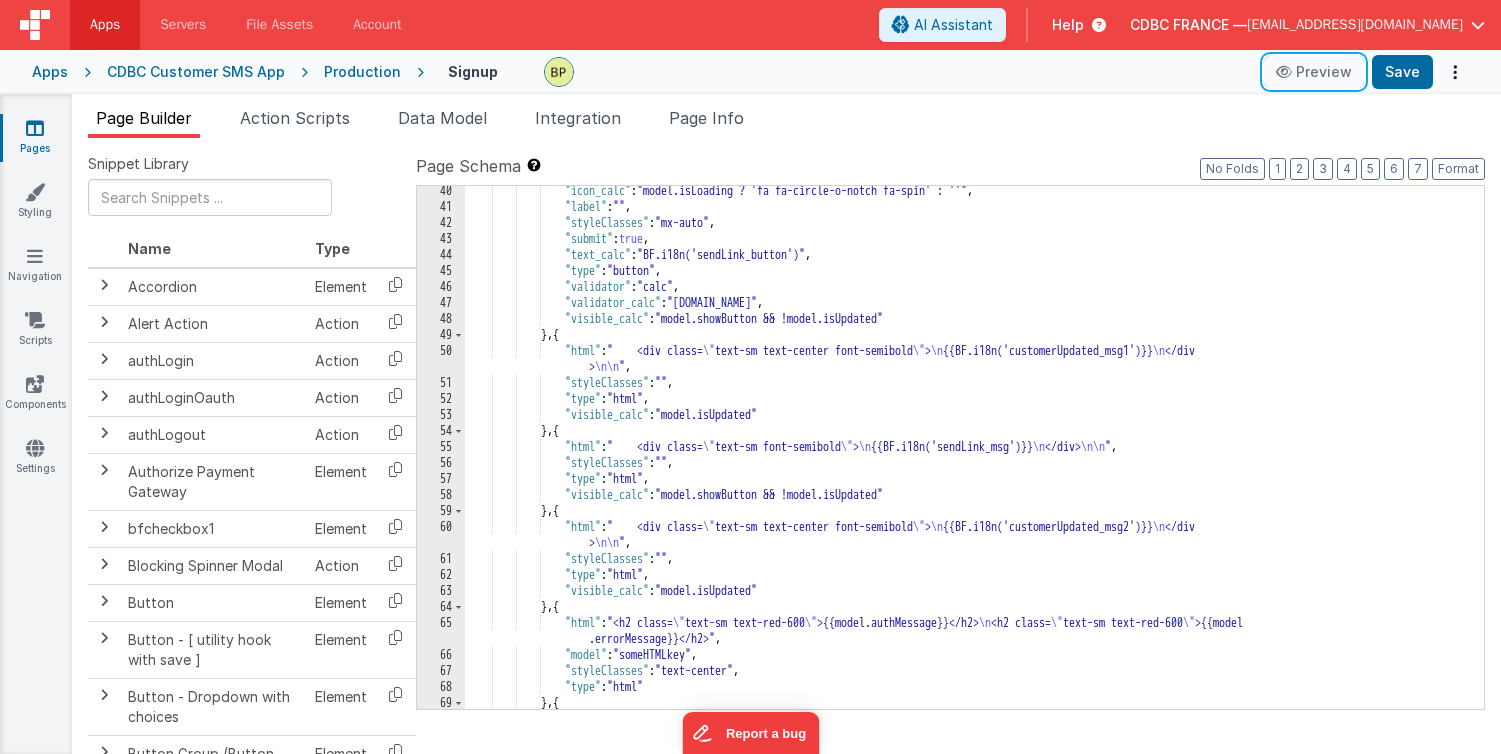 scroll, scrollTop: 0, scrollLeft: 0, axis: both 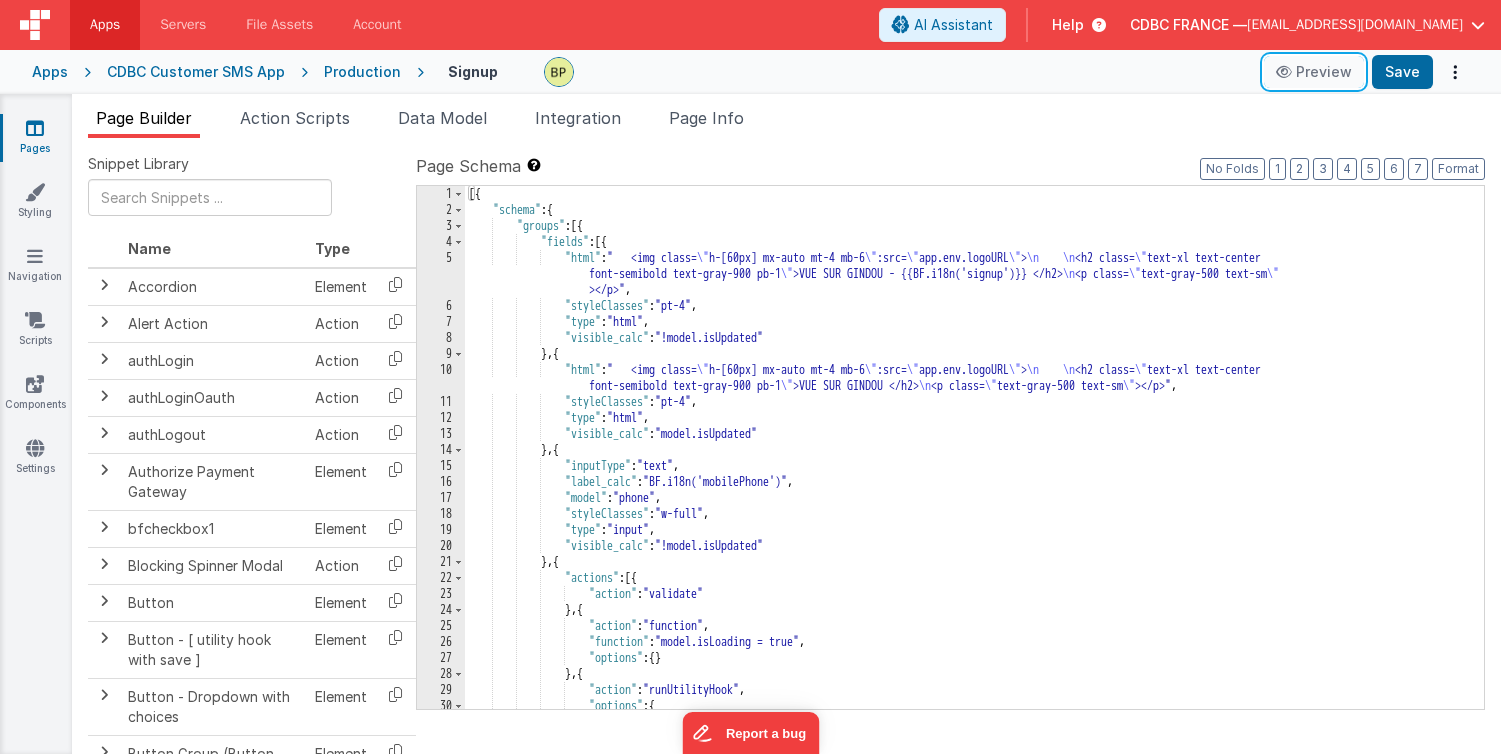 type 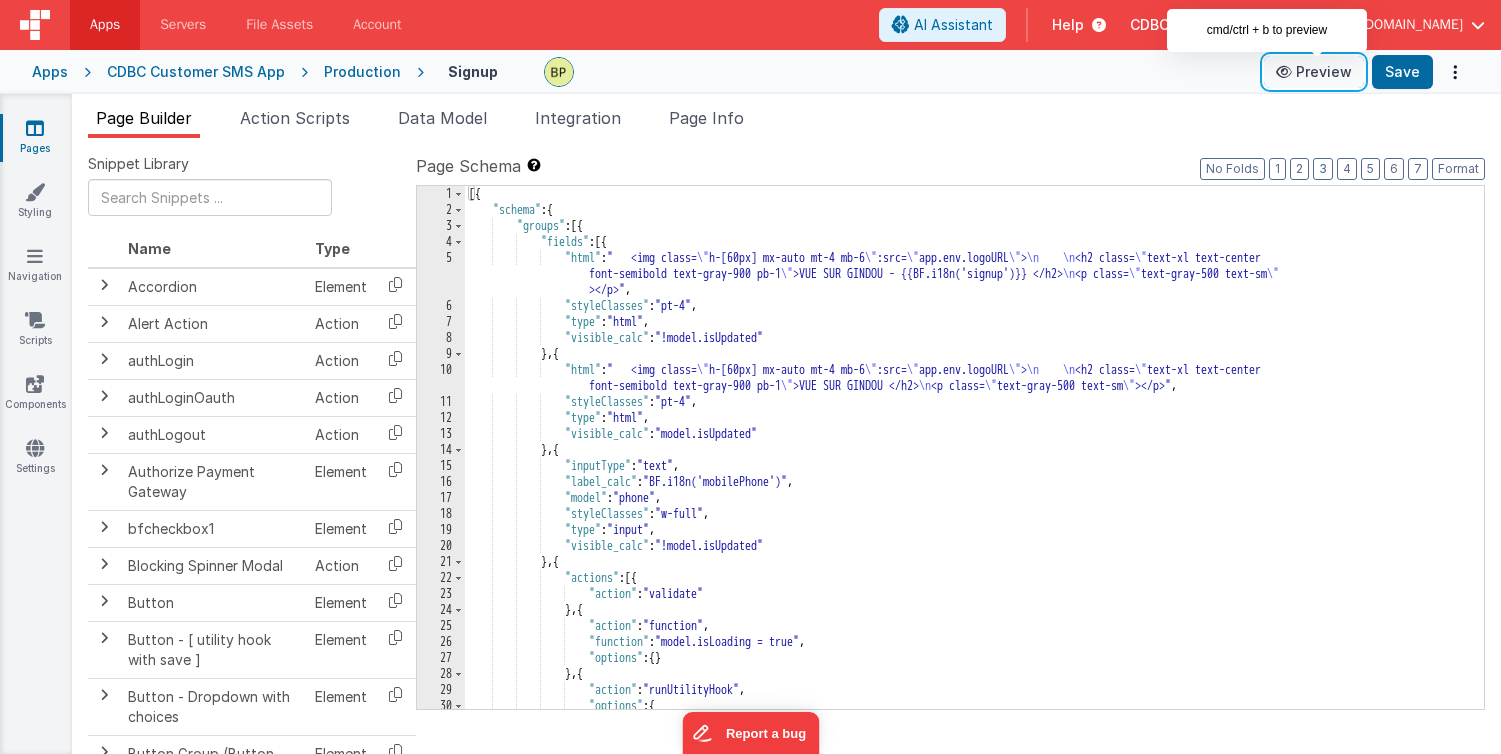 drag, startPoint x: 1328, startPoint y: 78, endPoint x: 1302, endPoint y: 78, distance: 26 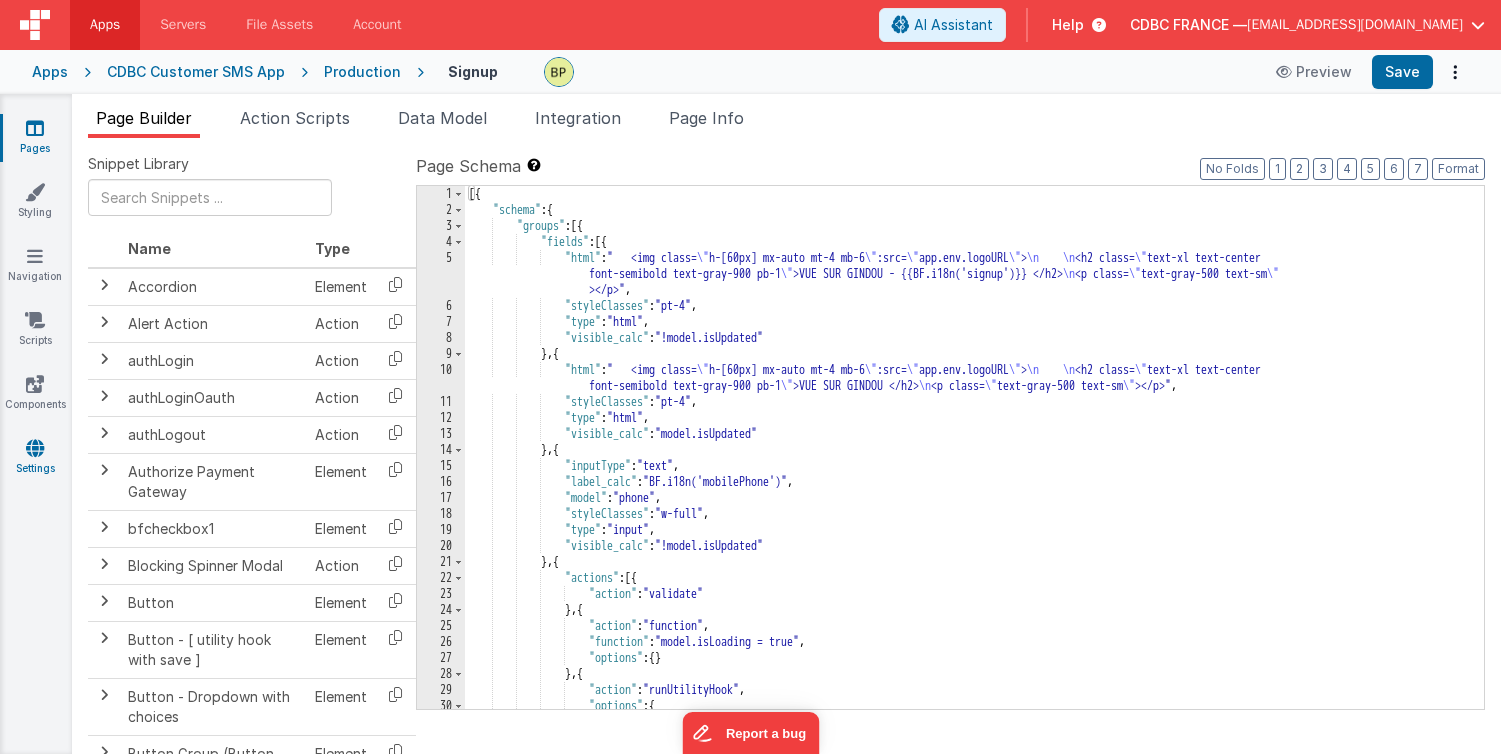 click at bounding box center (35, 448) 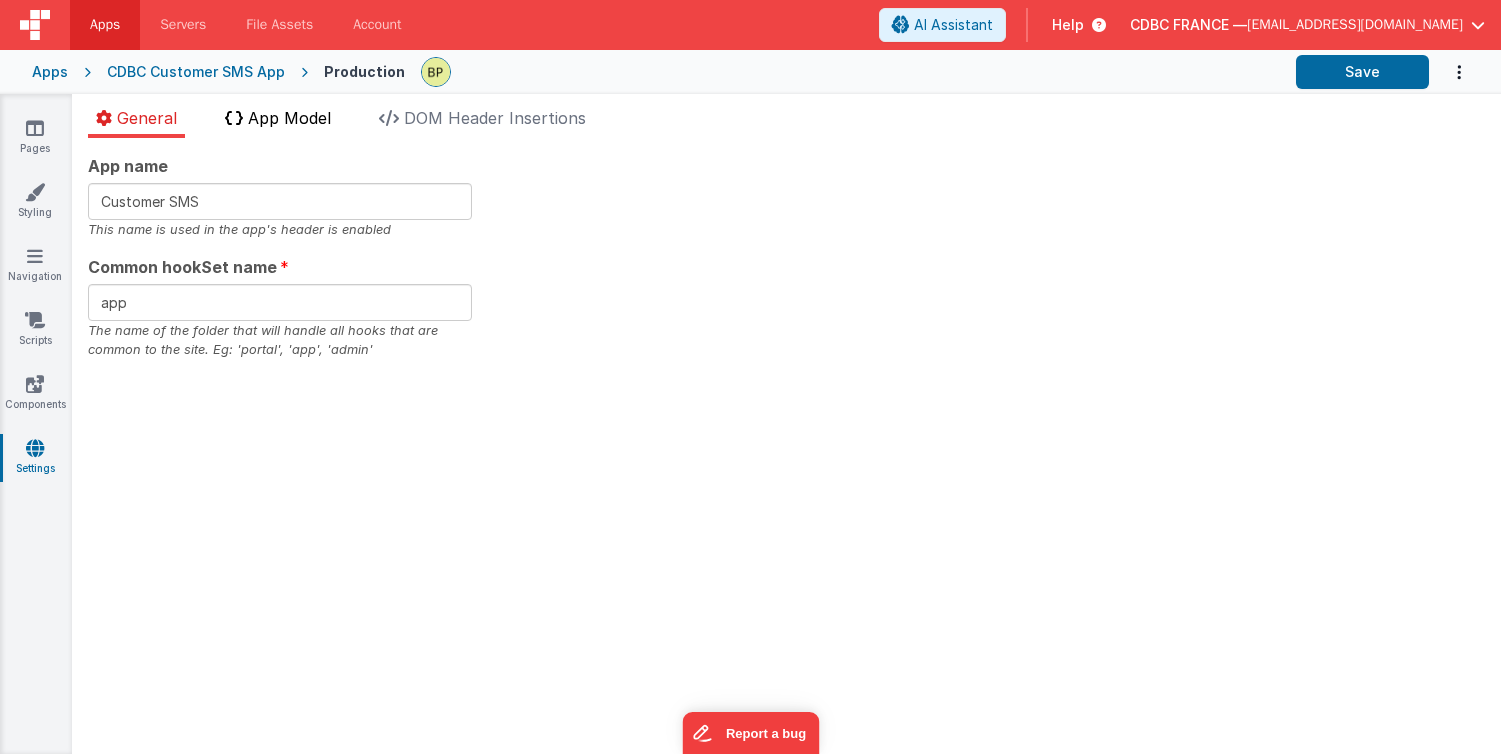 click on "App Model" at bounding box center (289, 118) 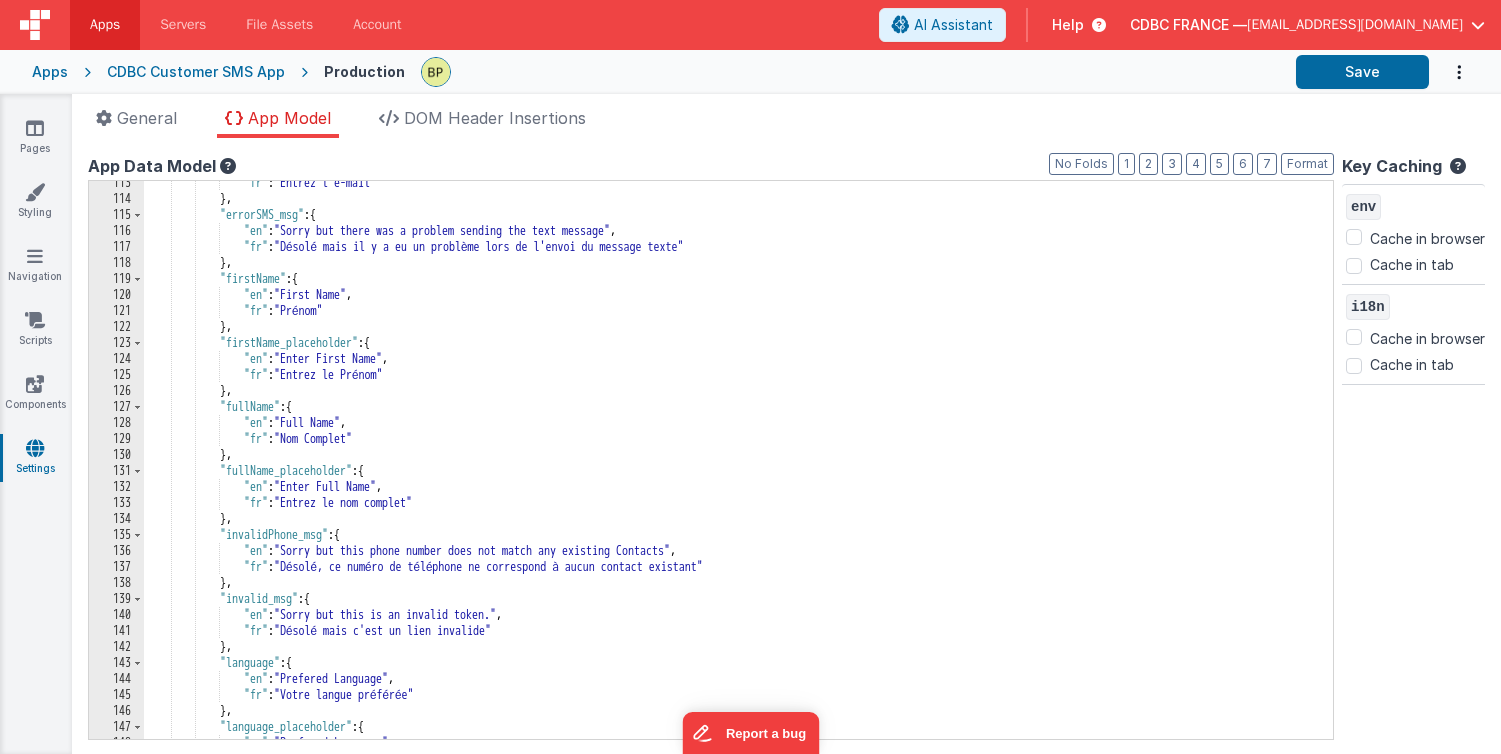 scroll, scrollTop: 1338, scrollLeft: 0, axis: vertical 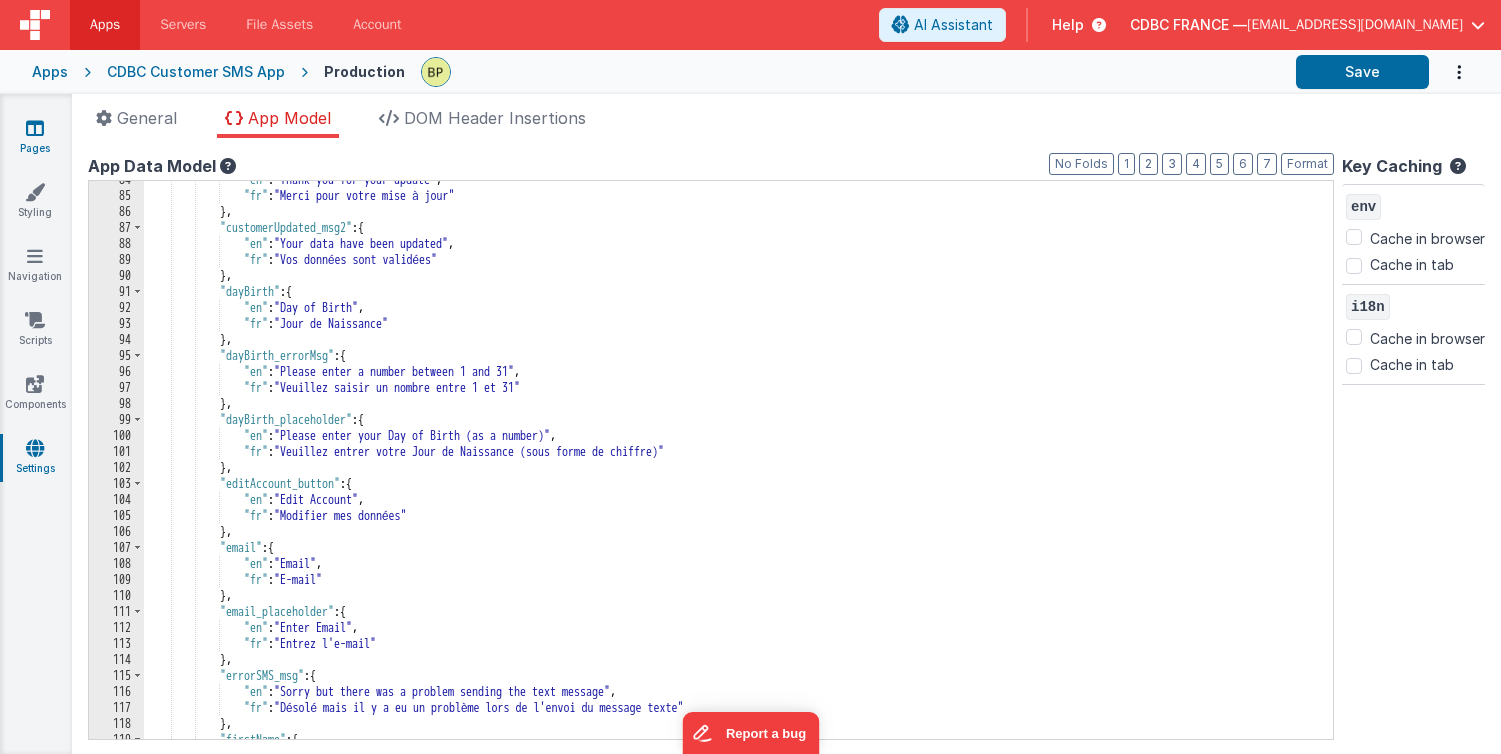 click on "Pages" at bounding box center [35, 138] 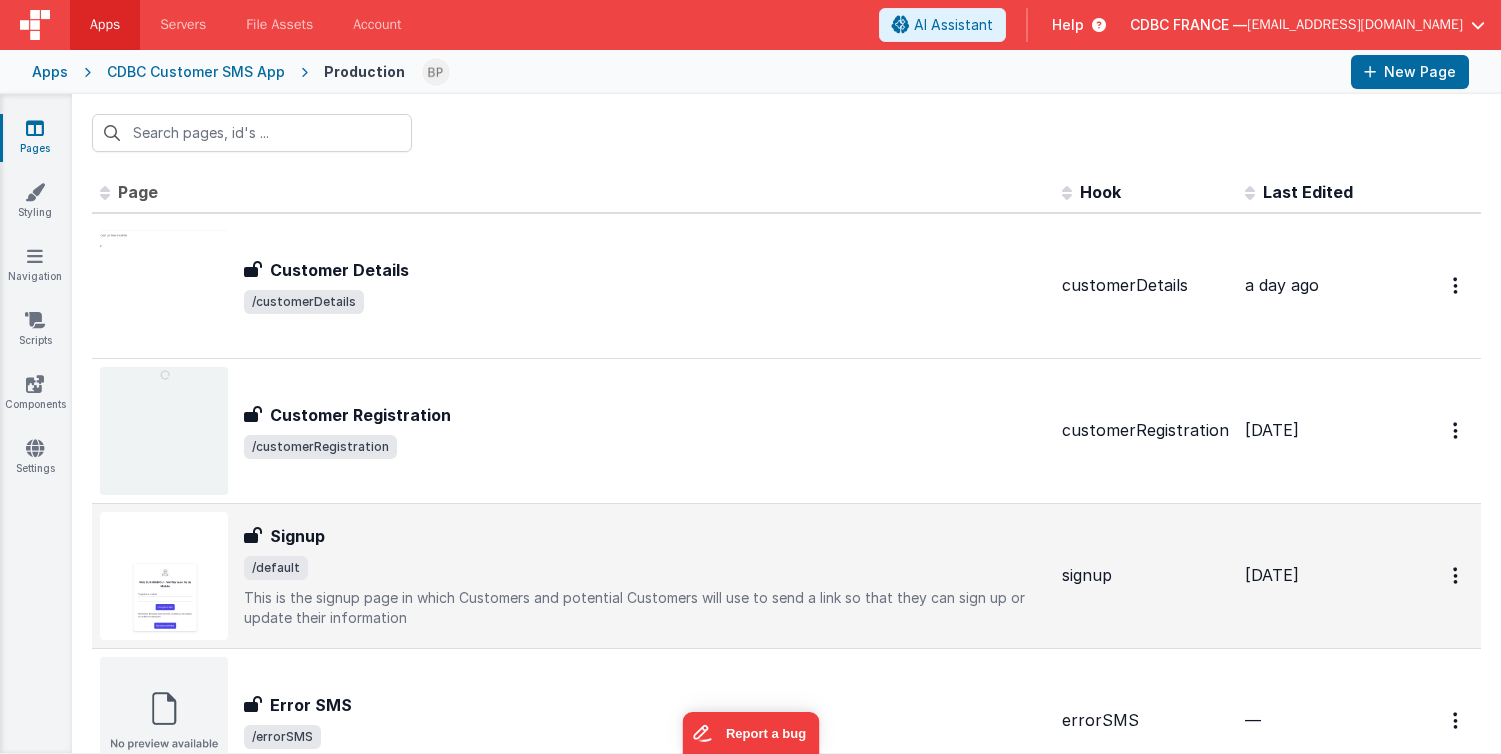 click on "Signup" at bounding box center (645, 536) 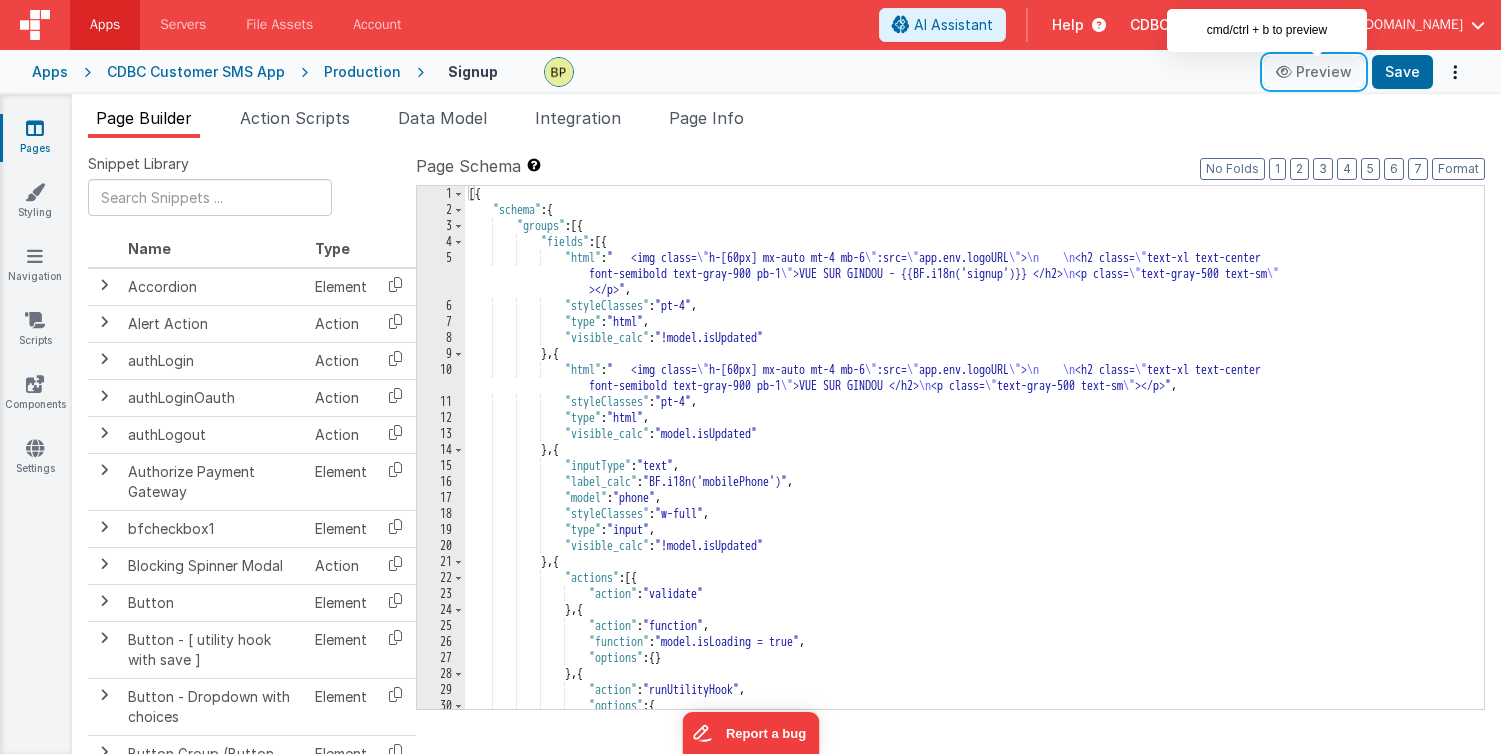 drag, startPoint x: 1311, startPoint y: 70, endPoint x: 1258, endPoint y: 66, distance: 53.15073 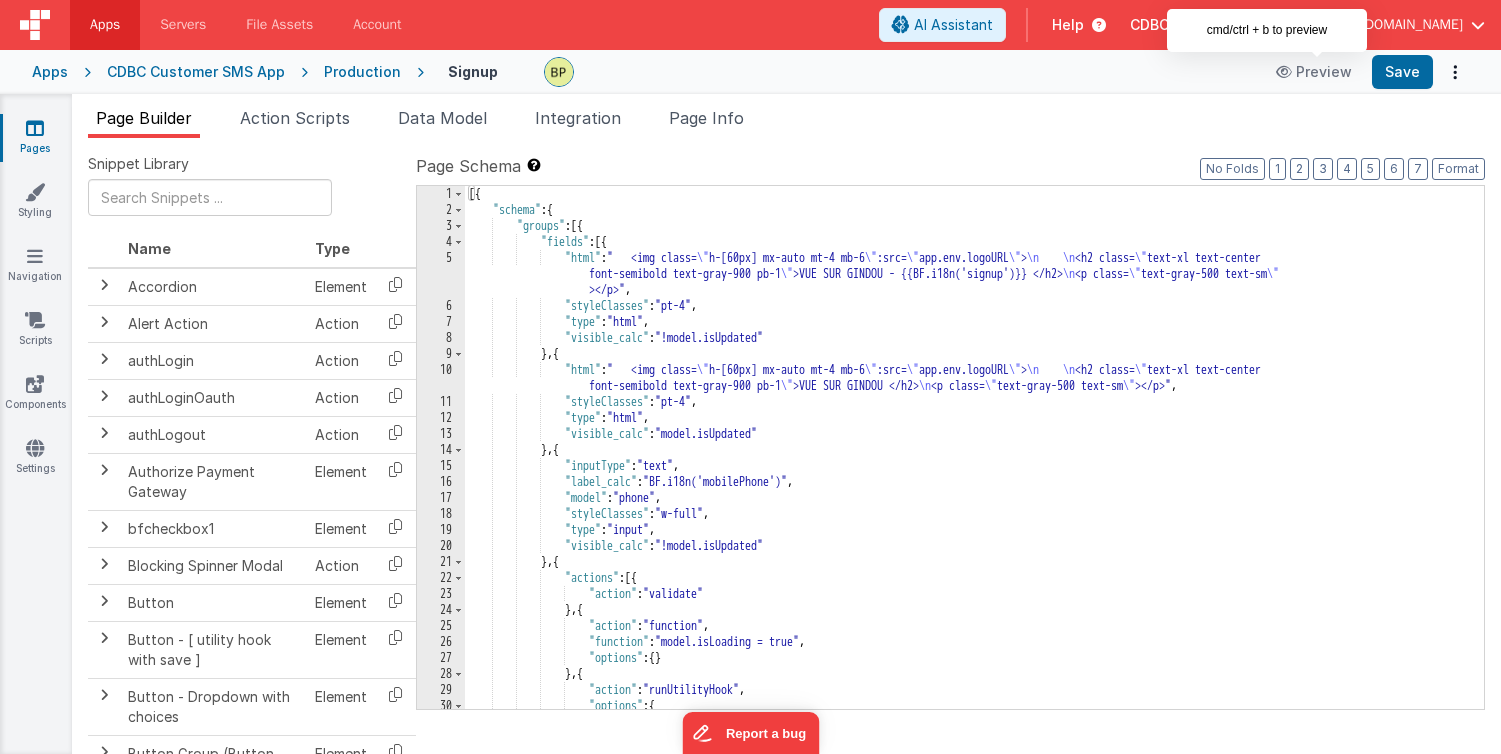click on "Production" at bounding box center (362, 72) 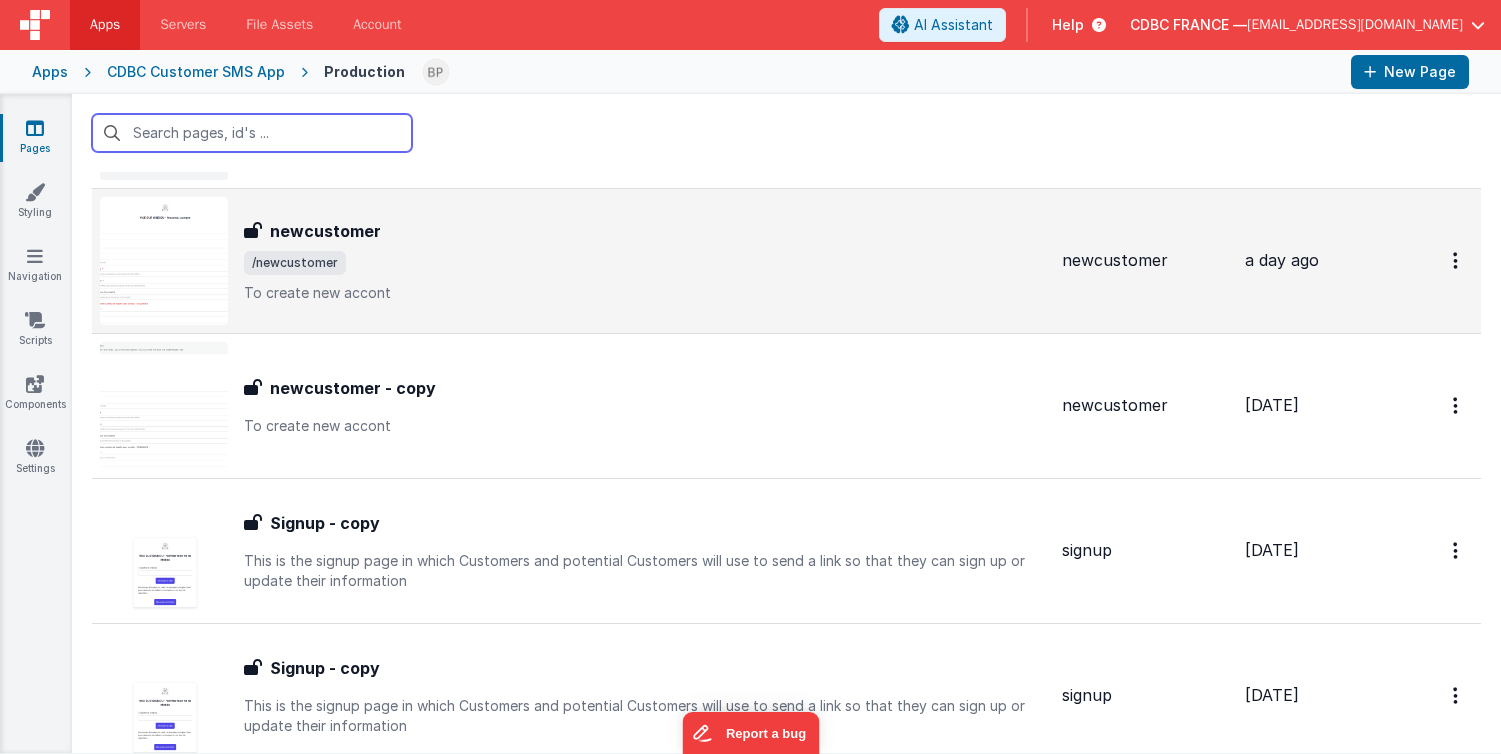 scroll, scrollTop: 749, scrollLeft: 0, axis: vertical 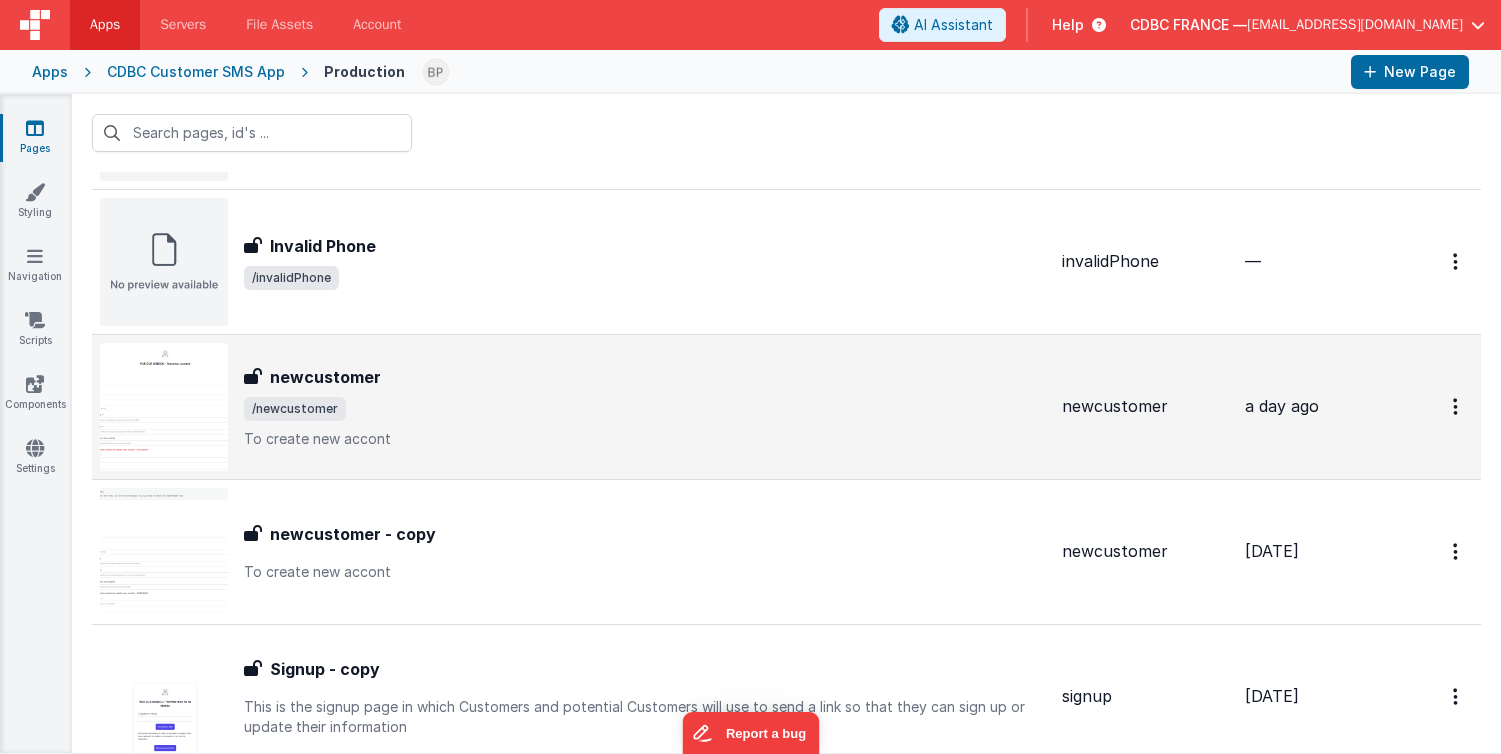 click on "newcustomer" at bounding box center (645, 377) 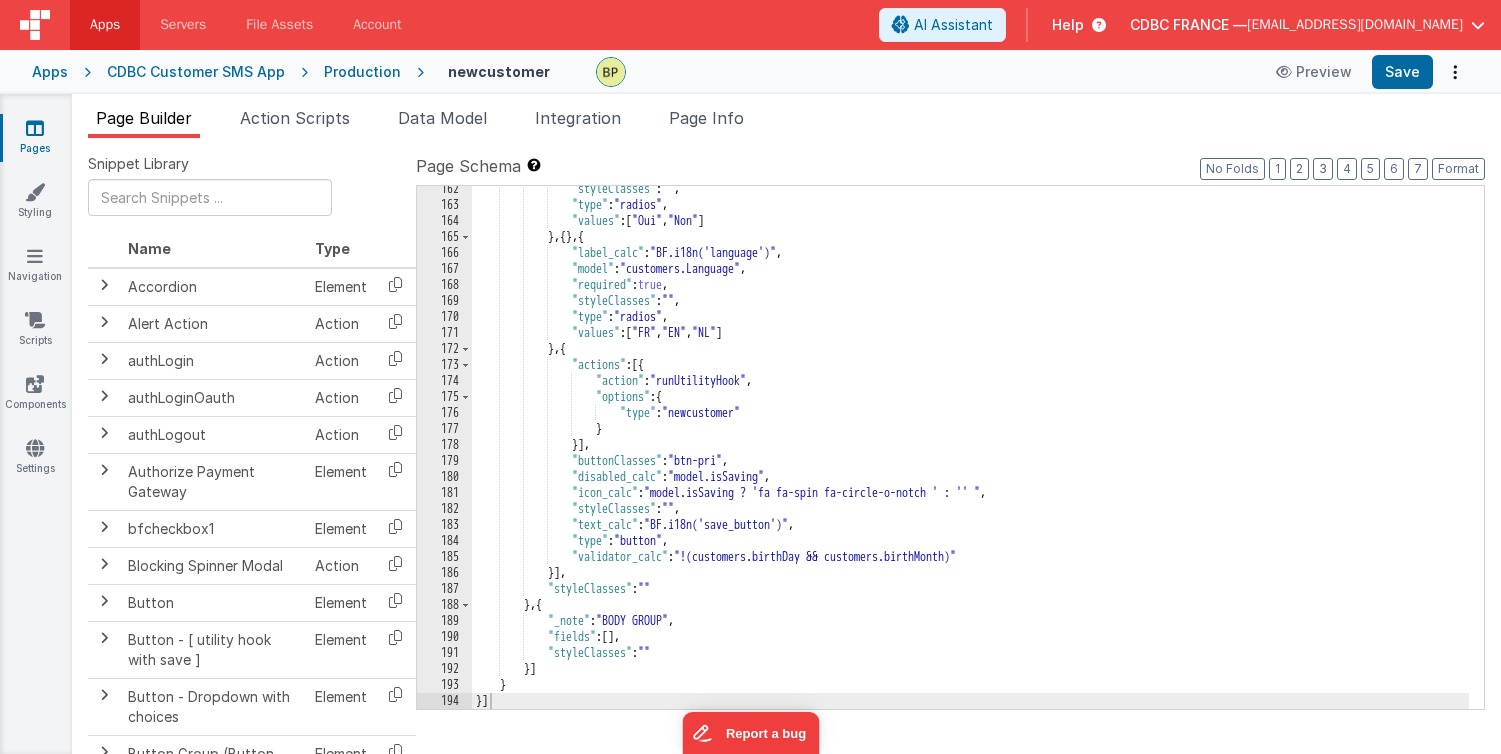 scroll, scrollTop: 2981, scrollLeft: 0, axis: vertical 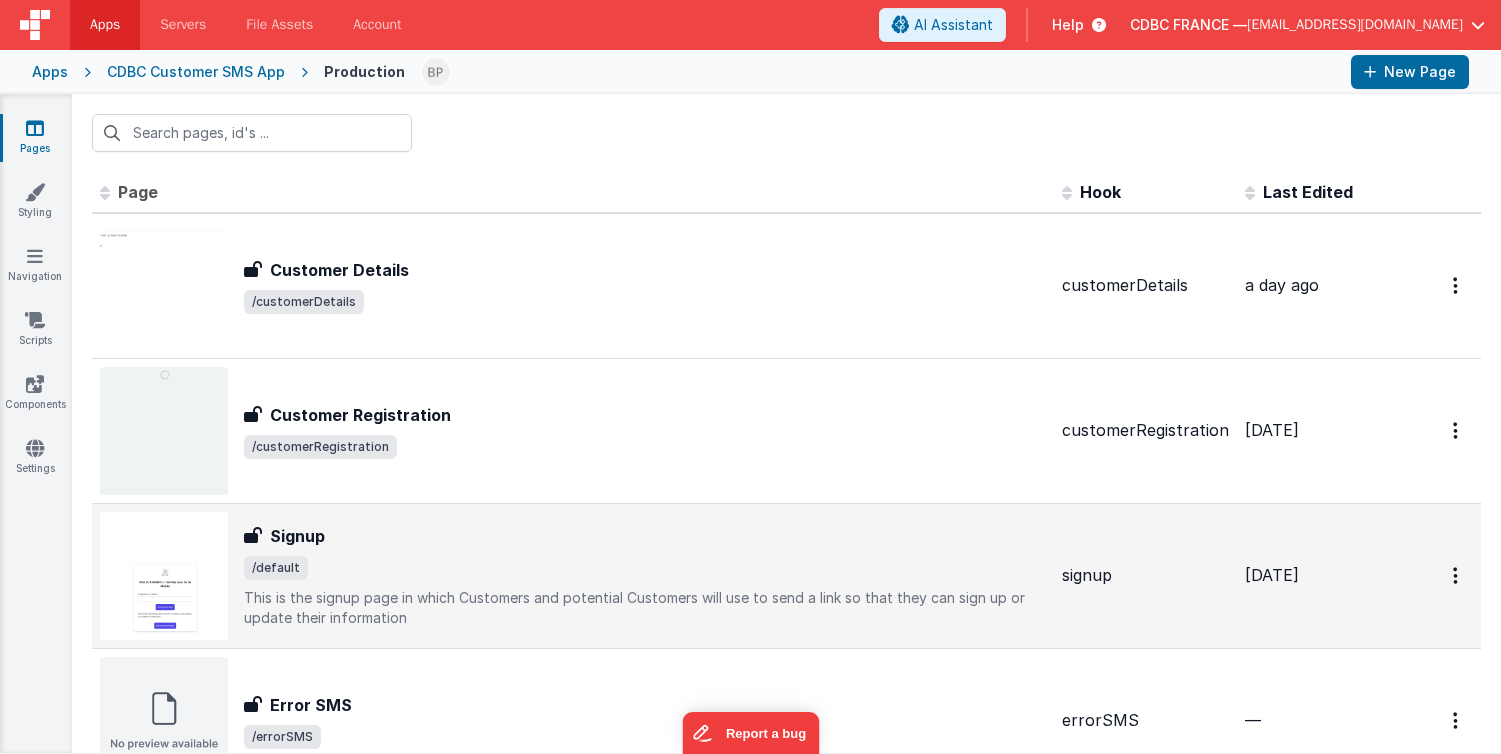 click on "Signup" at bounding box center (645, 536) 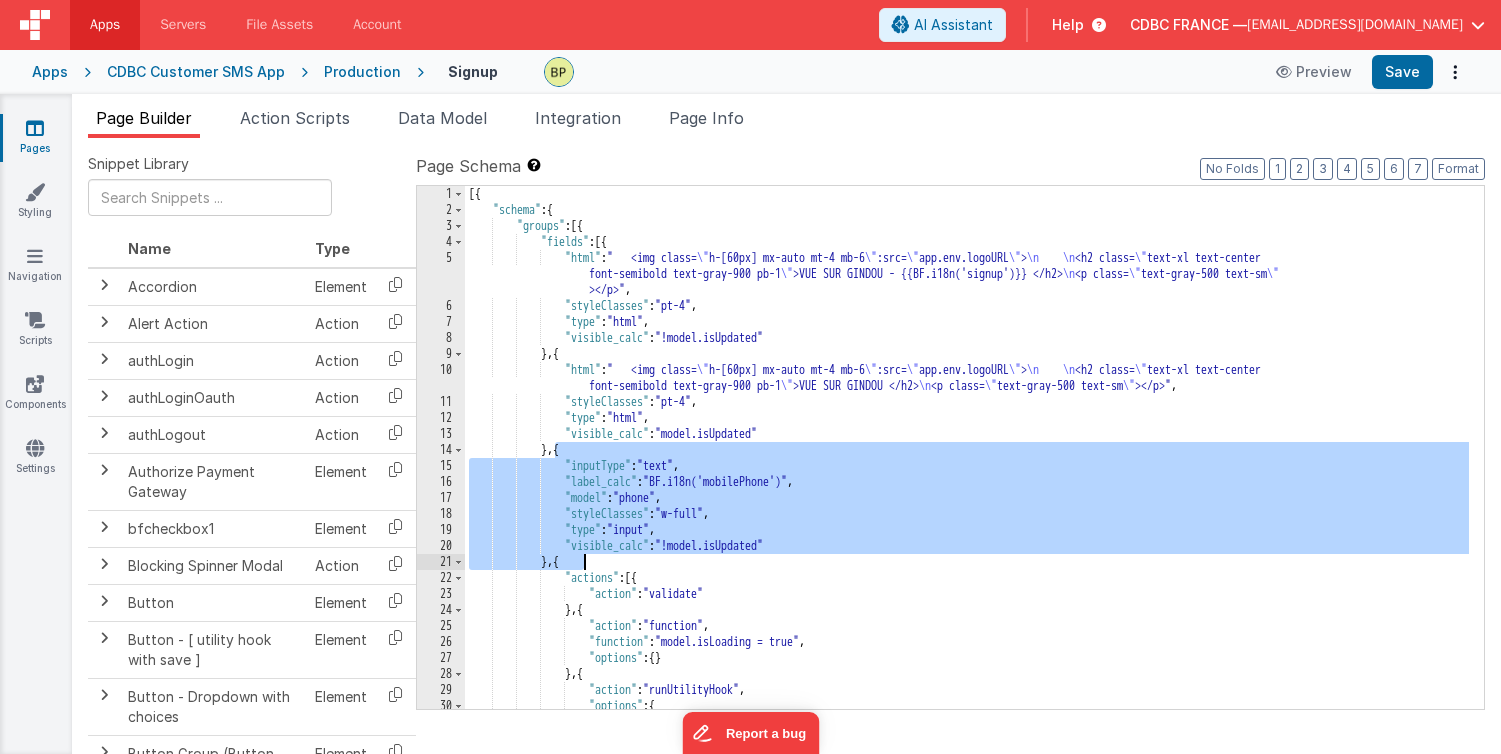 drag, startPoint x: 554, startPoint y: 449, endPoint x: 633, endPoint y: 555, distance: 132.2006 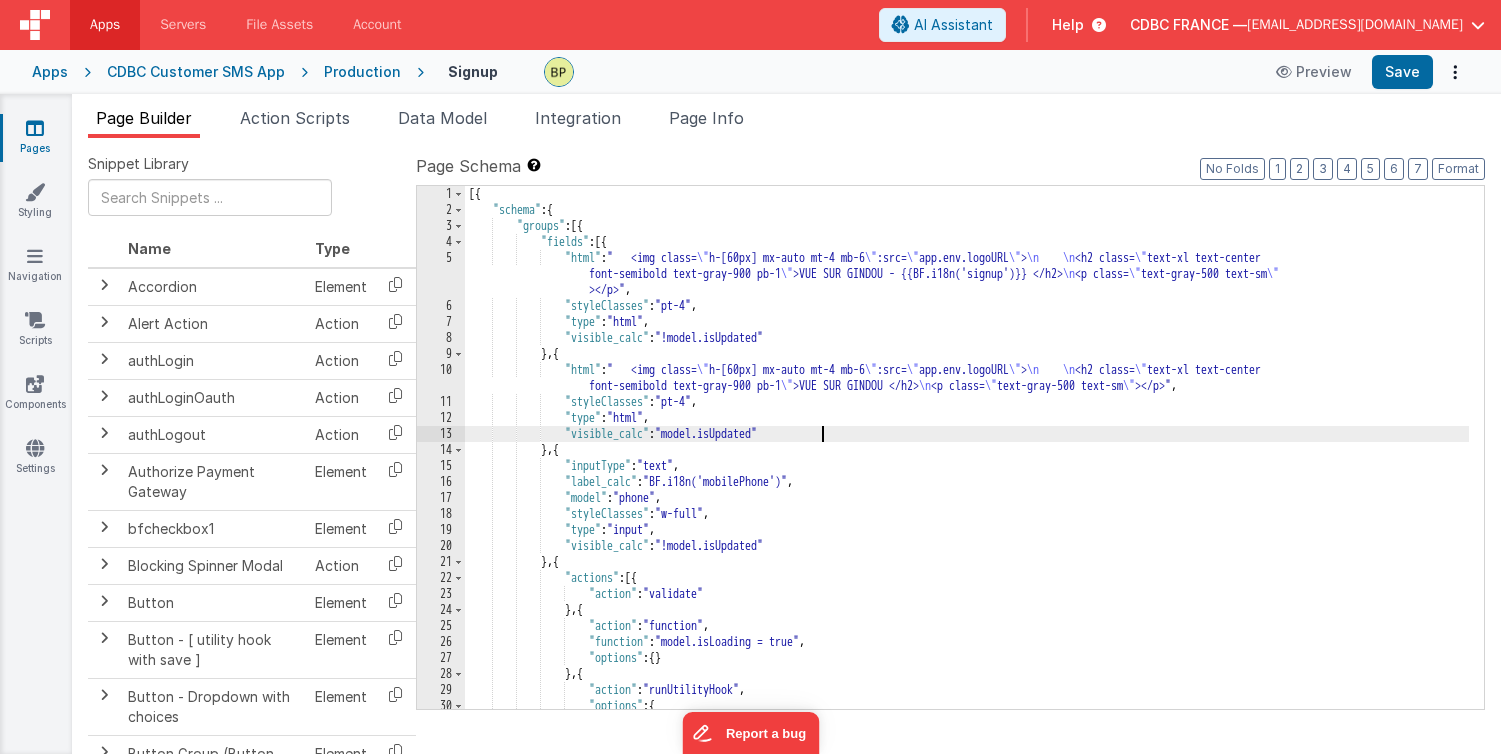 click on "[{      "schema" :  {           "groups" :  [{                "fields" :  [{                     "html" :  "   <img class= \"  h-[60px] mx-auto mt-4 mb-6 \"  :src= \" app.env.logoURL \" > \n      \n <h2 class= \" text-xl text-center                       font-semibold text-gray-900 pb-1 \" >VUE SUR GINDOU - {{BF.i18n('signup')}} </h2> \n <p class= \" text-gray-500 text-sm \"                      ></p>" ,                     "styleClasses" :  "pt-4" ,                     "type" :  "html" ,                     "visible_calc" :  "!model.isUpdated"                } ,  {                     "html" :  "   <img class= \"  h-[60px] mx-auto mt-4 mb-6 \"  :src= \" app.env.logoURL \" > \n      \n <h2 class= \" text-xl text-center                       font-semibold text-gray-900 pb-1 \" >VUE SUR GINDOU </h2> \n <p class= \" text-gray-500 text-sm \" ></p>" ,                     "styleClasses" :  "pt-4" ,                     "type" :  "html" ," at bounding box center [967, 463] 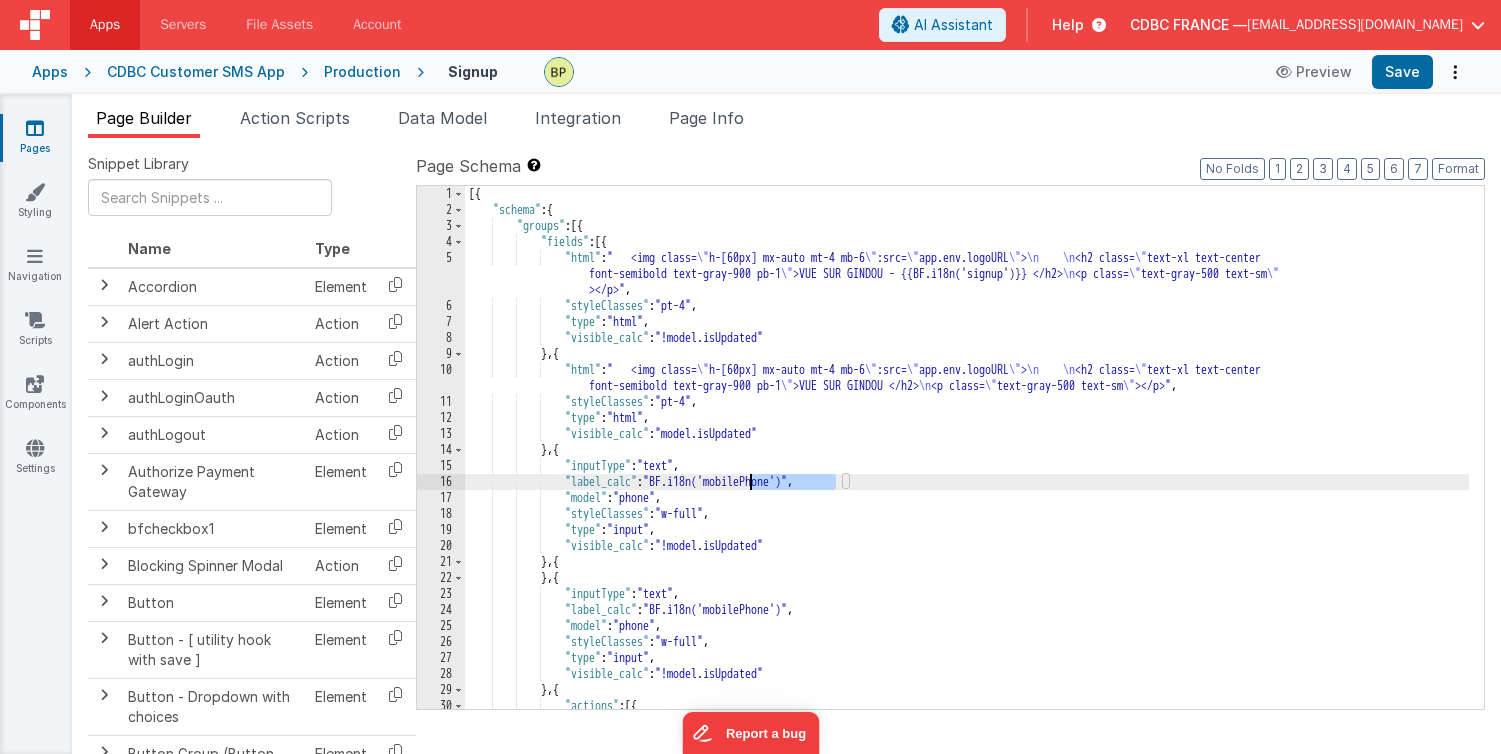 drag, startPoint x: 837, startPoint y: 480, endPoint x: 807, endPoint y: 510, distance: 42.426407 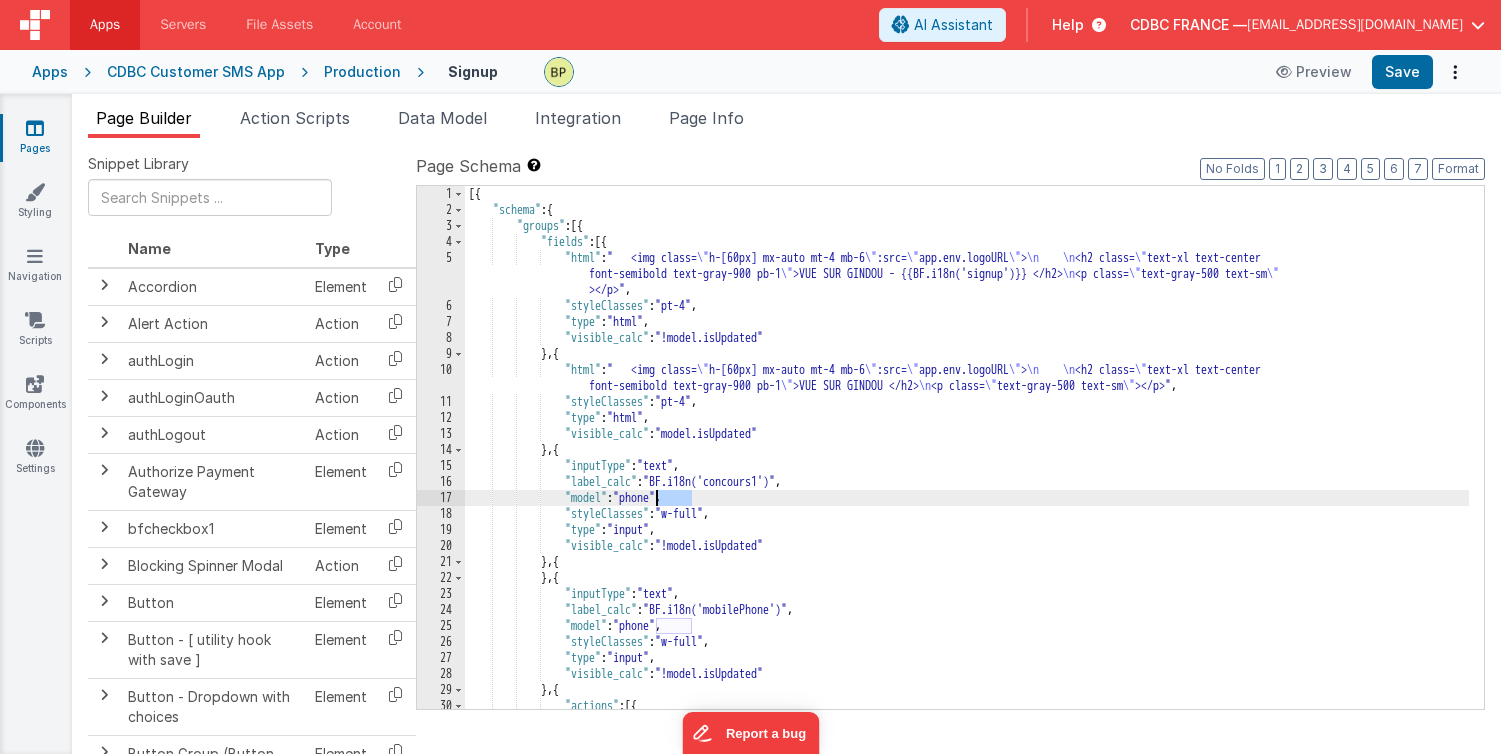drag, startPoint x: 691, startPoint y: 498, endPoint x: 658, endPoint y: 498, distance: 33 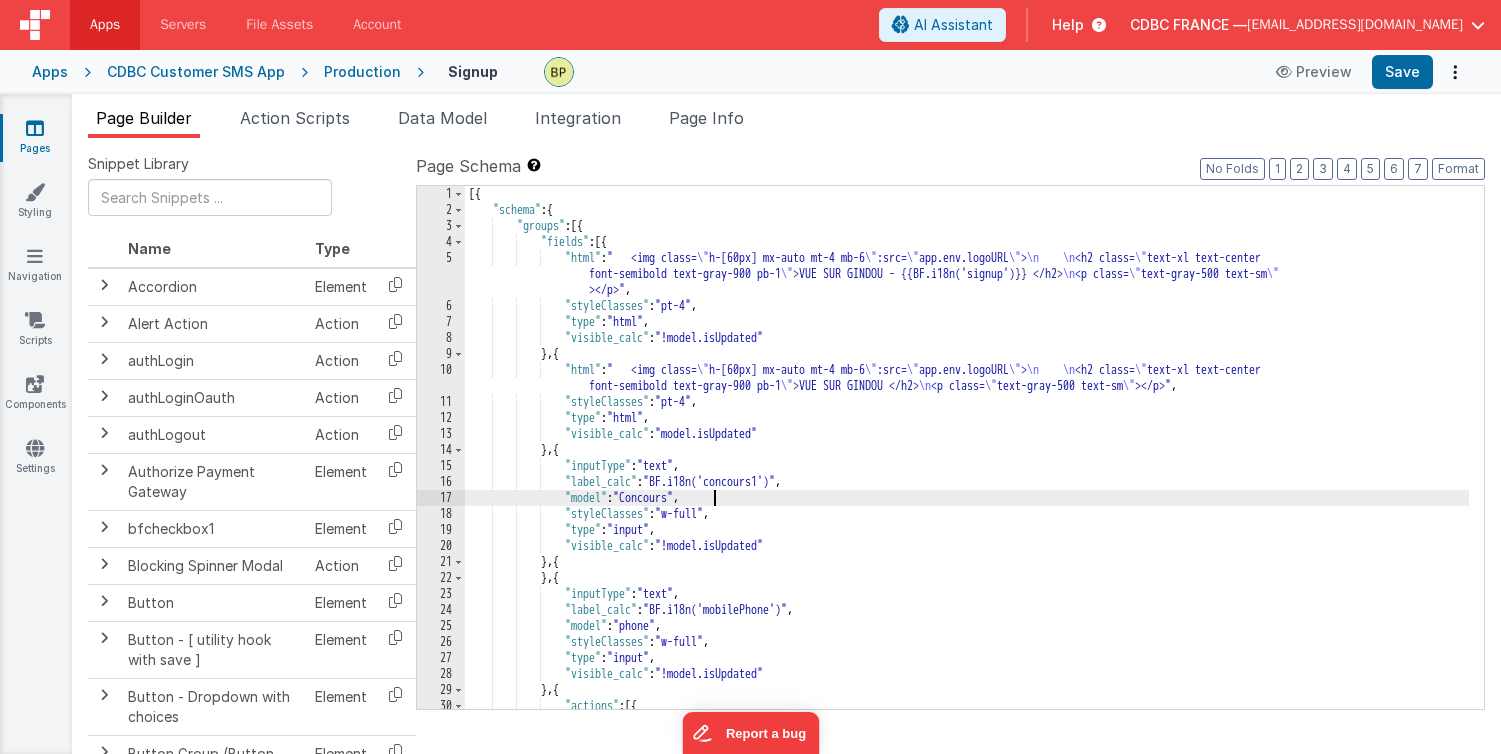 type 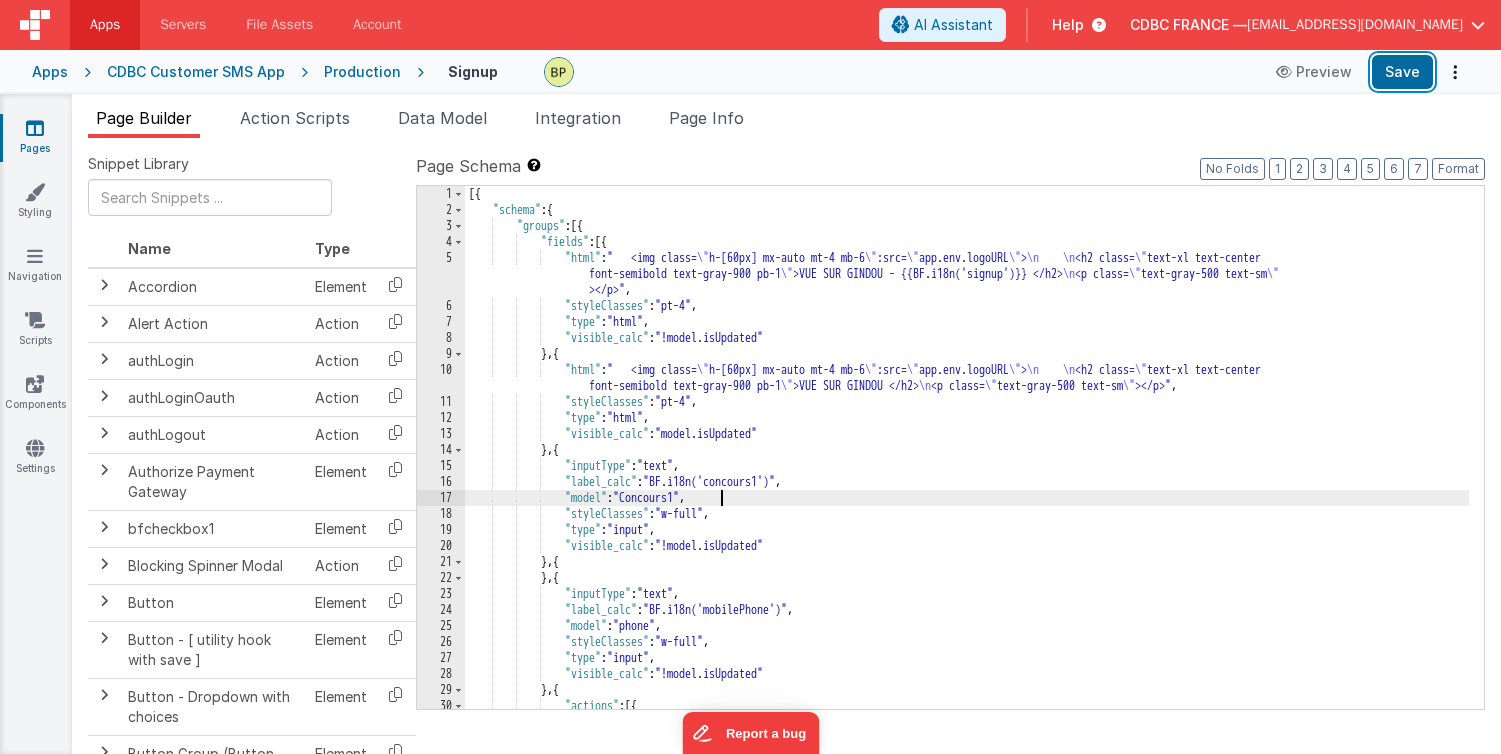 drag, startPoint x: 1413, startPoint y: 63, endPoint x: 1333, endPoint y: 77, distance: 81.21576 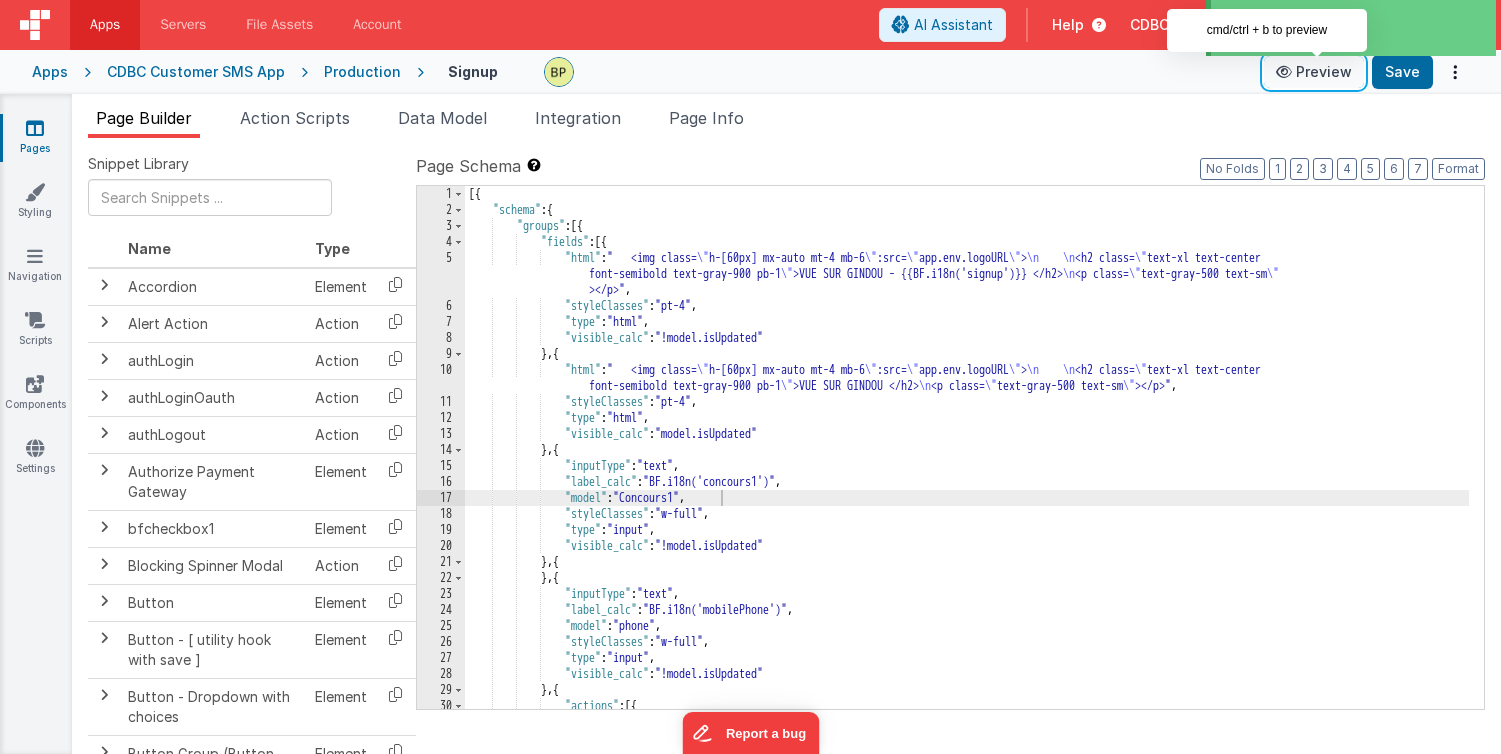 click on "Preview" at bounding box center (1314, 72) 